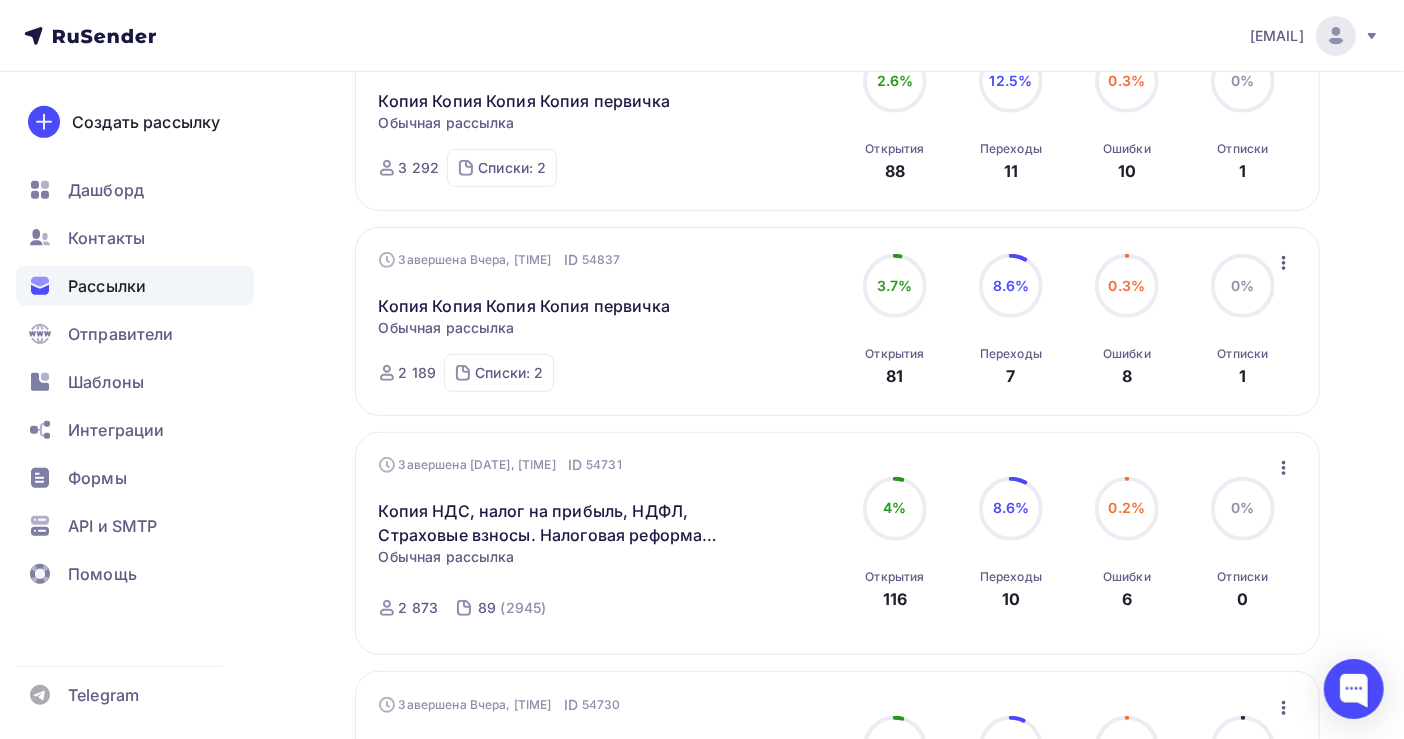 scroll, scrollTop: 533, scrollLeft: 0, axis: vertical 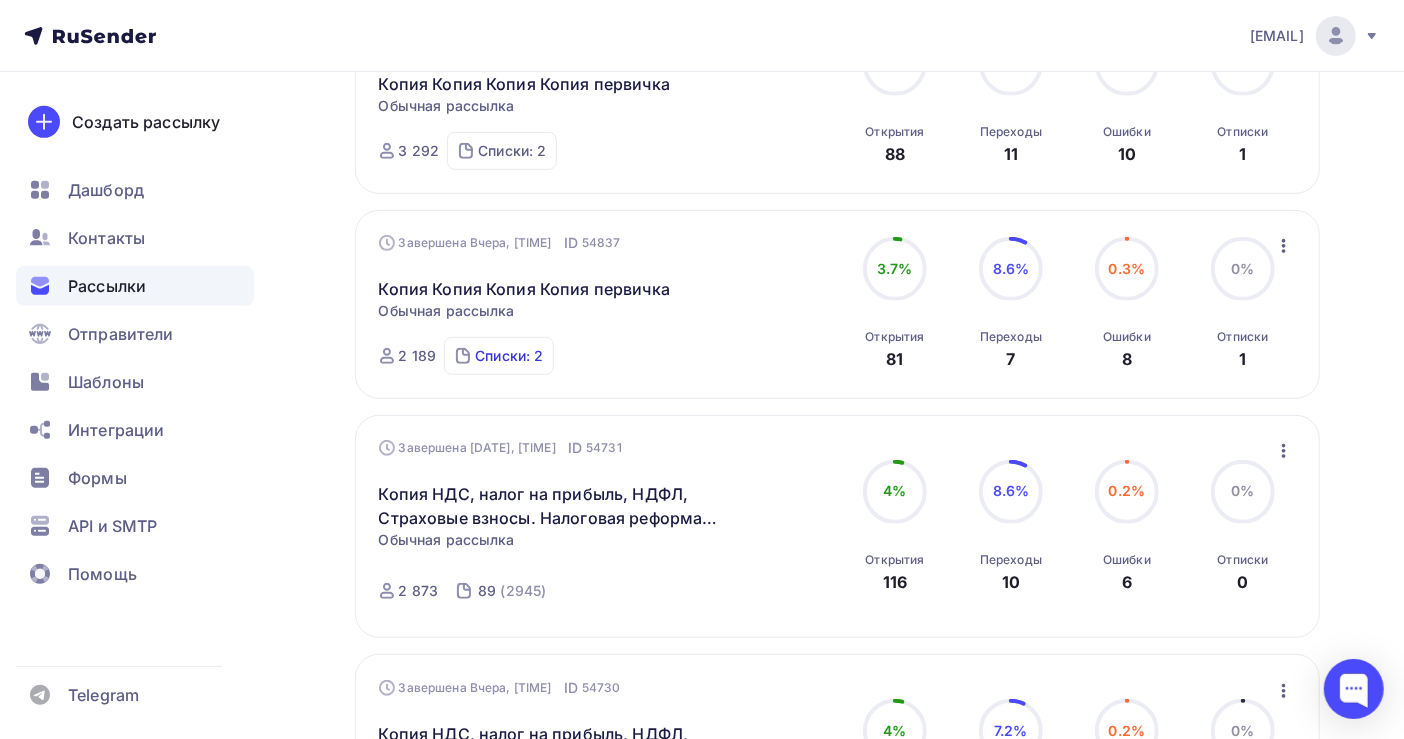 click on "Списки: 2" at bounding box center (509, 356) 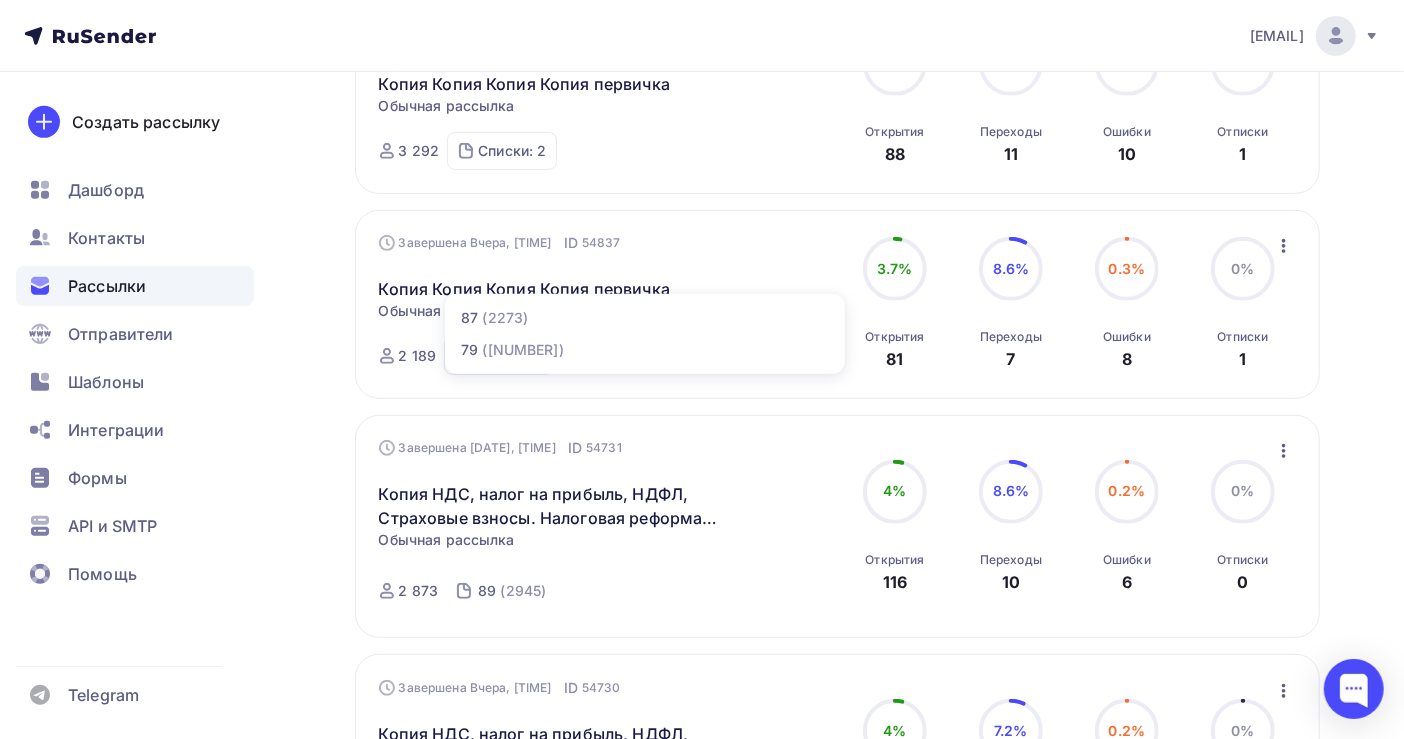 click on "Списки: 2" at bounding box center (512, 151) 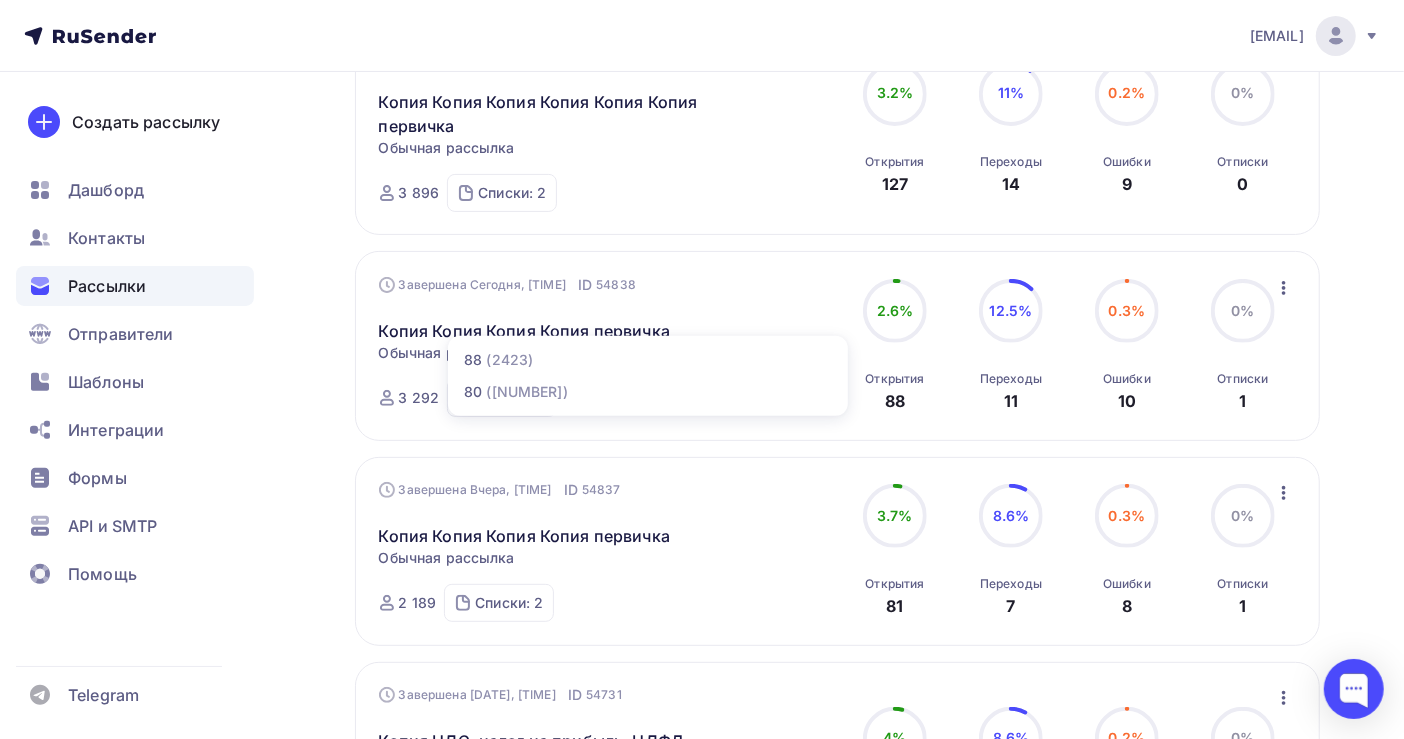 scroll, scrollTop: 266, scrollLeft: 0, axis: vertical 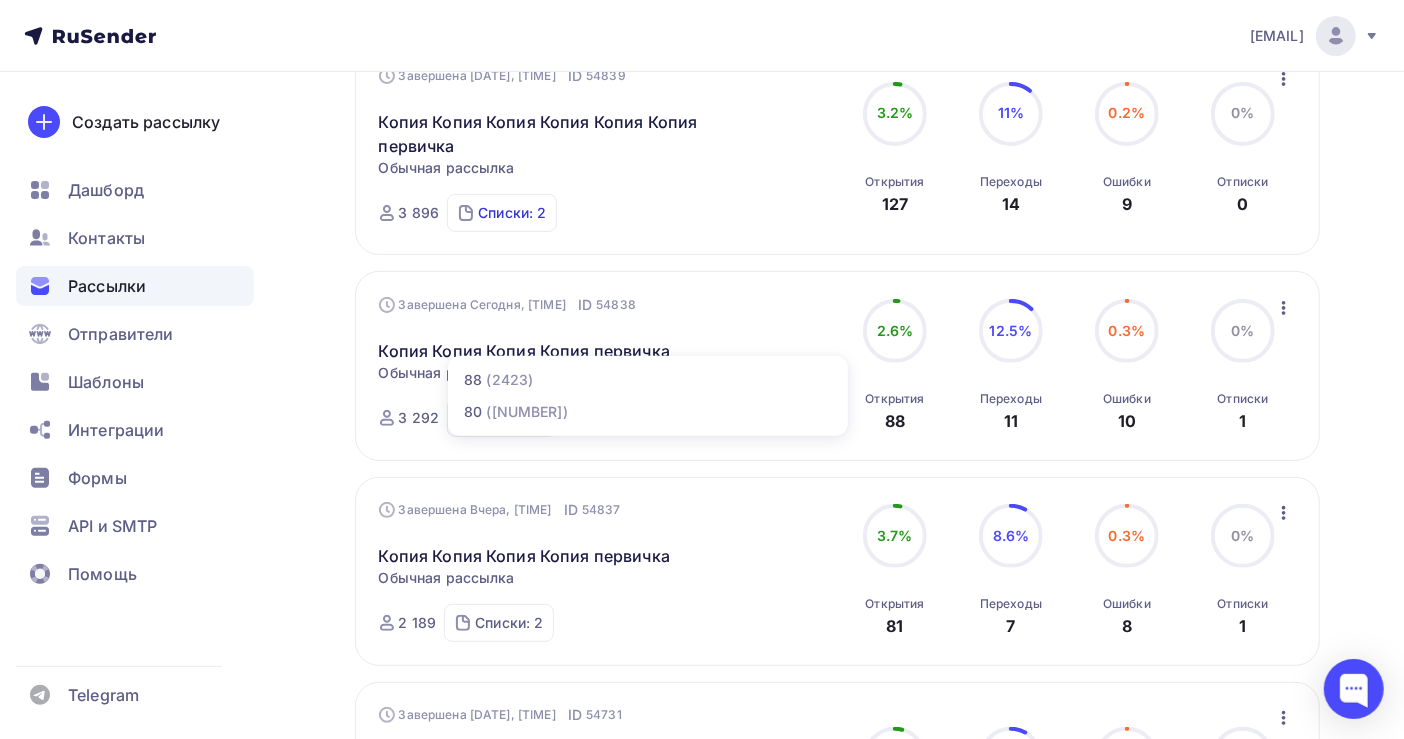 click on "Списки: 2" at bounding box center [512, 213] 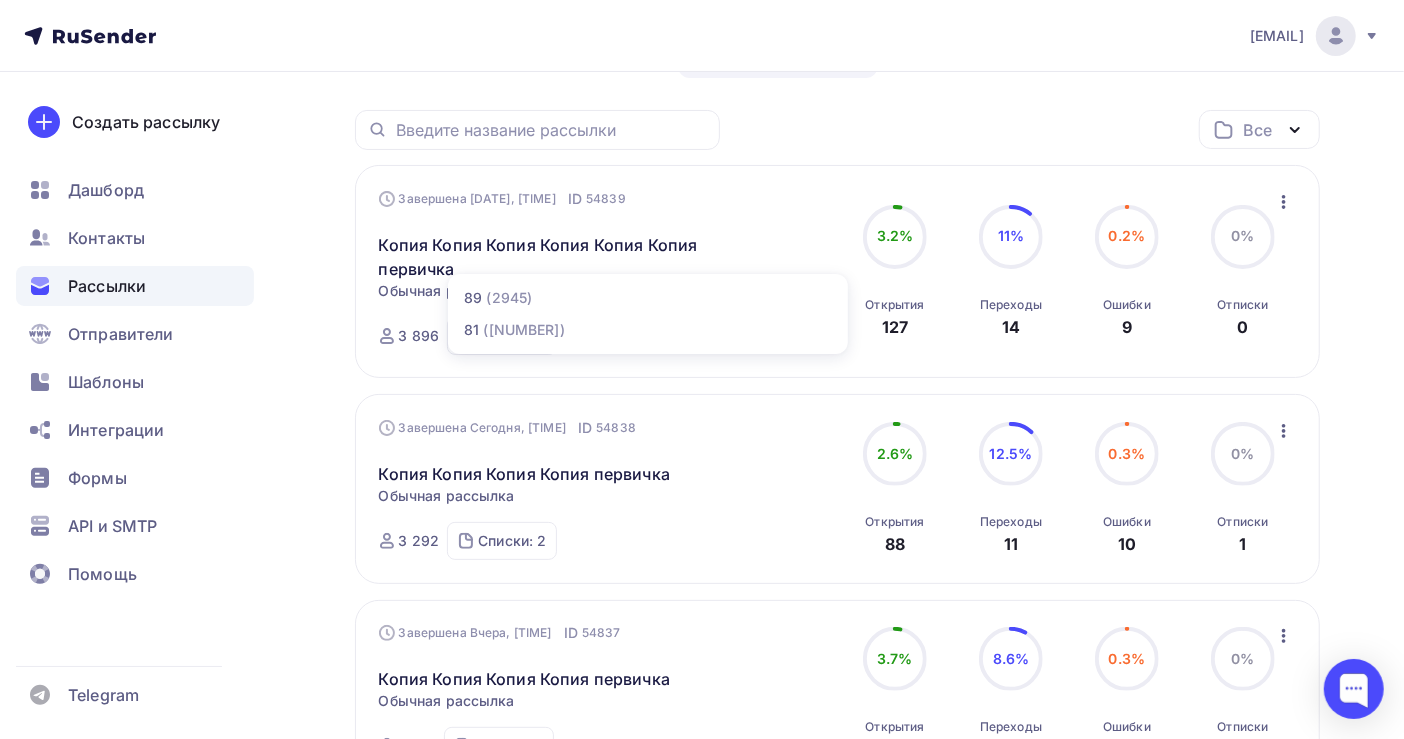 scroll, scrollTop: 0, scrollLeft: 0, axis: both 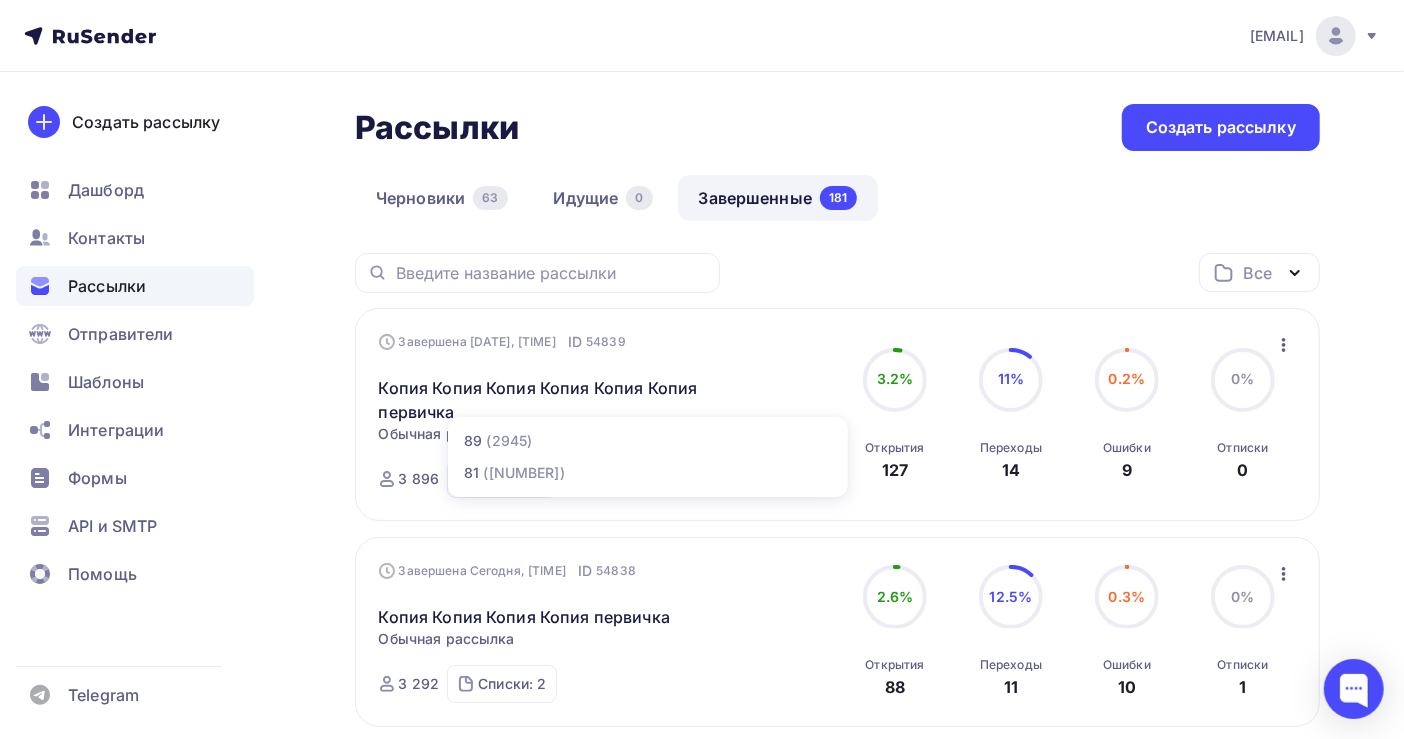 click on "Рассылки
Рассылки
Создать рассылку
Черновики
[NUMBER]
Идущие
[NUMBER]
Завершенные
[NUMBER]
Завершенные
[NUMBER]
Черновики
[NUMBER]
Идущие
[NUMBER]
Все
Все папки           Создать новую папку
Завершена
[DATE], [TIME]
ID   [NUMBER]             Копия Копия Копия Копия Копия Копия первичка
Статистика
Обзор рассылки
Копировать в новую
ID   [NUMBER]                   [NUMBER]" at bounding box center [702, 1424] 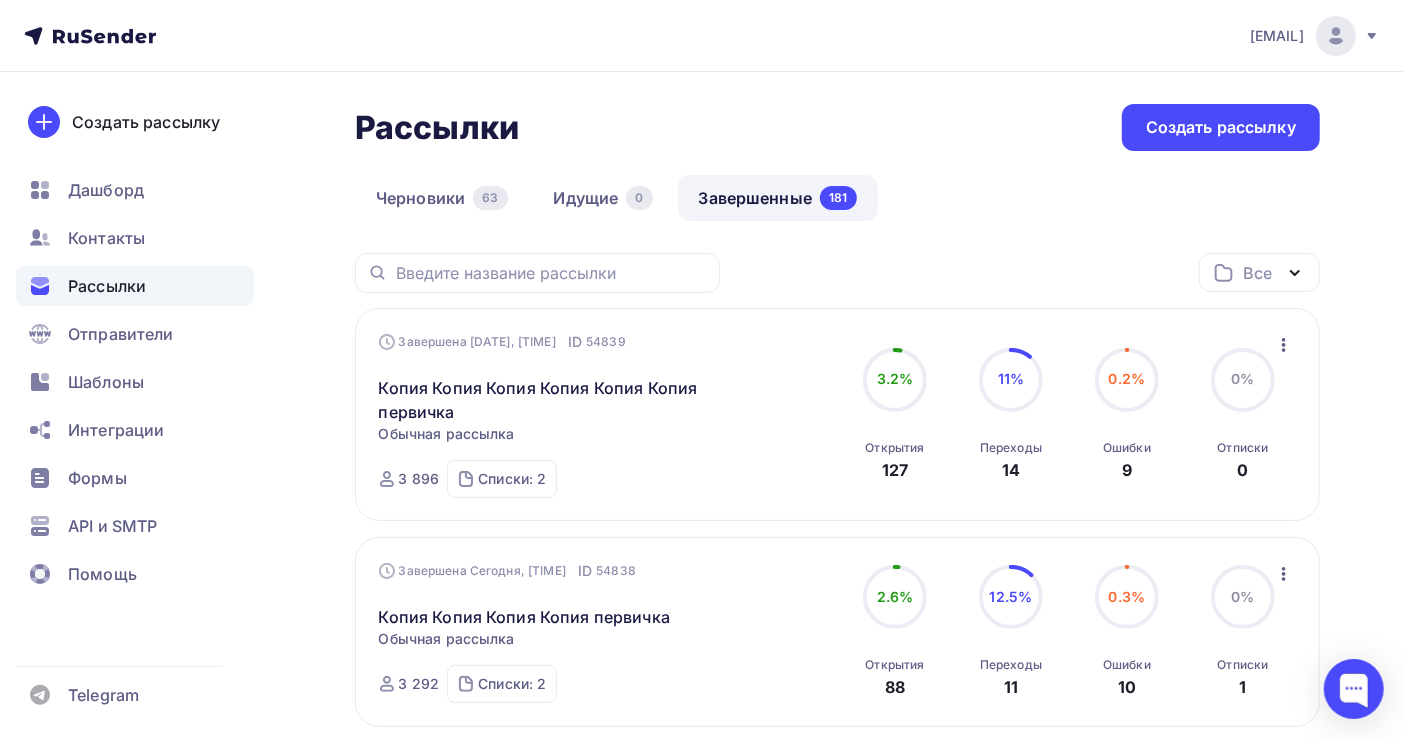 click 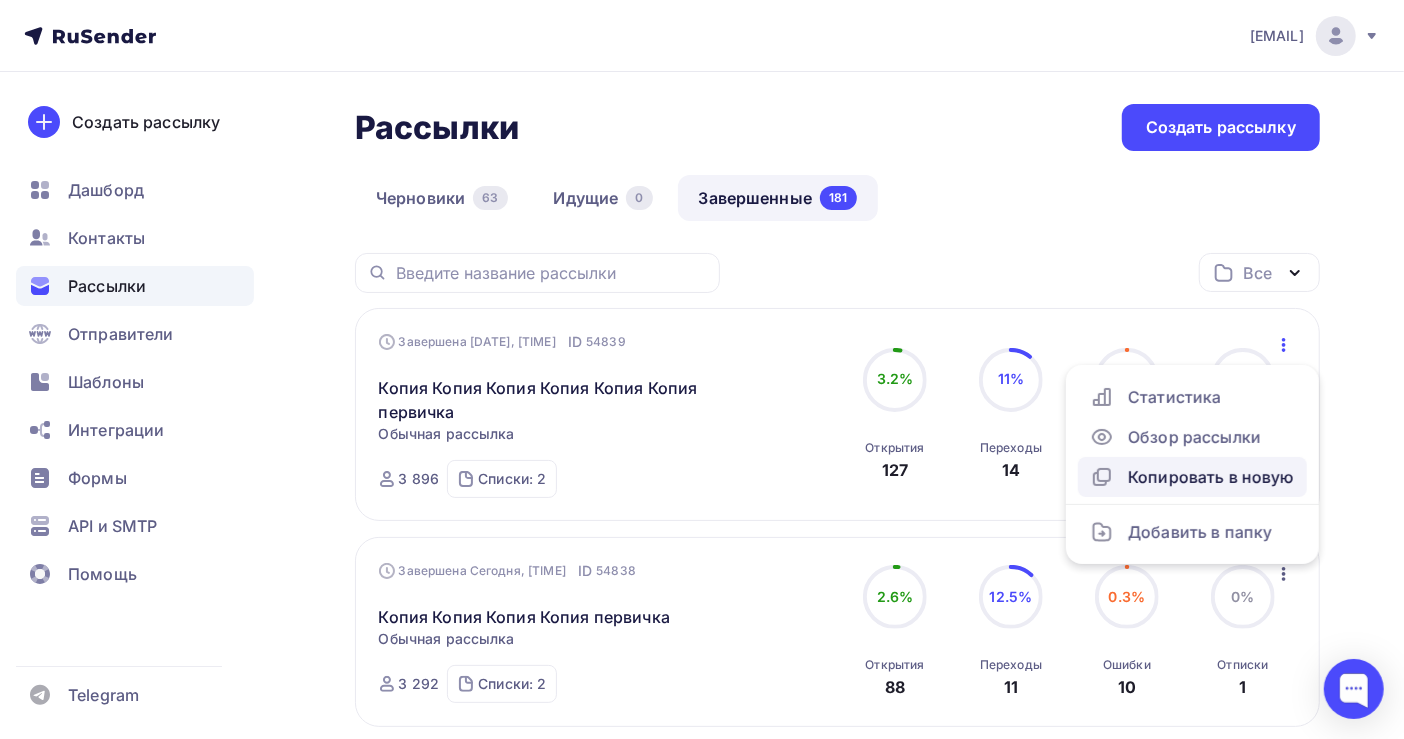 click on "Копировать в новую" at bounding box center [1192, 477] 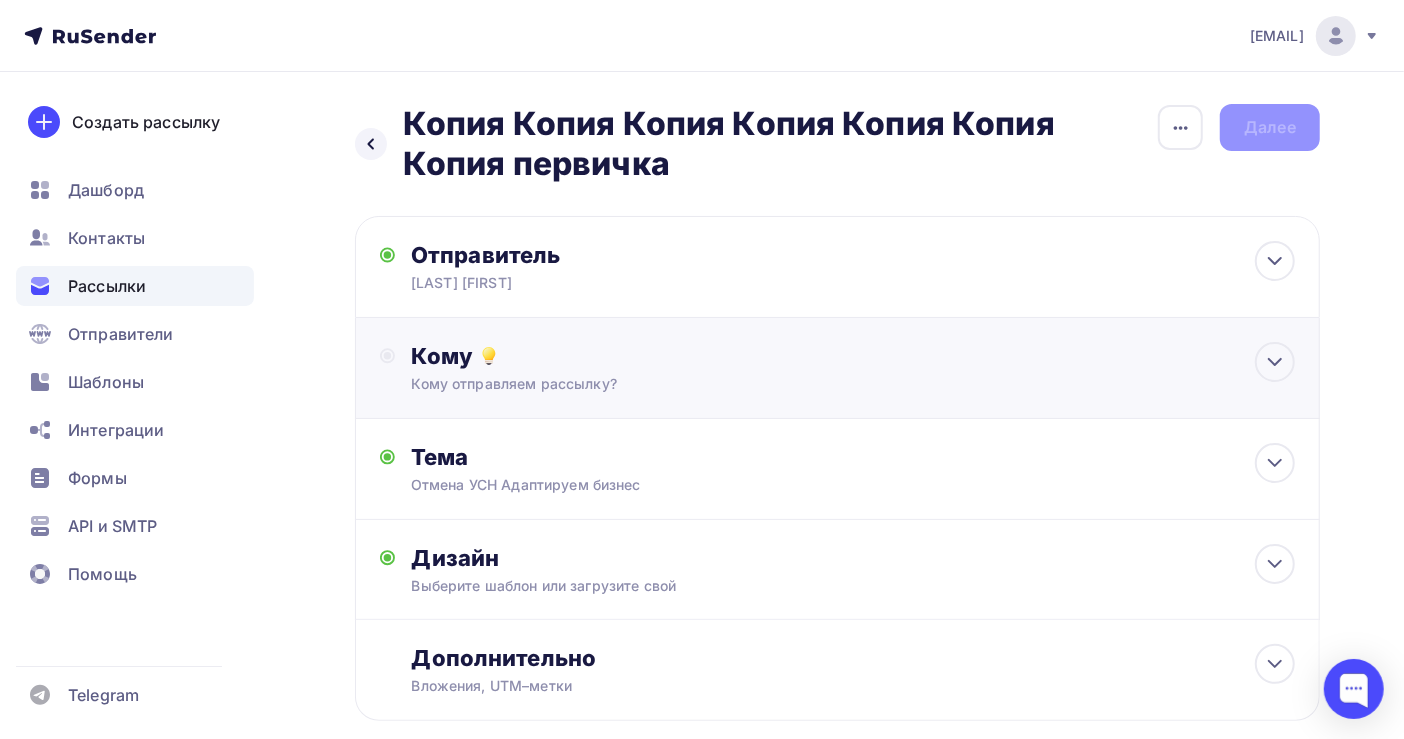 click on "Кому отправляем рассылку?" at bounding box center [808, 384] 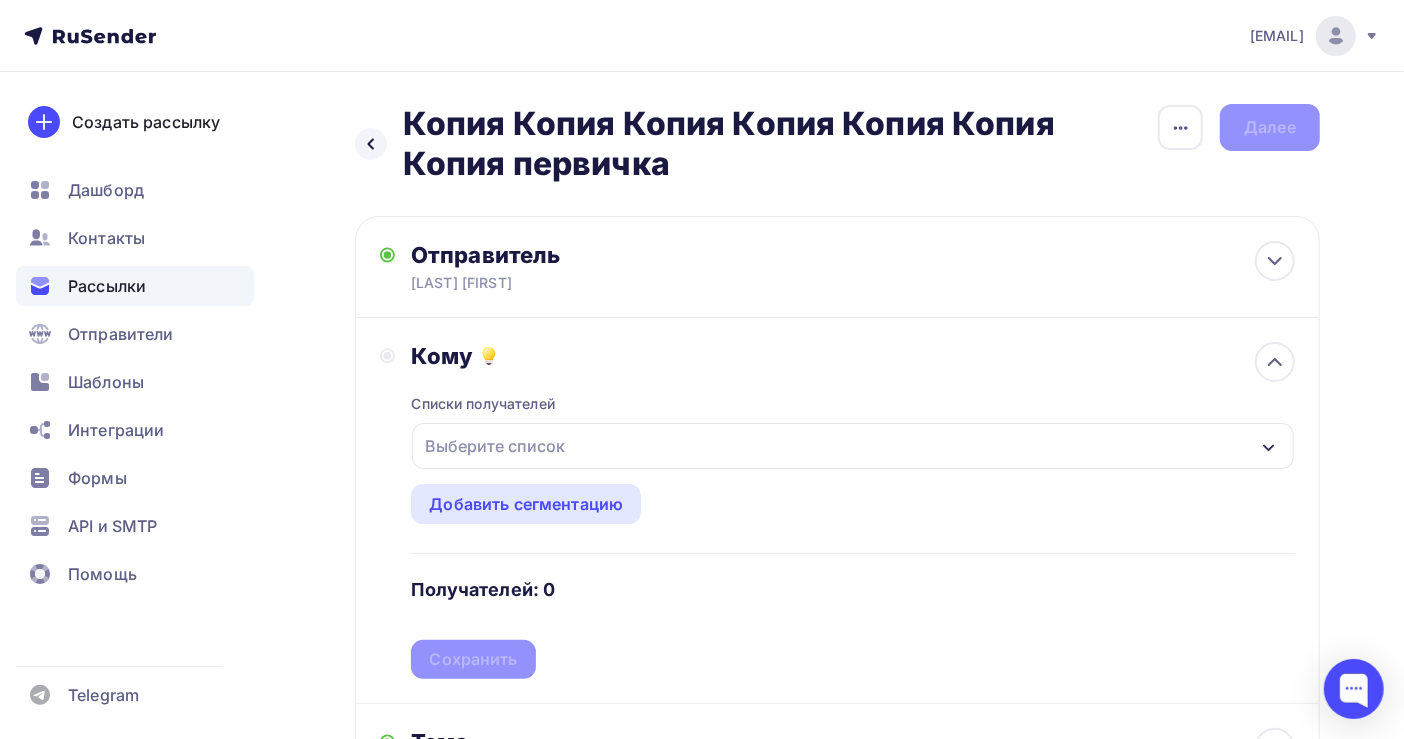 click on "Выберите список" at bounding box center (495, 446) 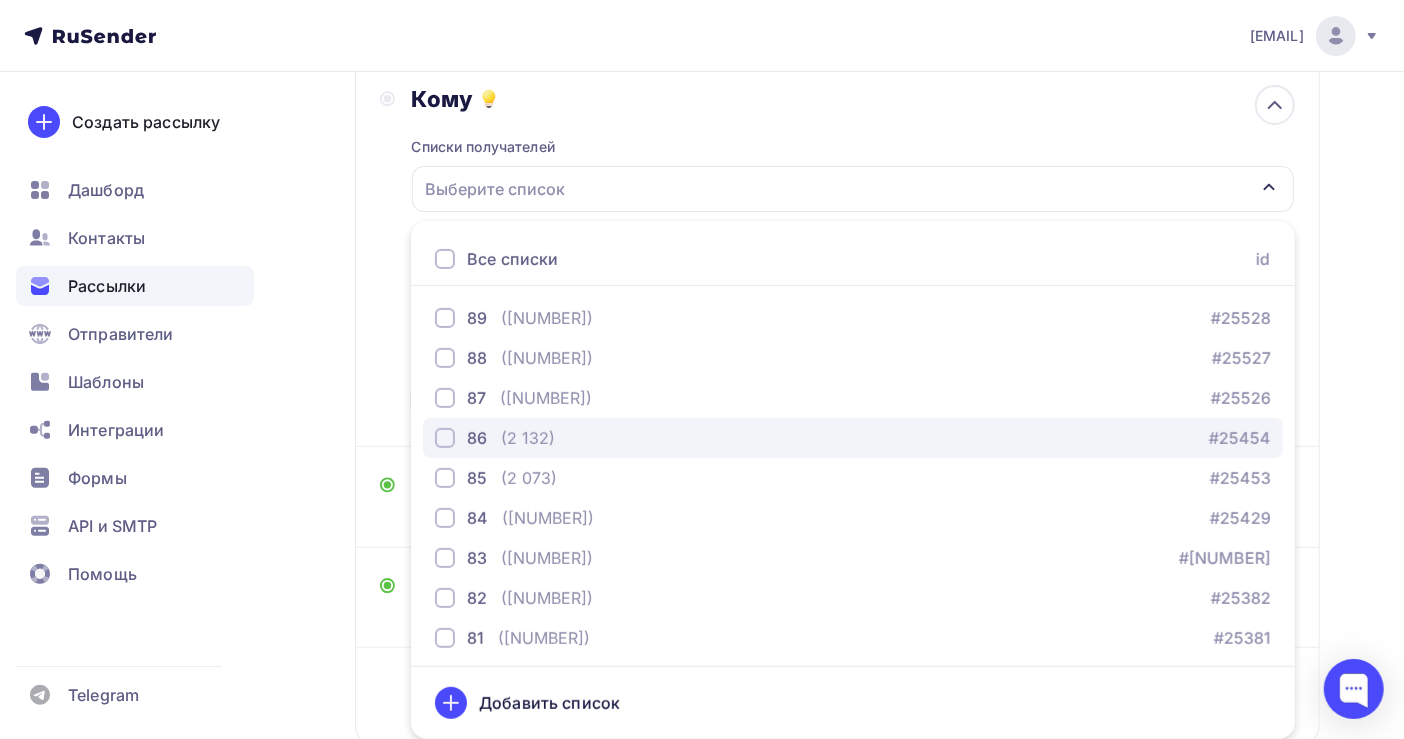 click on "(2 132)" at bounding box center [528, 438] 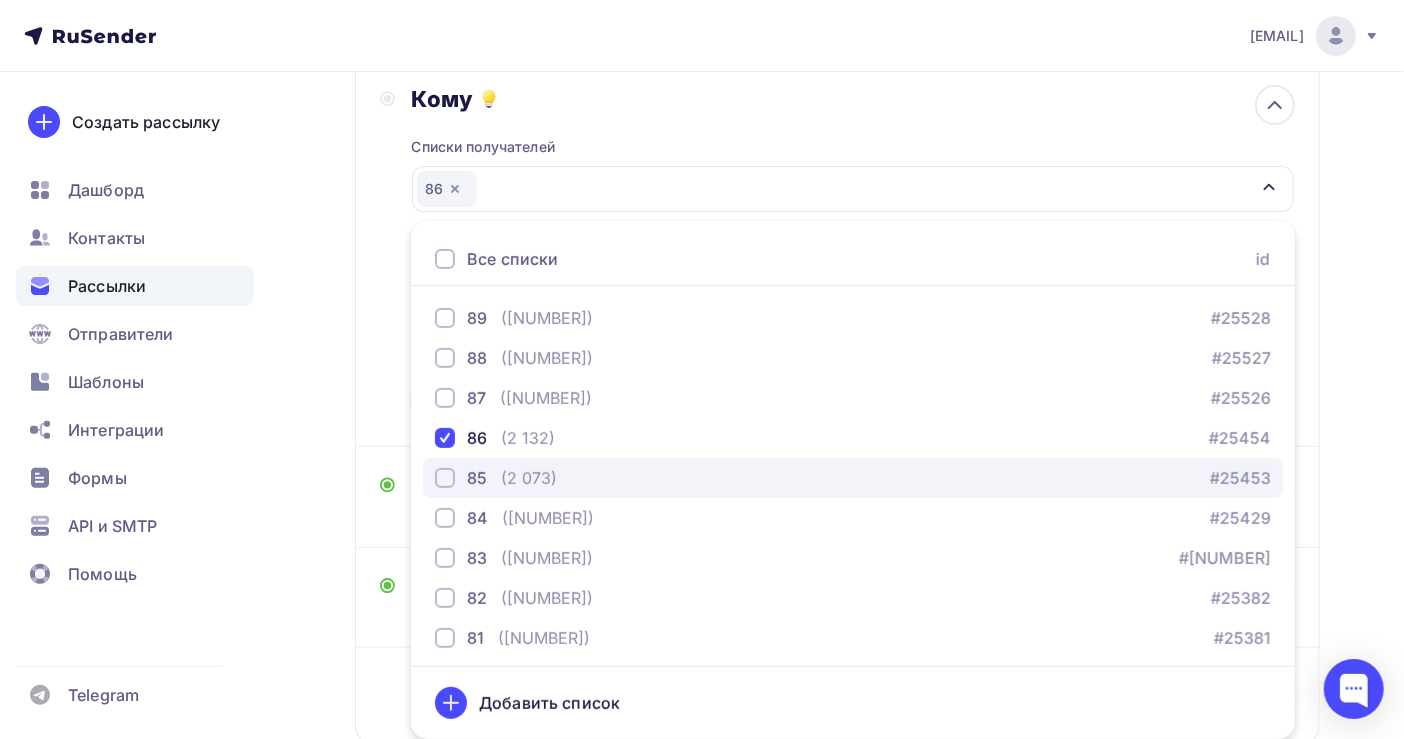 click at bounding box center (445, 478) 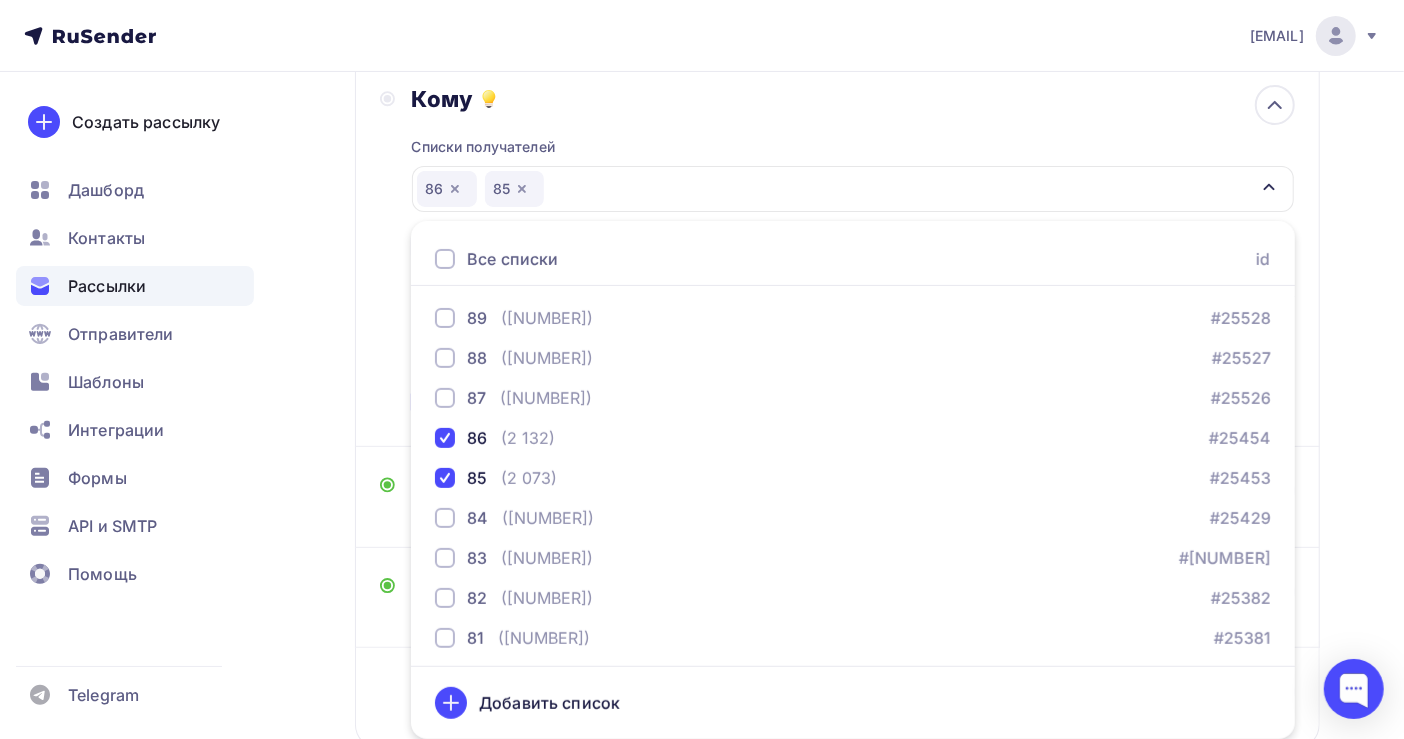 click on "Отправитель
[LAST] [FIRST]
Email  *
[EMAIL]
[EMAIL]           [EMAIL]           [EMAIL]           [EMAIL]           [EMAIL]           [EMAIL]               Добавить отправителя
Рекомендуем  добавить почту на домене   Имя" at bounding box center [702, 346] 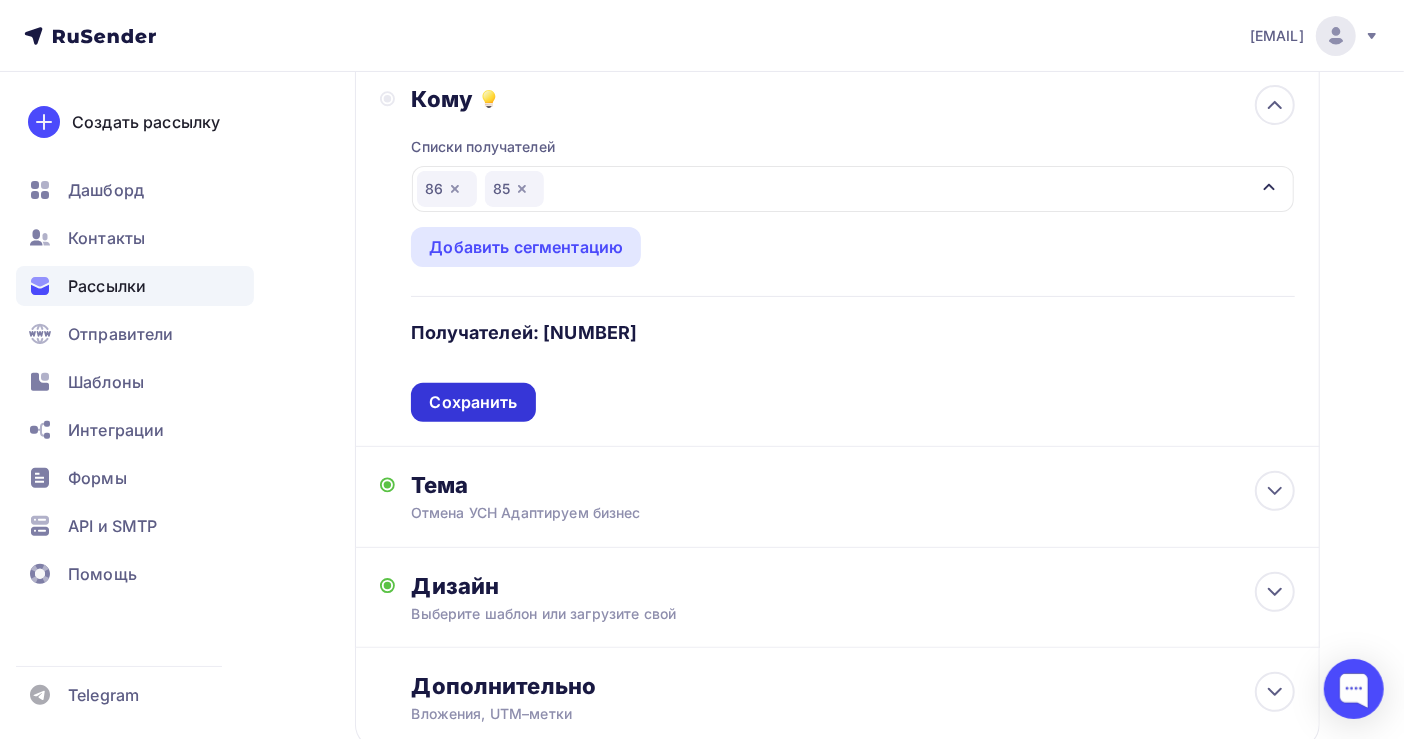 click on "Сохранить" at bounding box center [473, 402] 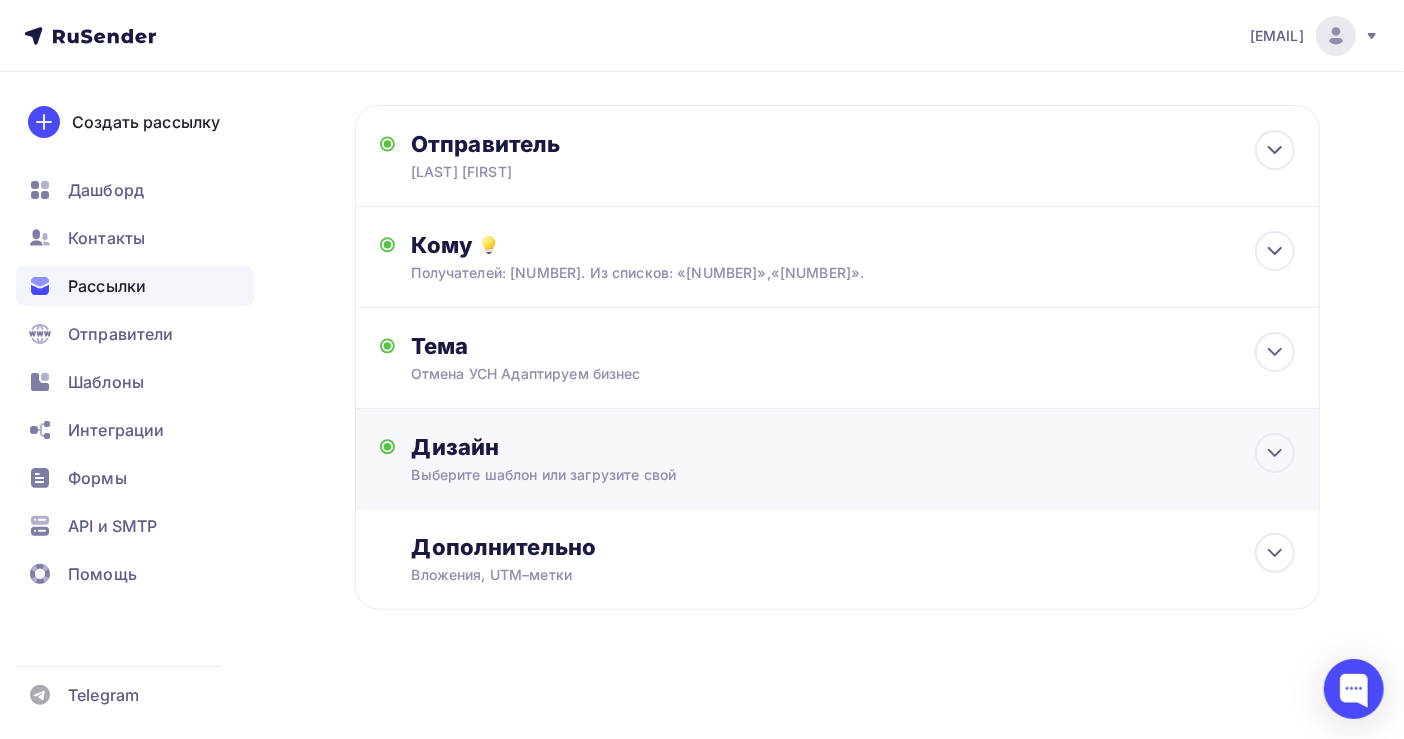 scroll, scrollTop: 0, scrollLeft: 0, axis: both 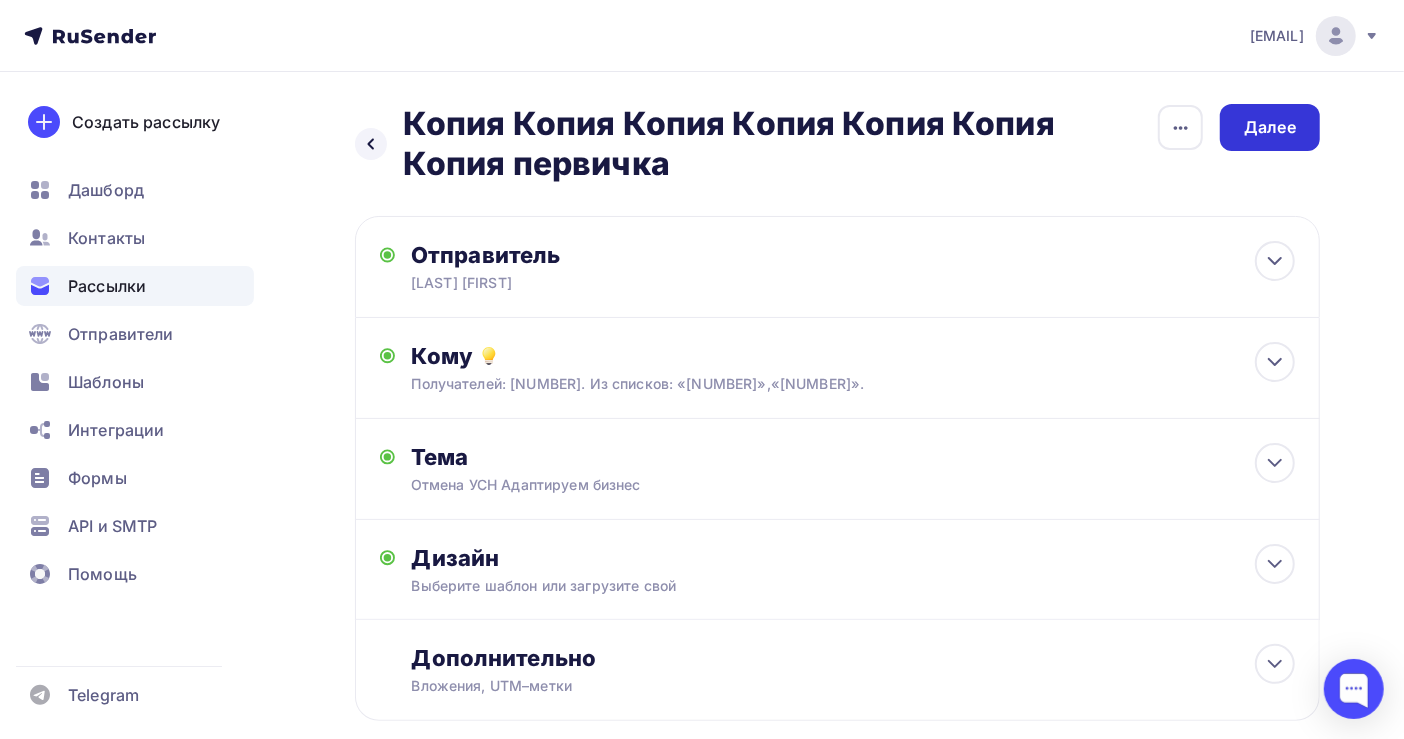 click on "Далее" at bounding box center (1270, 127) 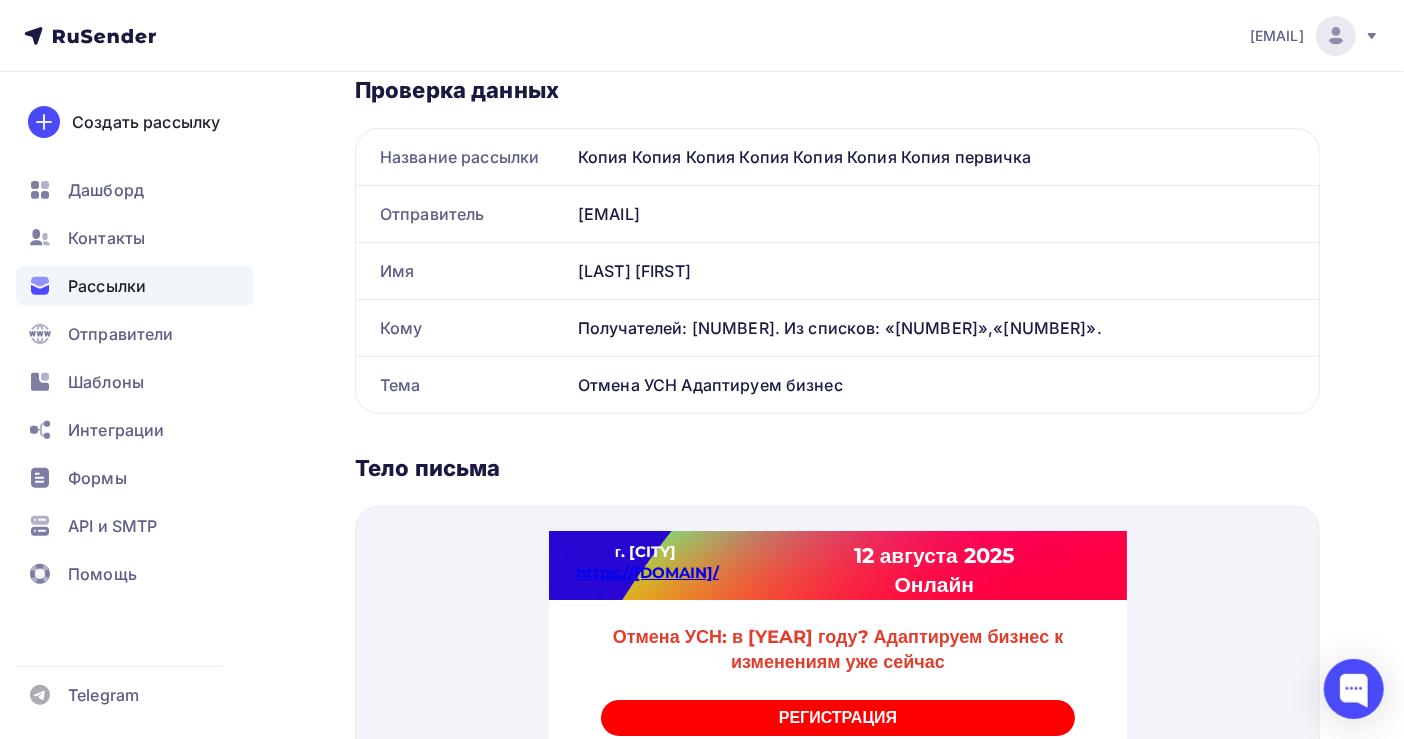 scroll, scrollTop: 0, scrollLeft: 0, axis: both 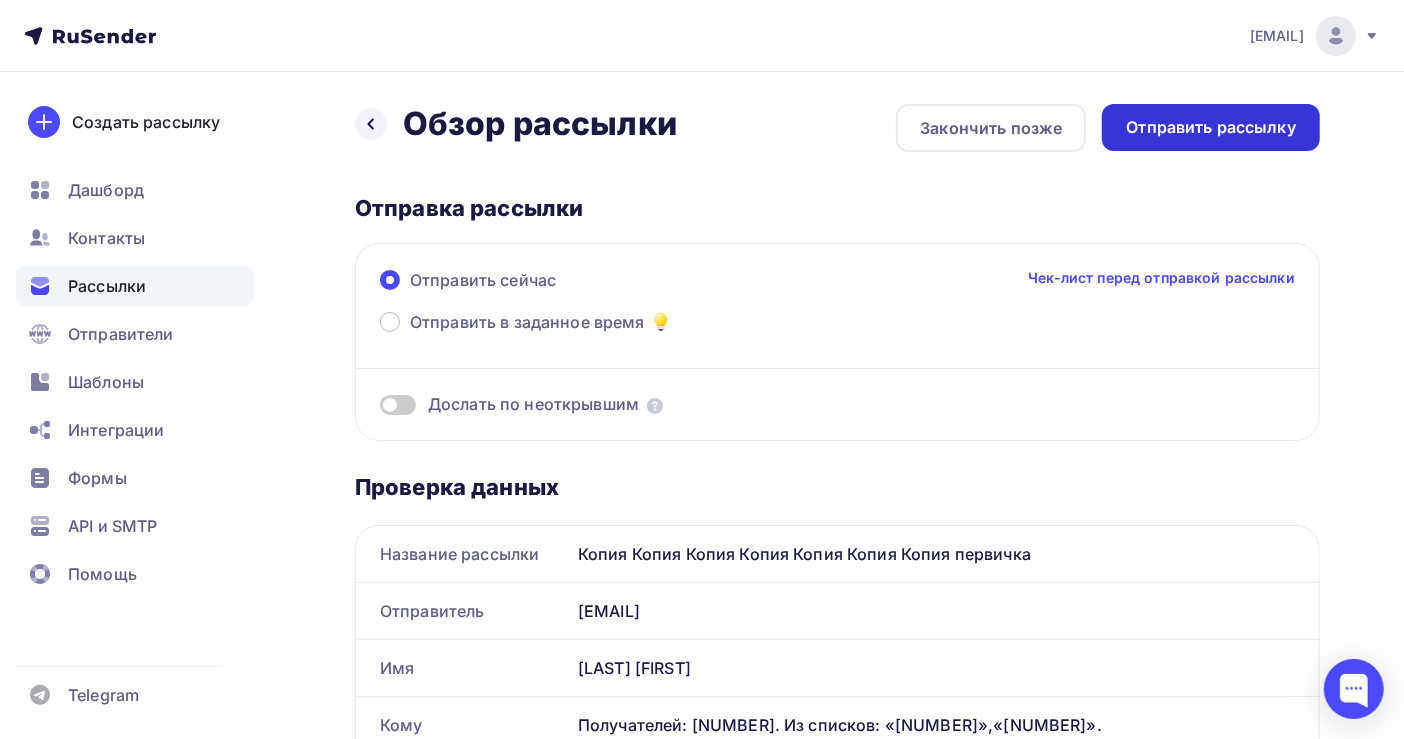 click on "Отправить рассылку" at bounding box center (1211, 127) 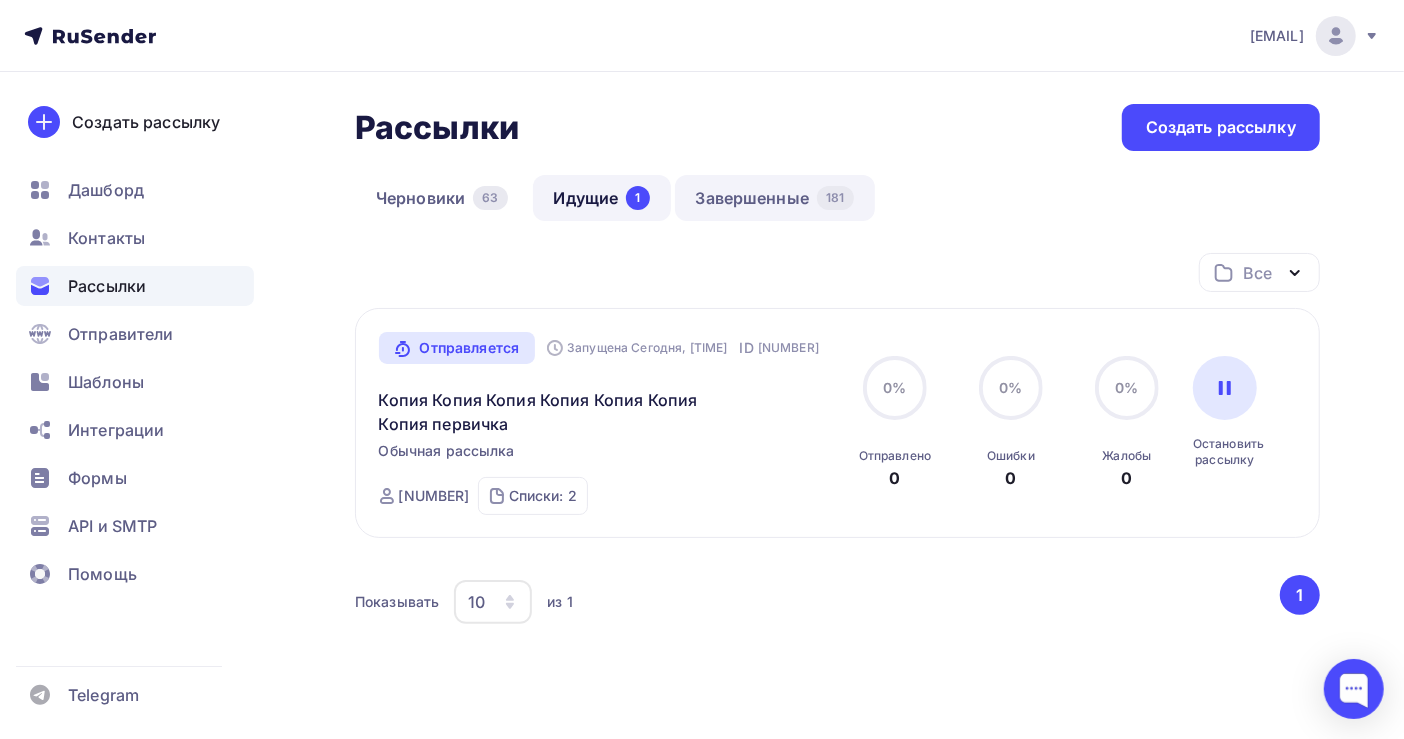 click on "Завершенные
[NUMBER]" at bounding box center (775, 198) 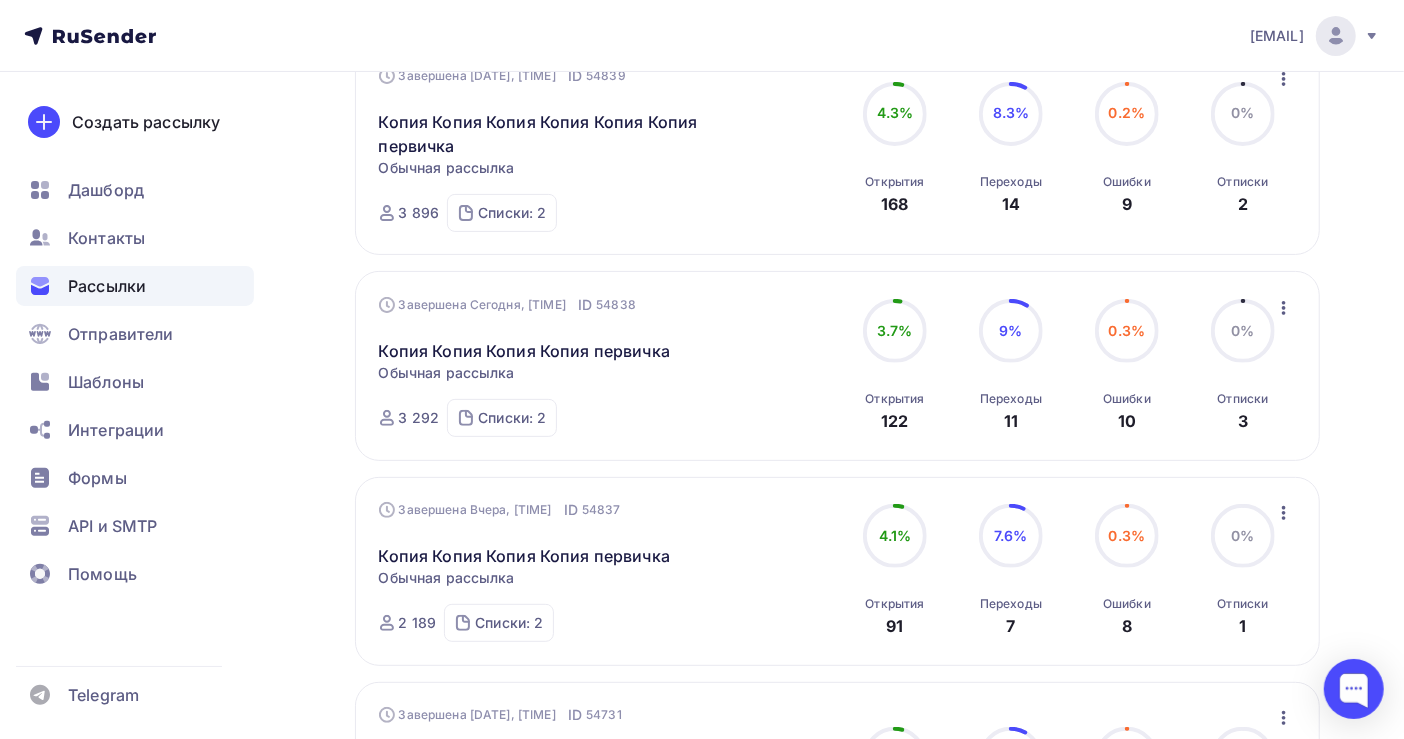 scroll, scrollTop: 533, scrollLeft: 0, axis: vertical 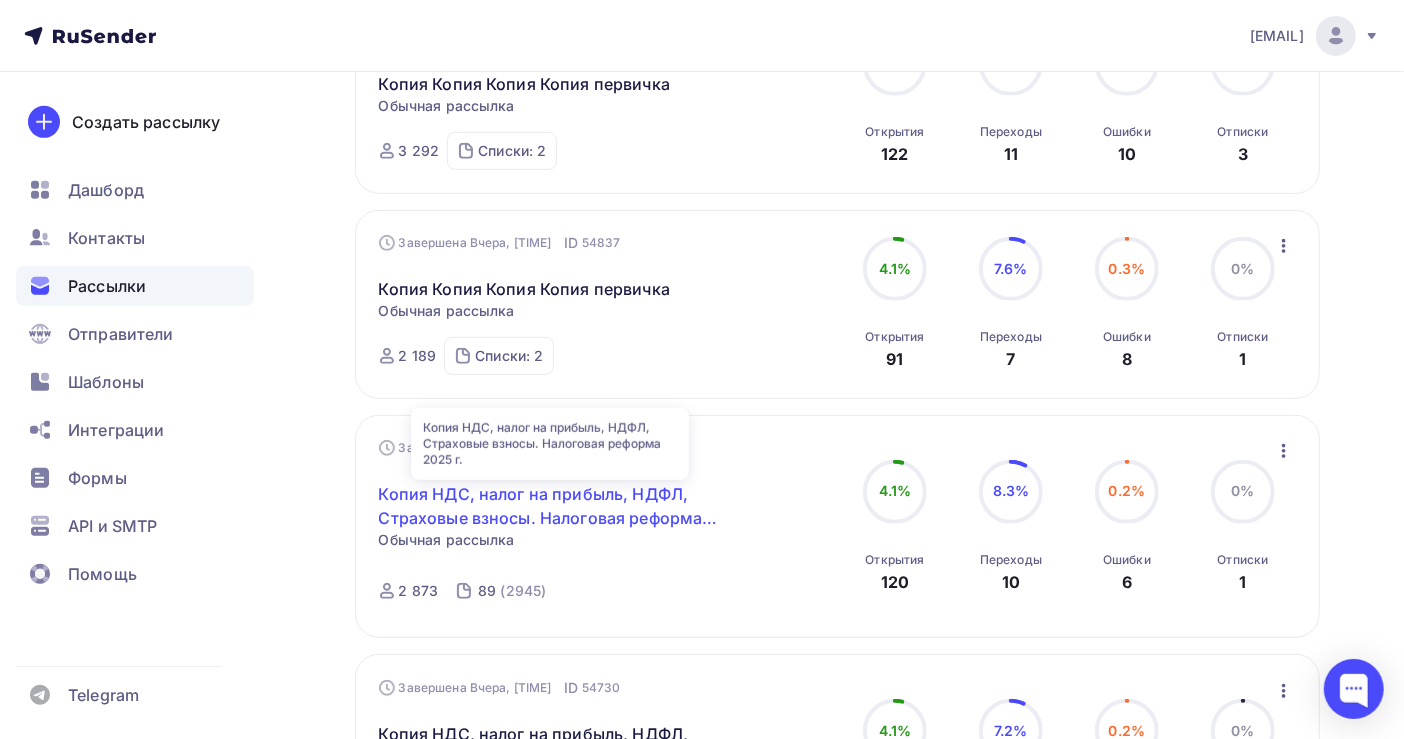 click on "Копия НДС, налог на прибыль, НДФЛ, Страховые взносы. Налоговая реформа 2025 г." at bounding box center (550, 506) 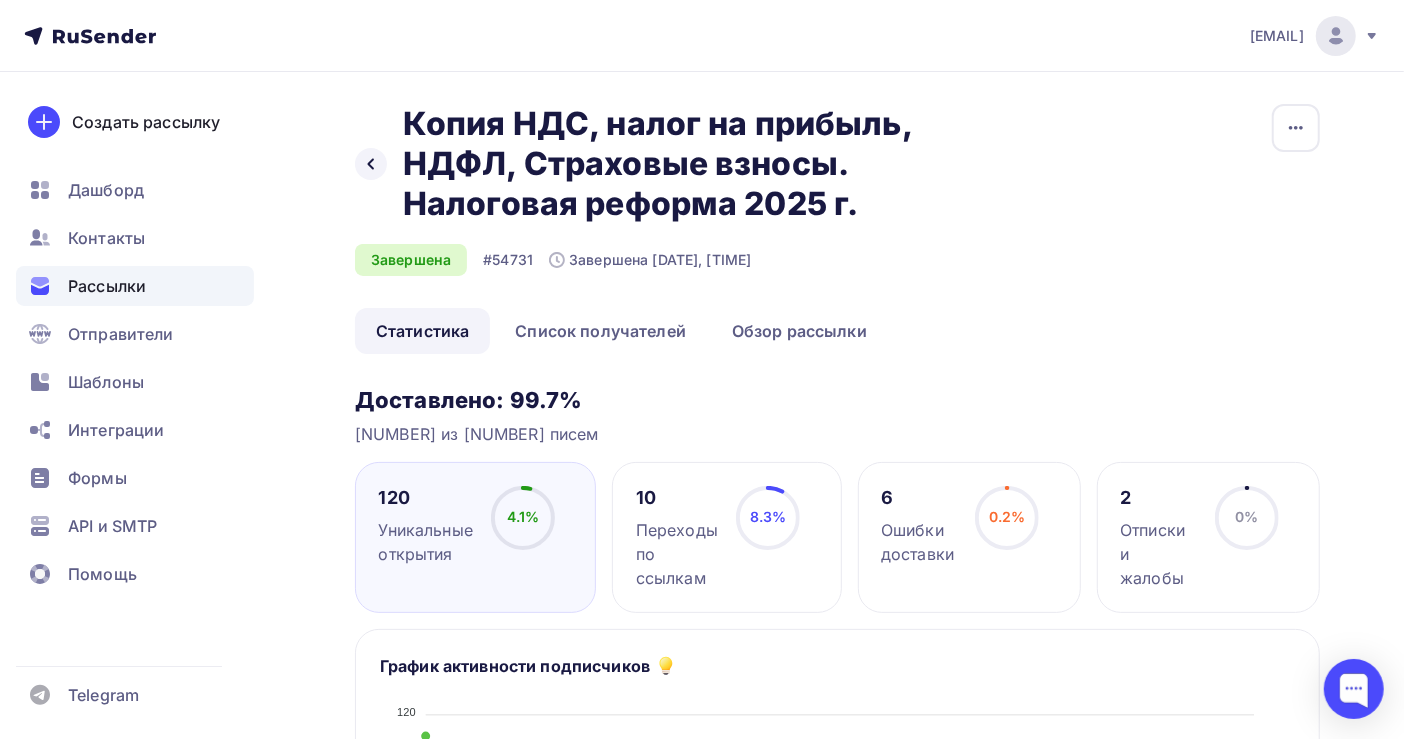 scroll, scrollTop: 0, scrollLeft: 0, axis: both 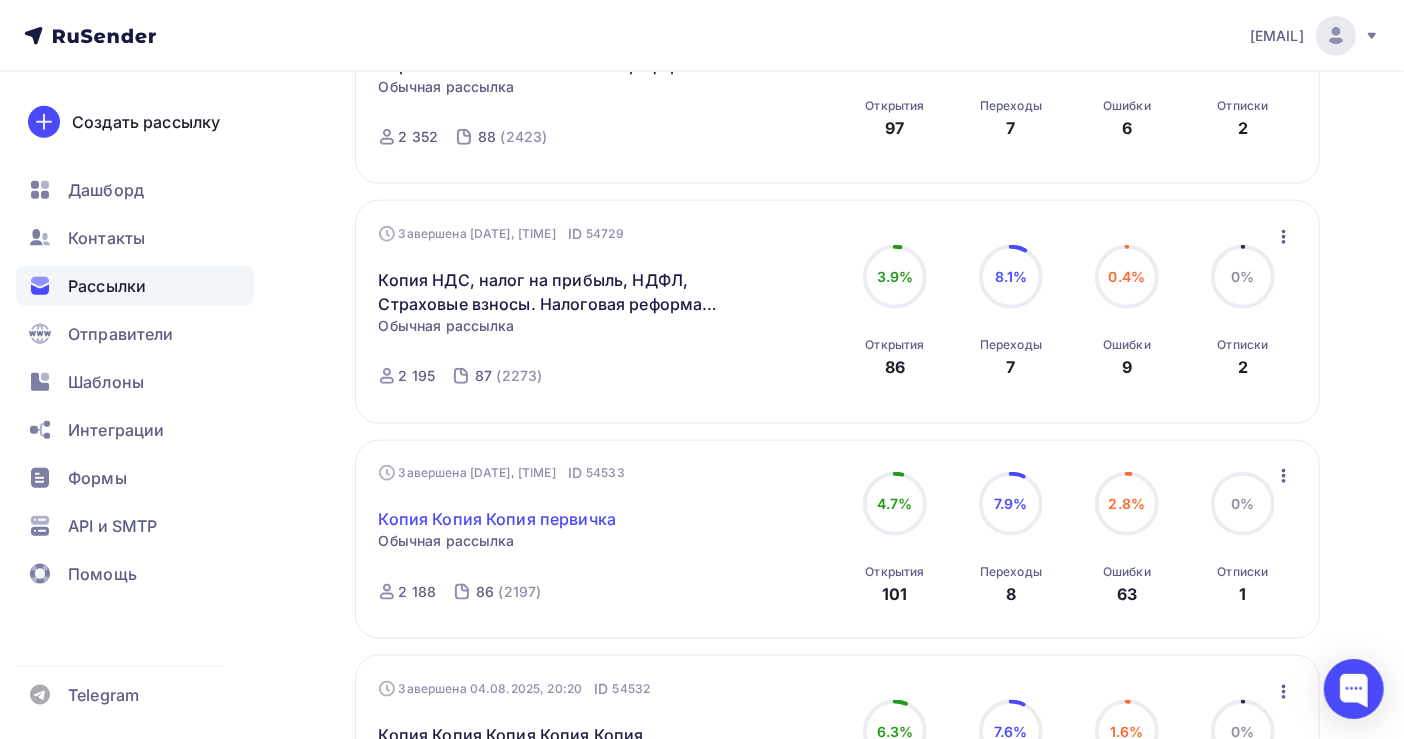 click on "Копия Копия Копия первичка" at bounding box center (498, 519) 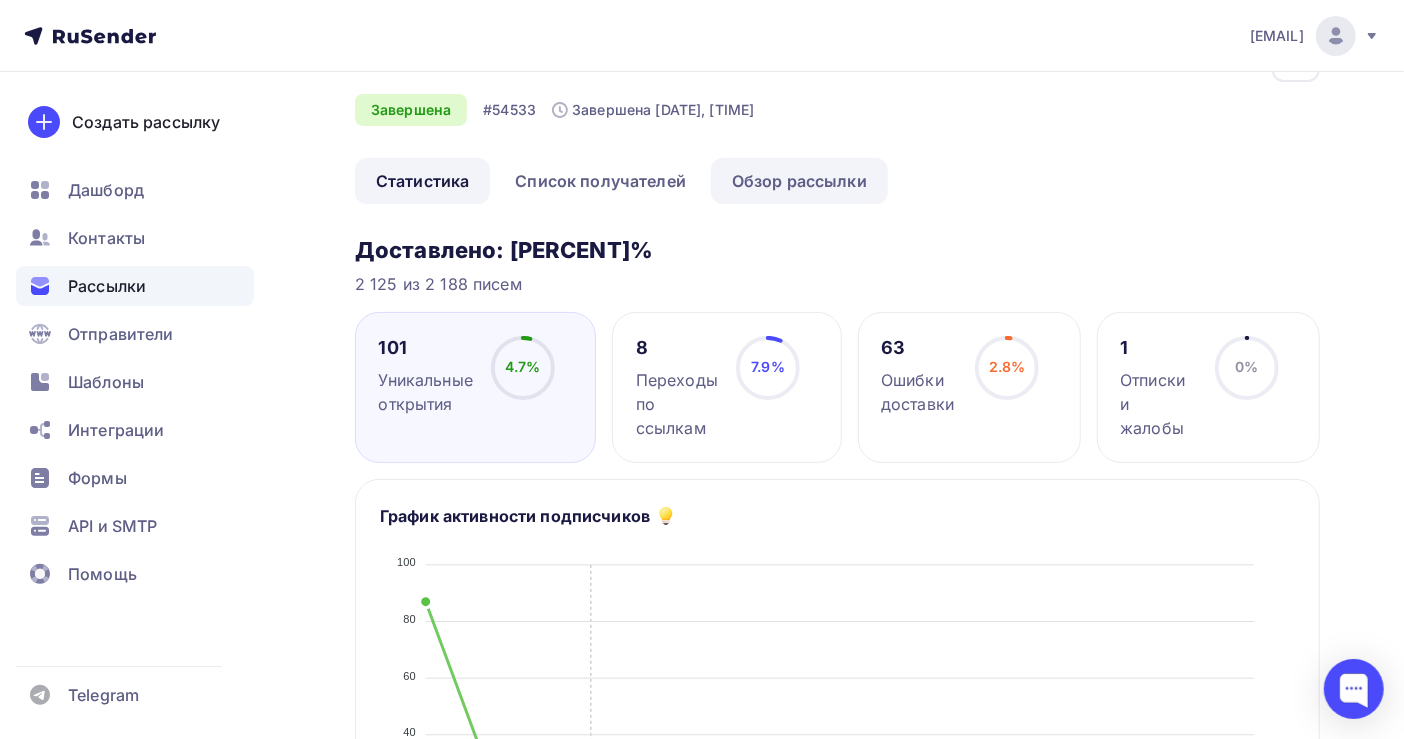 scroll, scrollTop: 0, scrollLeft: 0, axis: both 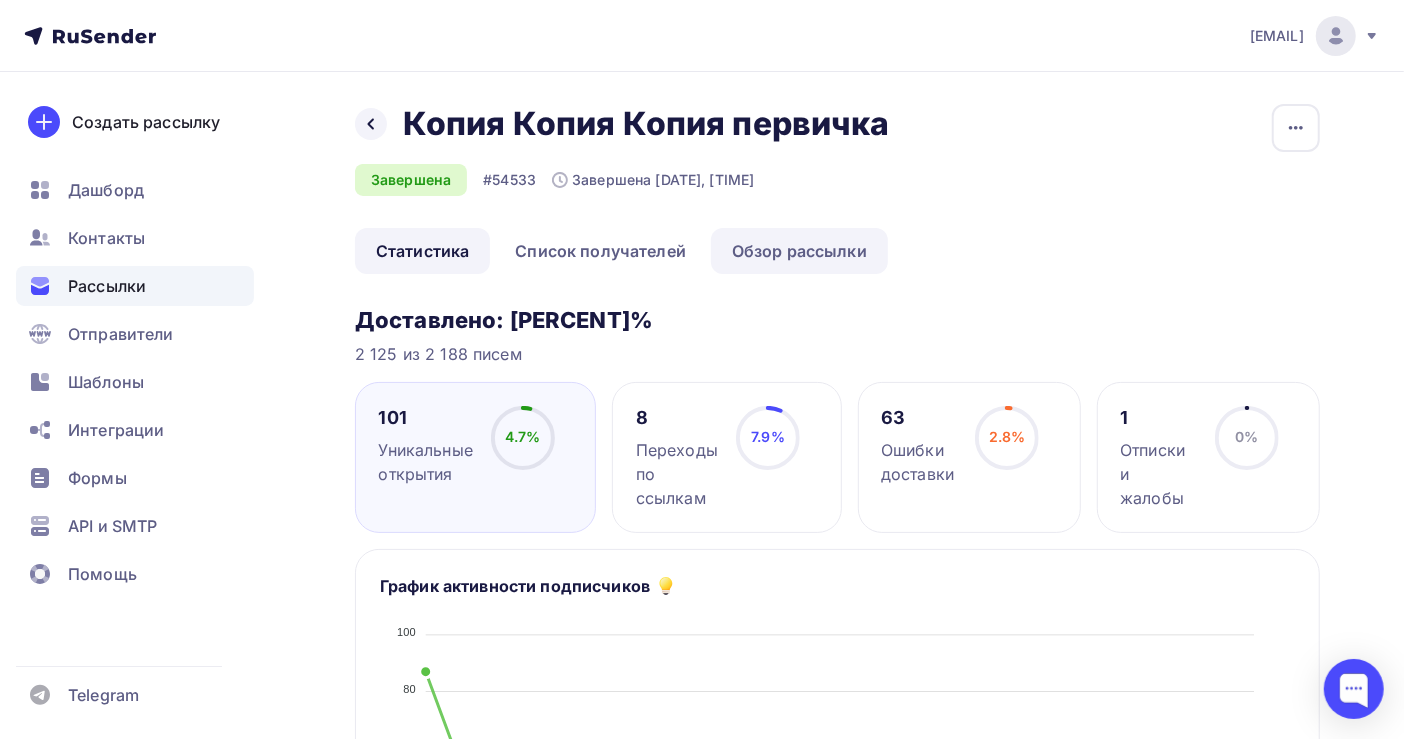 click on "Обзор рассылки" at bounding box center [799, 251] 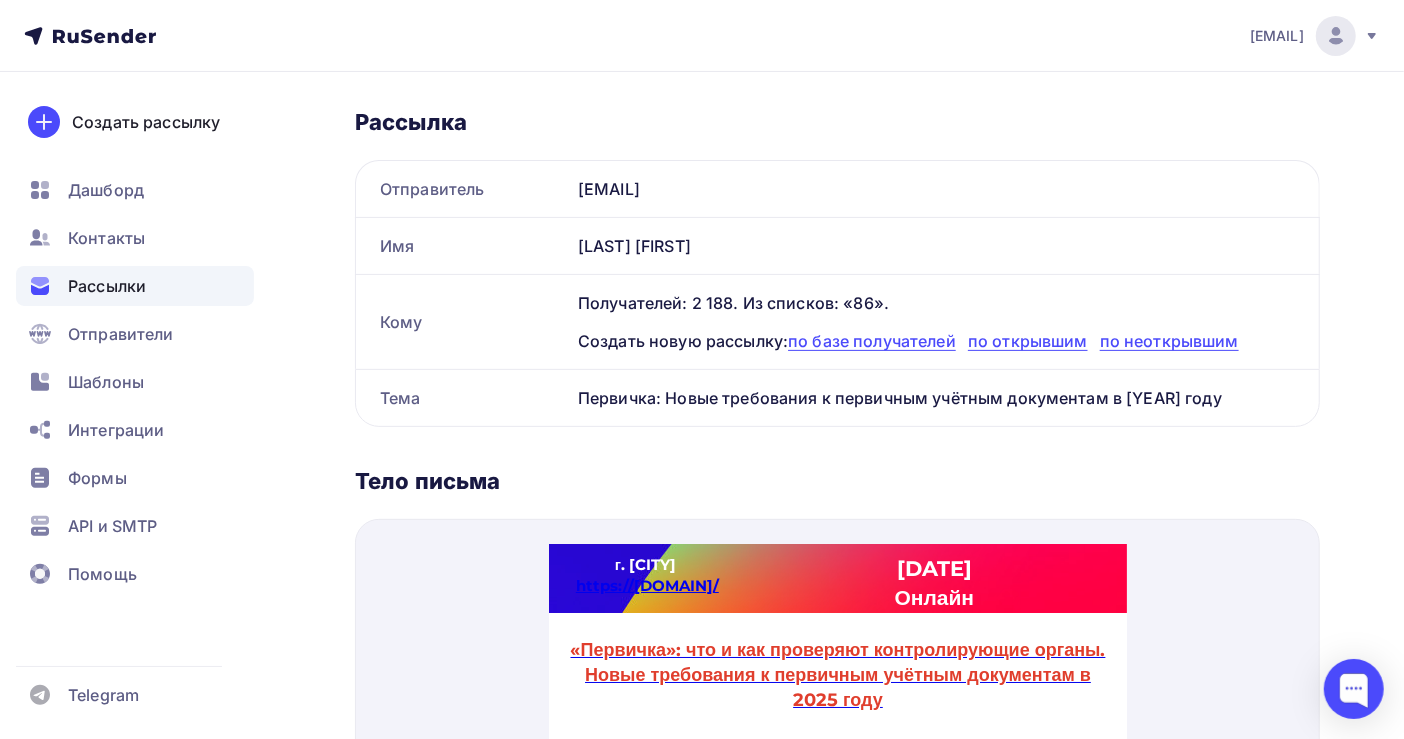 scroll, scrollTop: 266, scrollLeft: 0, axis: vertical 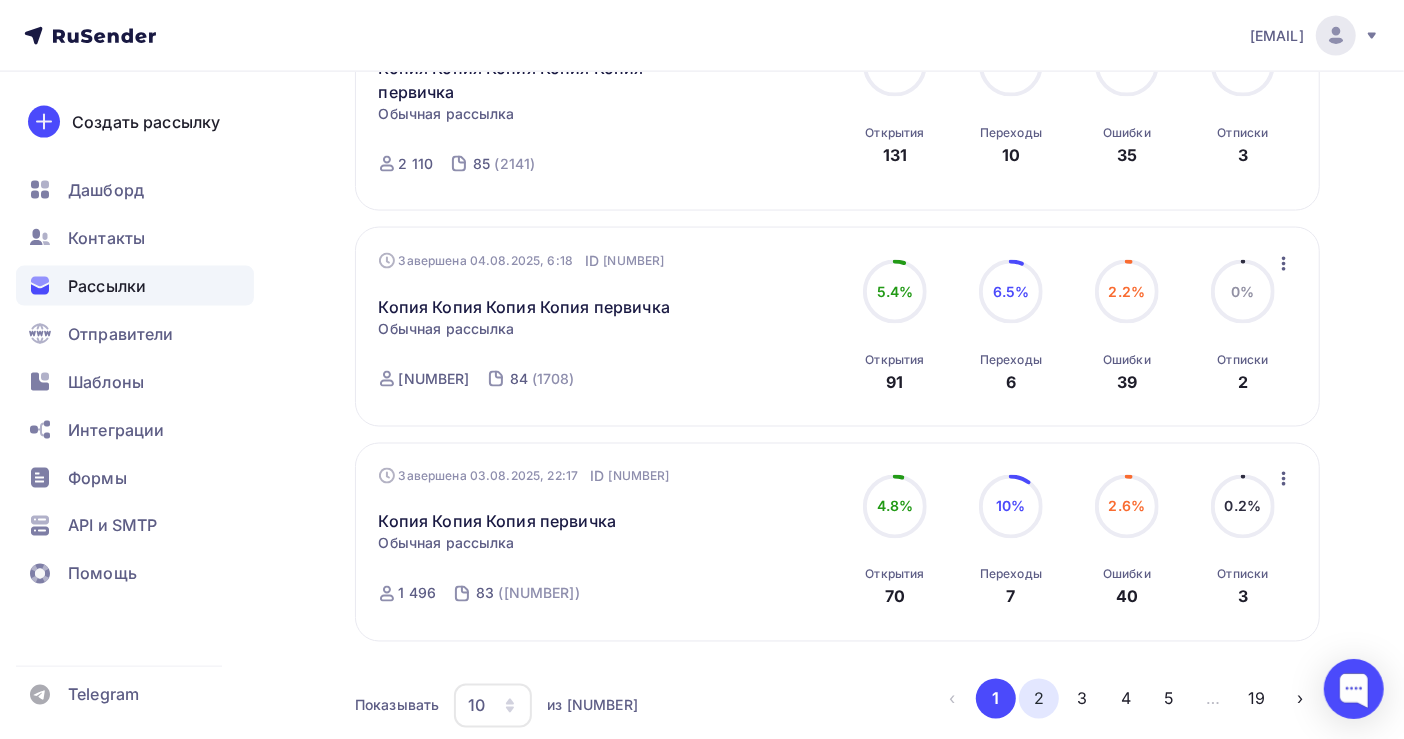 click on "2" at bounding box center (1039, 699) 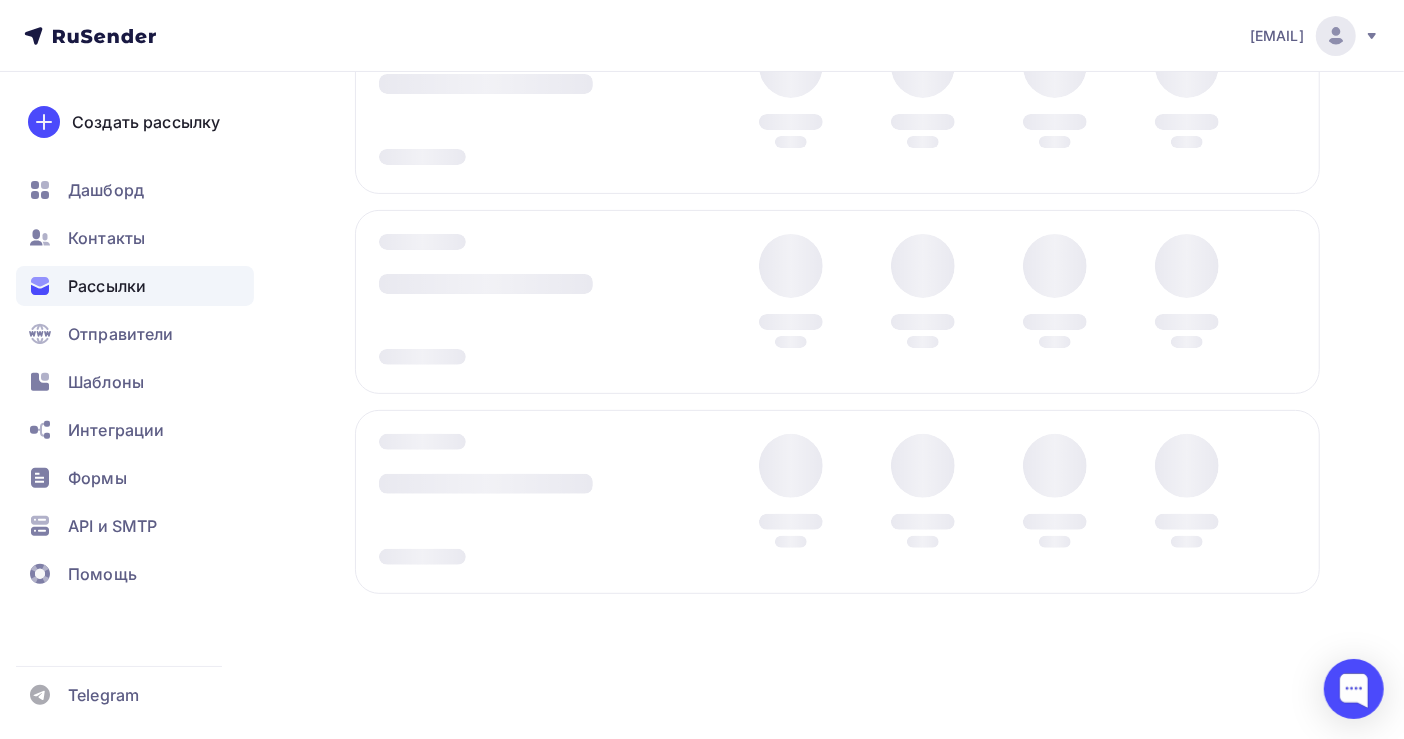 scroll, scrollTop: 243, scrollLeft: 0, axis: vertical 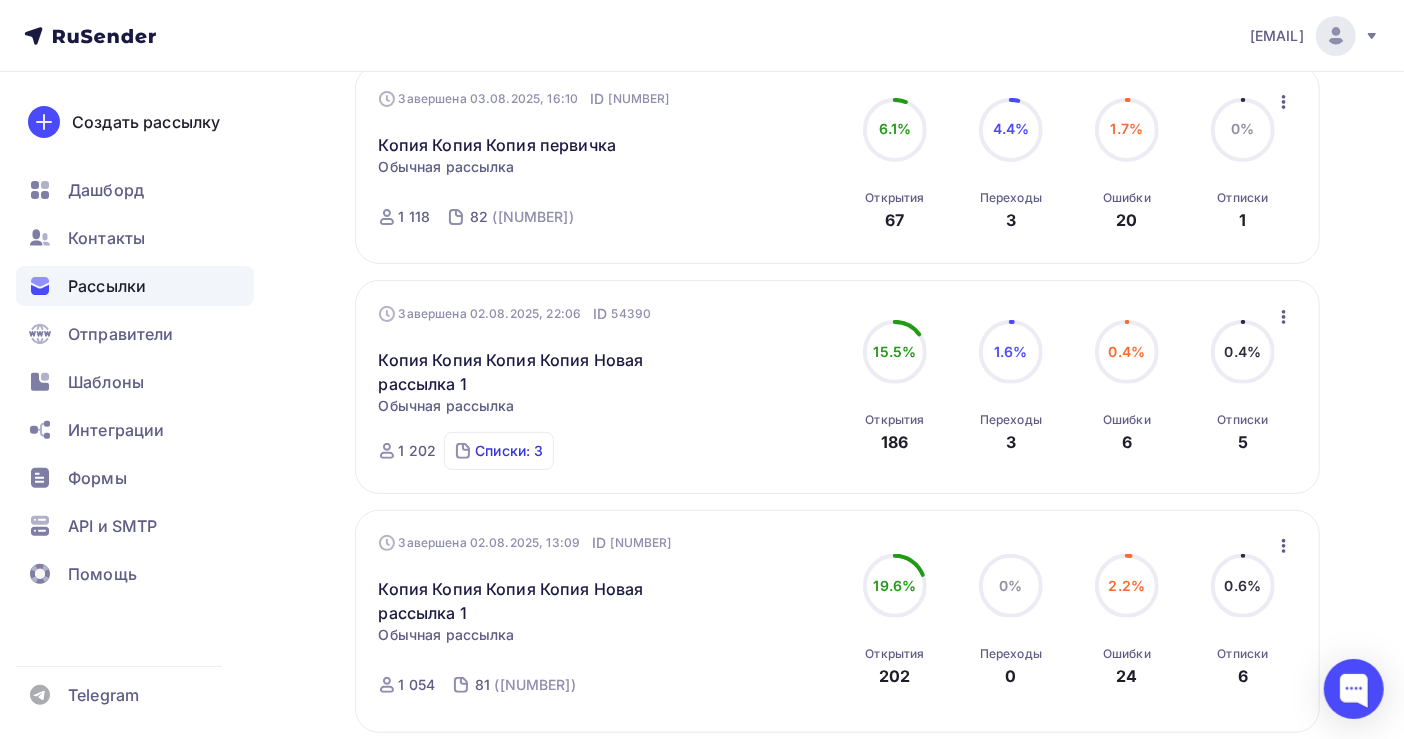 click on "Списки: 3" at bounding box center (509, 451) 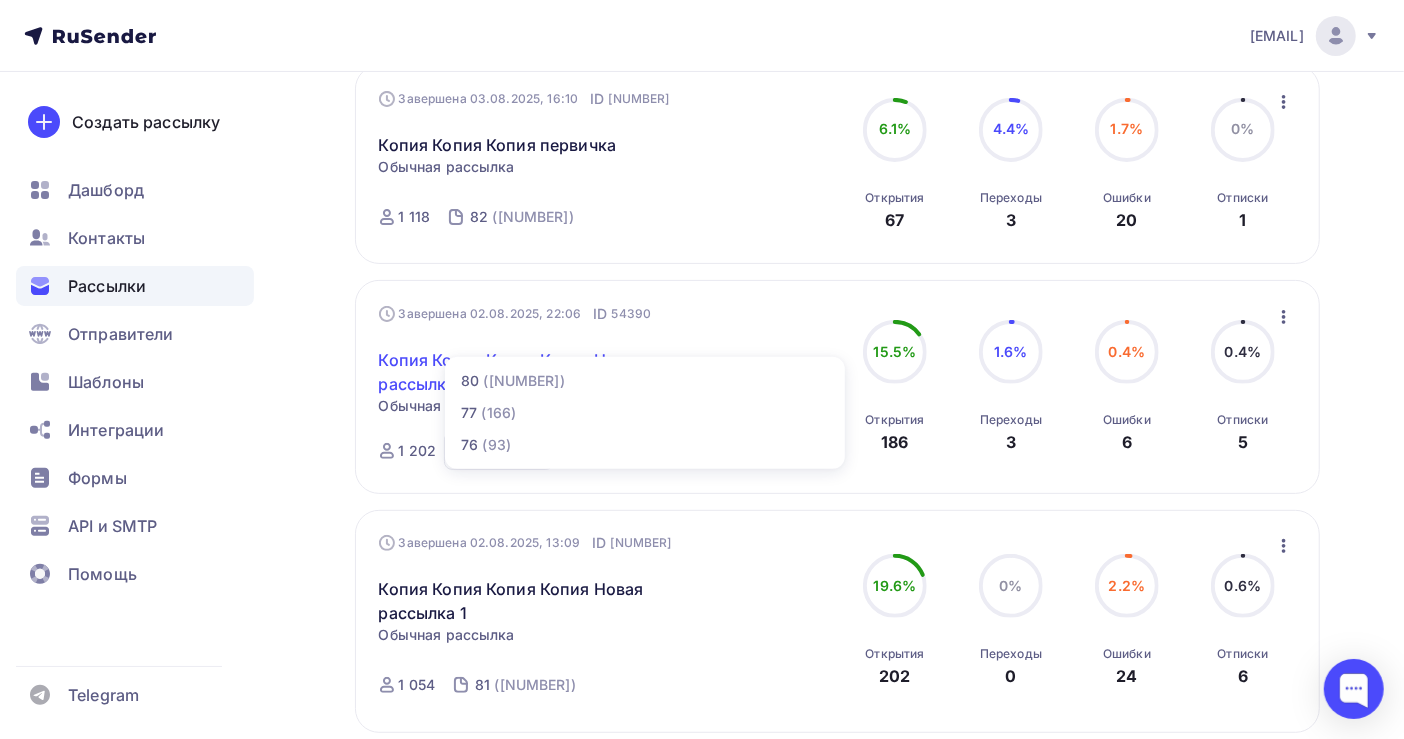 click on "Копия Копия Копия Копия Новая рассылка 1" at bounding box center [550, 372] 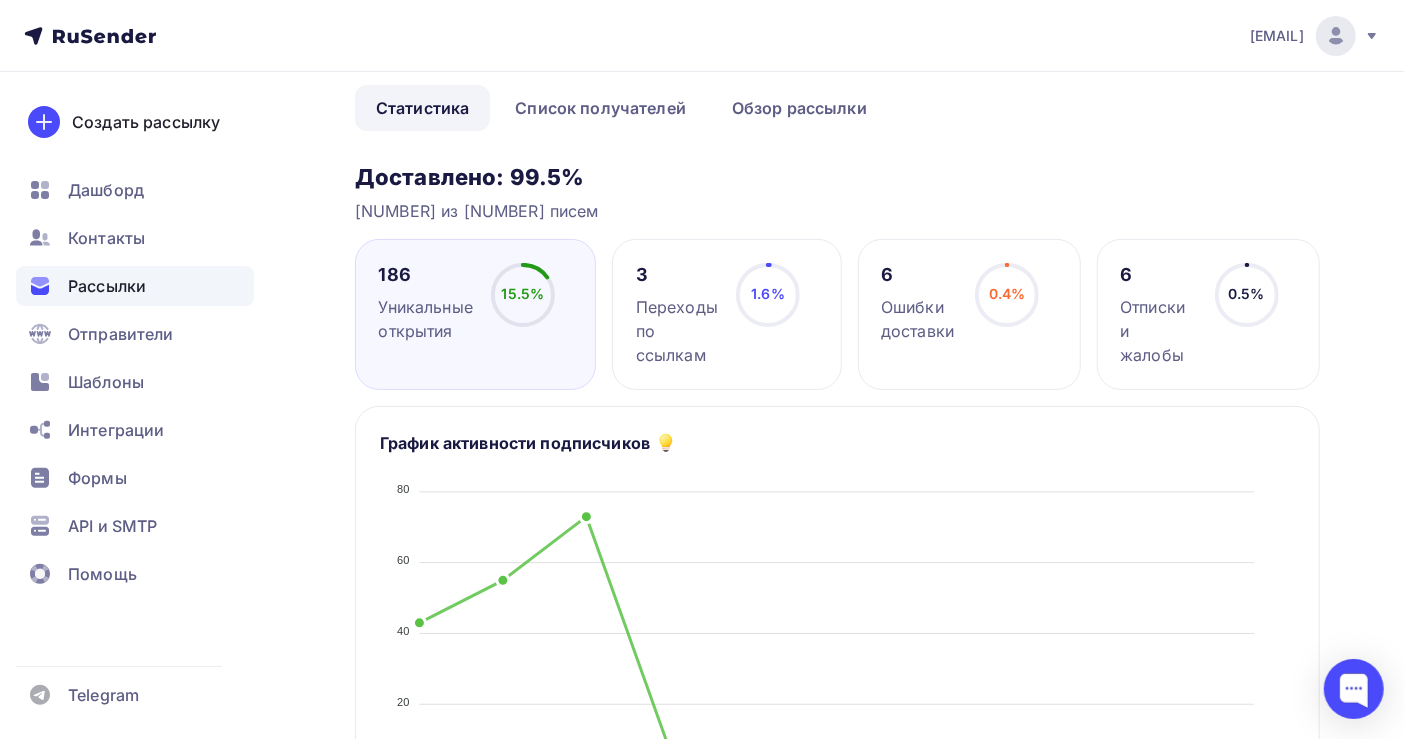 scroll, scrollTop: 133, scrollLeft: 0, axis: vertical 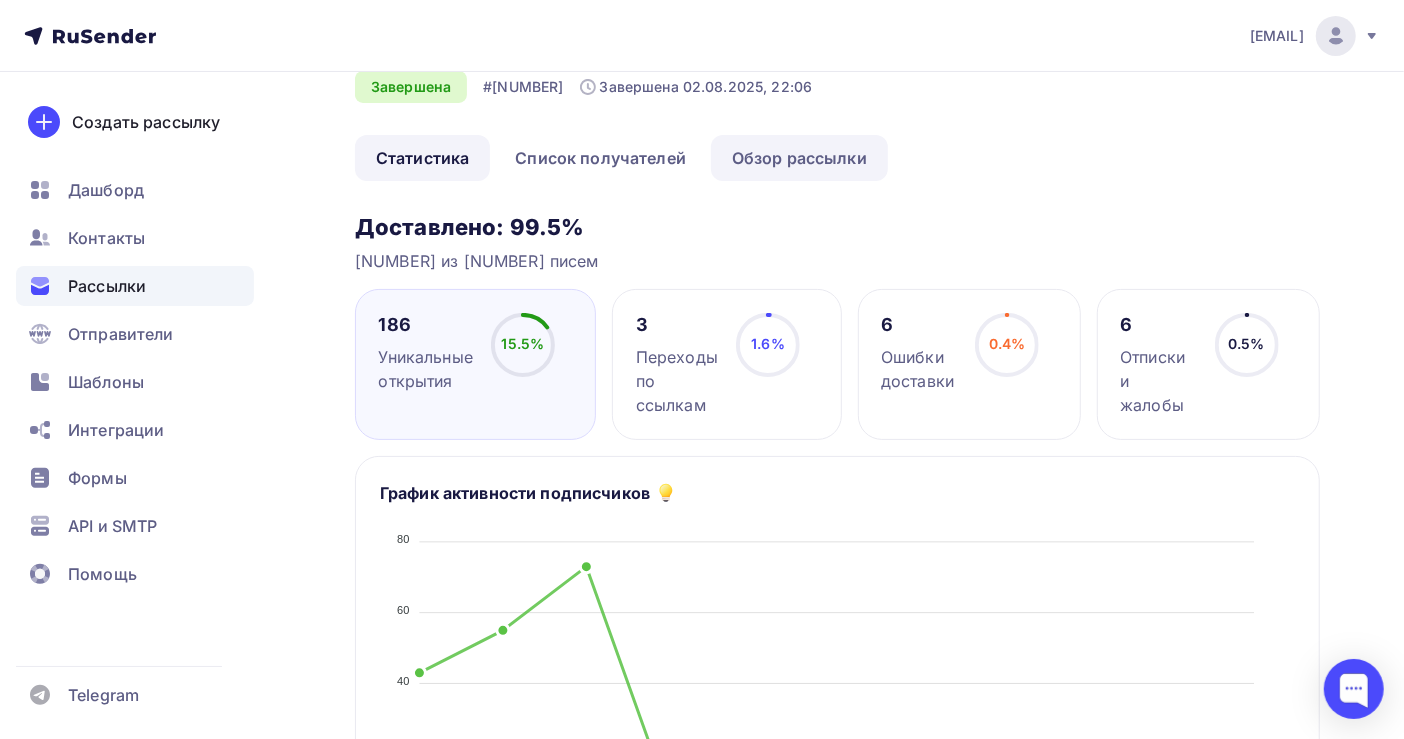 click on "Обзор рассылки" at bounding box center [799, 158] 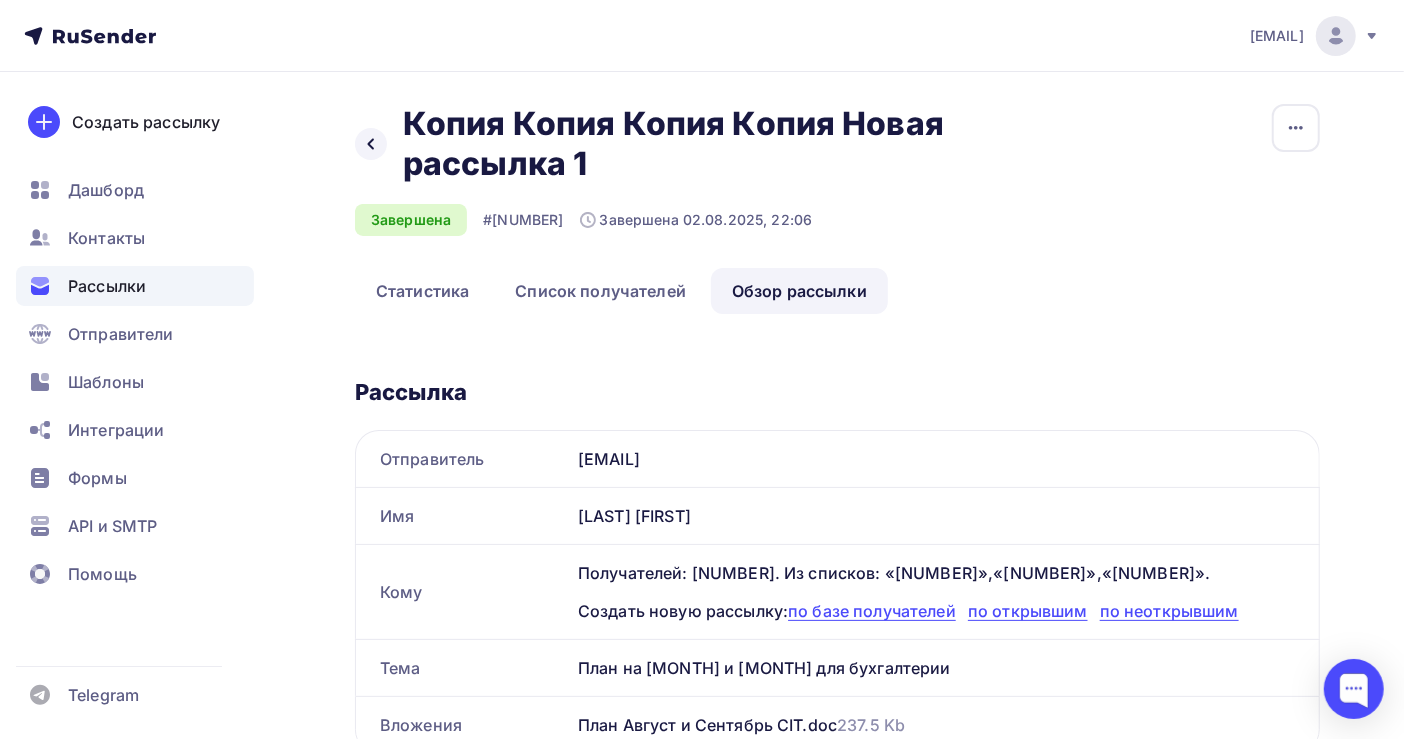 scroll, scrollTop: 0, scrollLeft: 0, axis: both 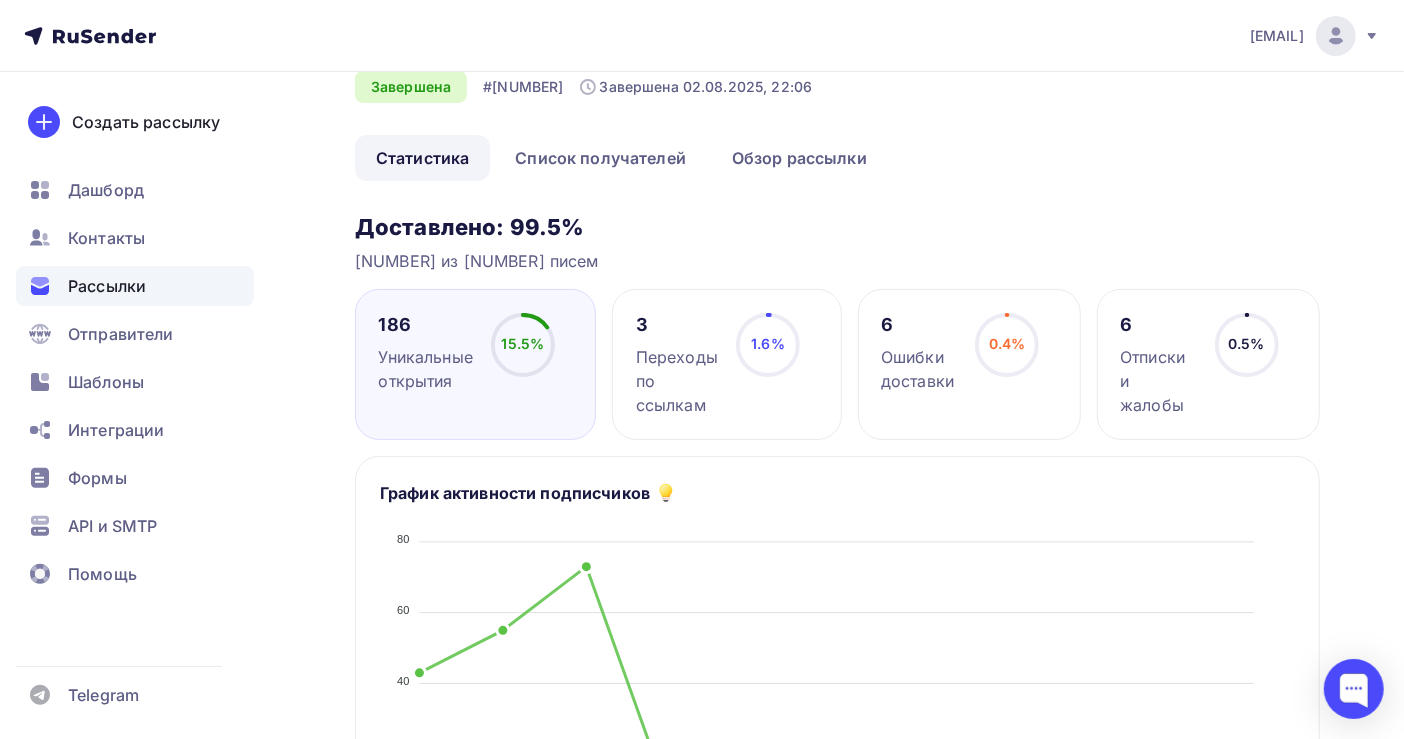 click on "Рассылки" at bounding box center (107, 286) 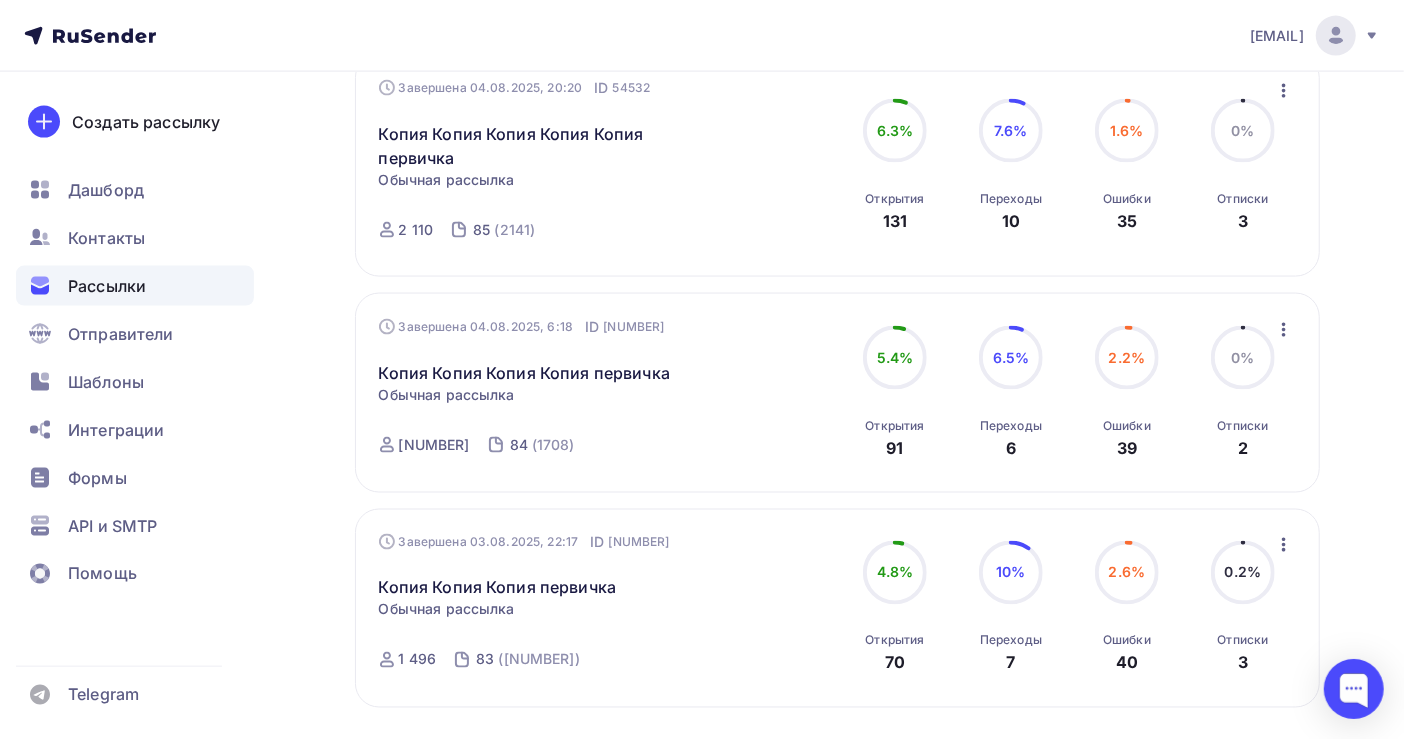 scroll, scrollTop: 1755, scrollLeft: 0, axis: vertical 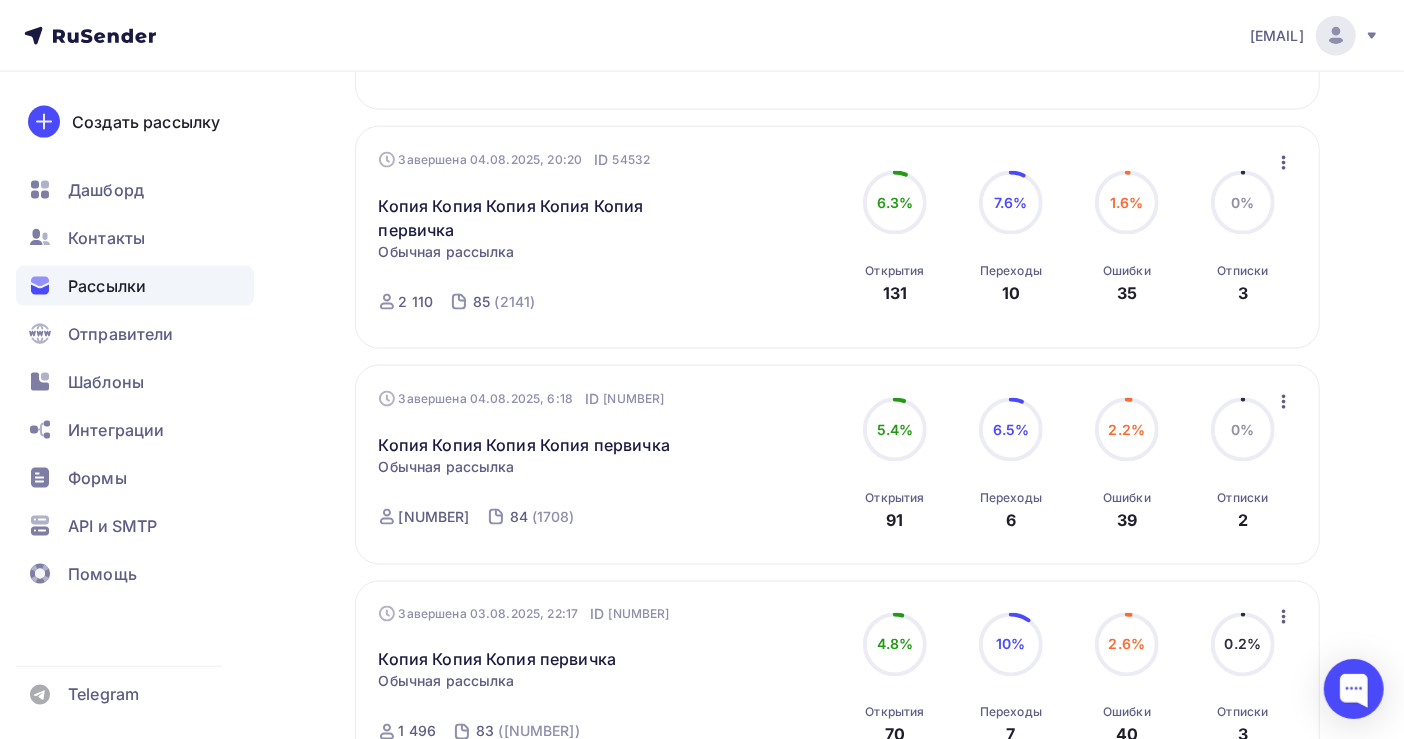 click on "Завершена
[DATE], [TIME]
ID   [NUMBER]             Копия Копия Копия Копия первичка
Статистика
Обзор рассылки
Копировать в новую
Добавить в папку
Обычная рассылка
Завершена
[DATE], [TIME]
ID   [NUMBER]    Завершена
[NUMBER]
[NUMBER]     [PERCENTAGE]%   [PERCENTAGE]%
Открытия
[NUMBER]
[PERCENTAGE]%   [PERCENTAGE]%
Переходы
[NUMBER]
[PERCENTAGE]%   [PERCENTAGE]%
Ошибки
[NUMBER]
[PERCENTAGE]%   [PERCENTAGE]%
Отписки
[NUMBER]
Статистика
Обзор рассылки" at bounding box center [837, 464] 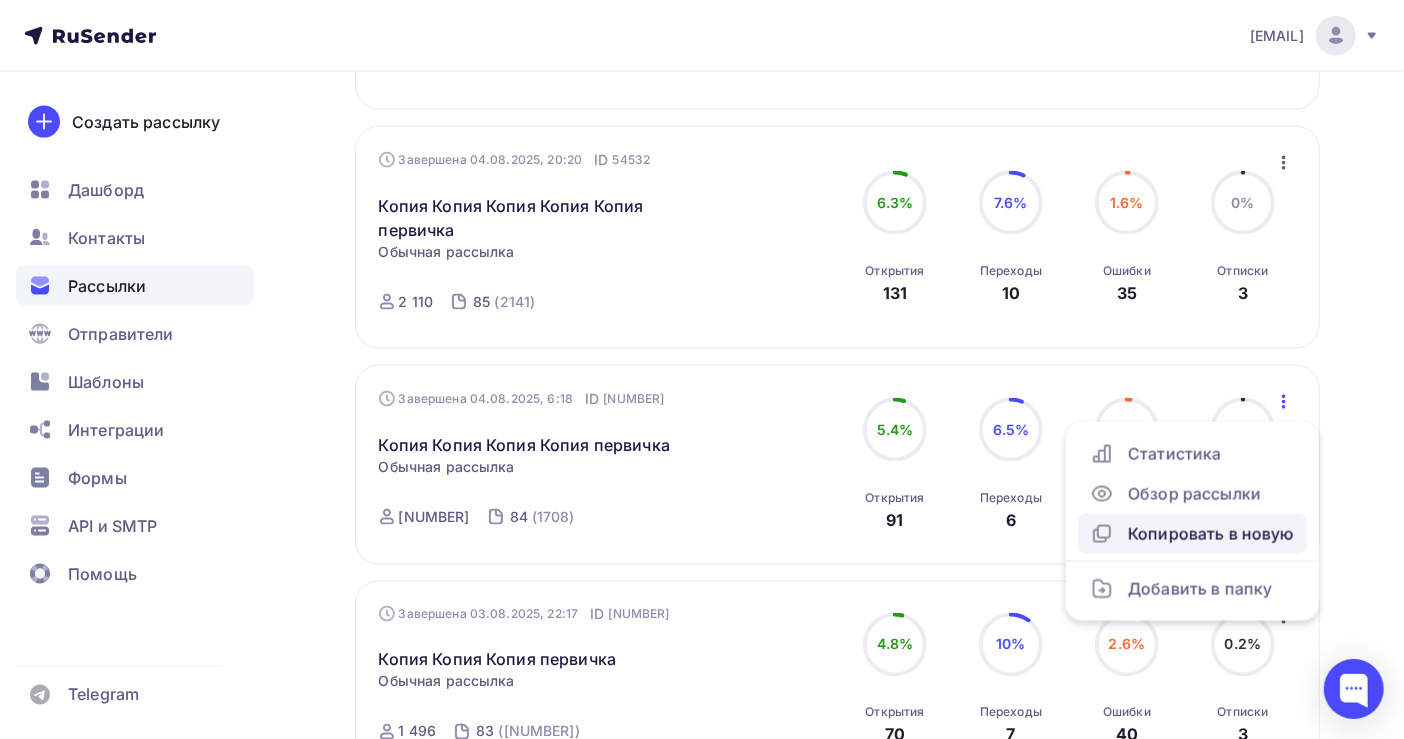 click on "Копировать в новую" at bounding box center (1192, 534) 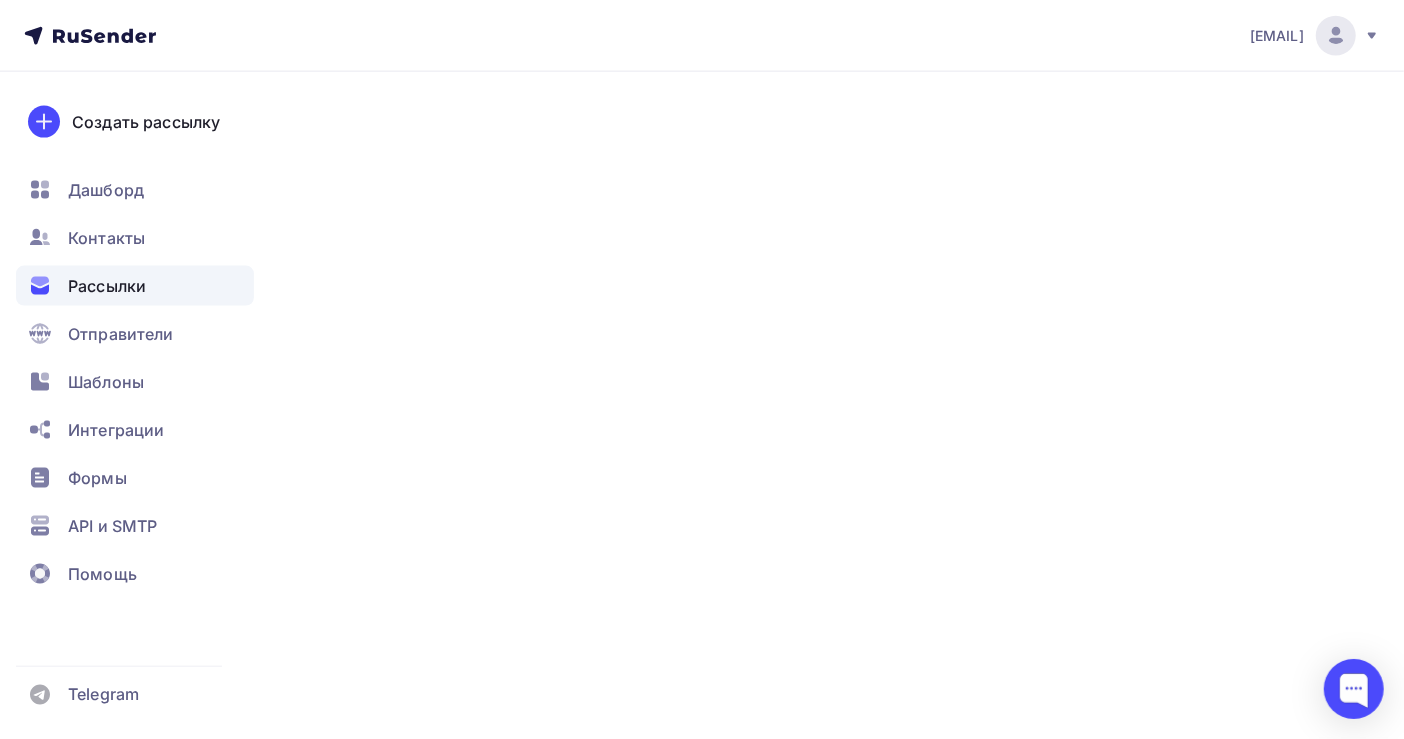scroll, scrollTop: 0, scrollLeft: 0, axis: both 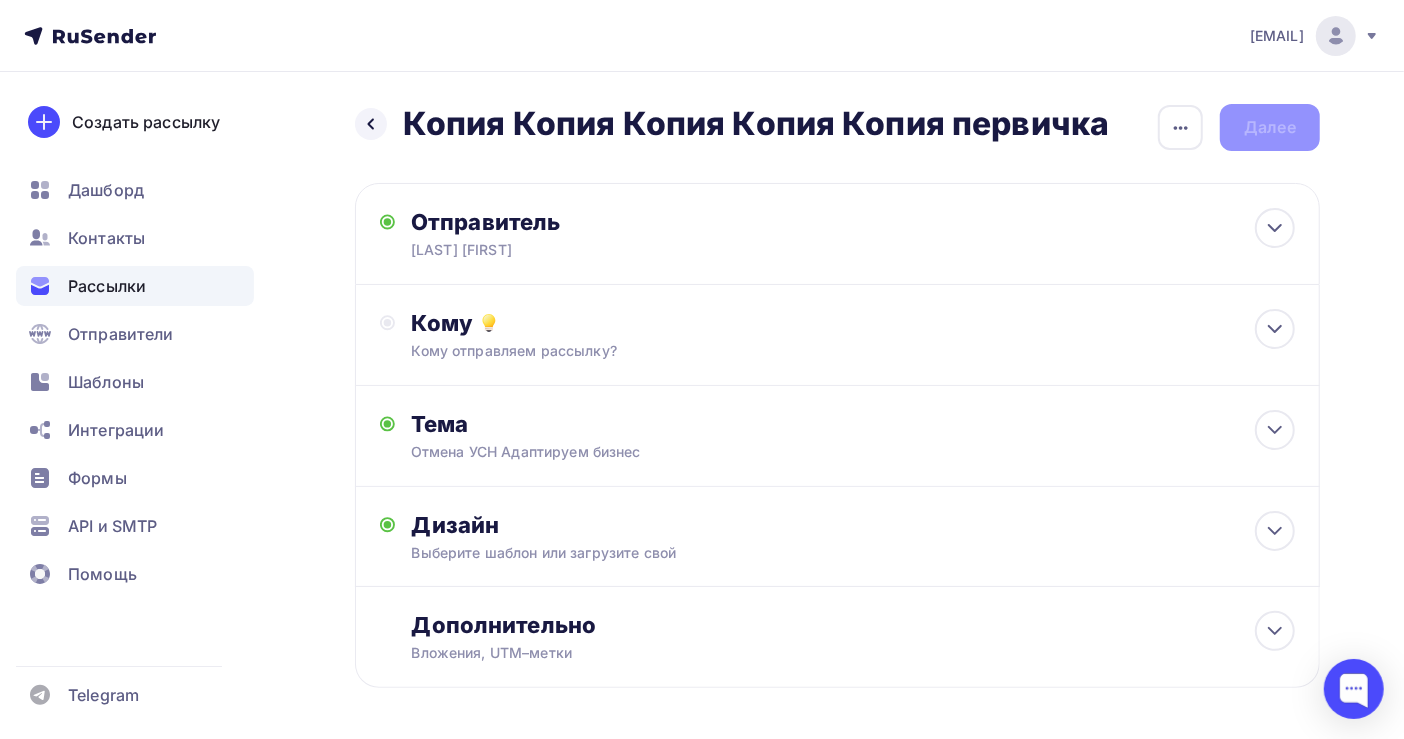 click on "Рассылки" at bounding box center [107, 286] 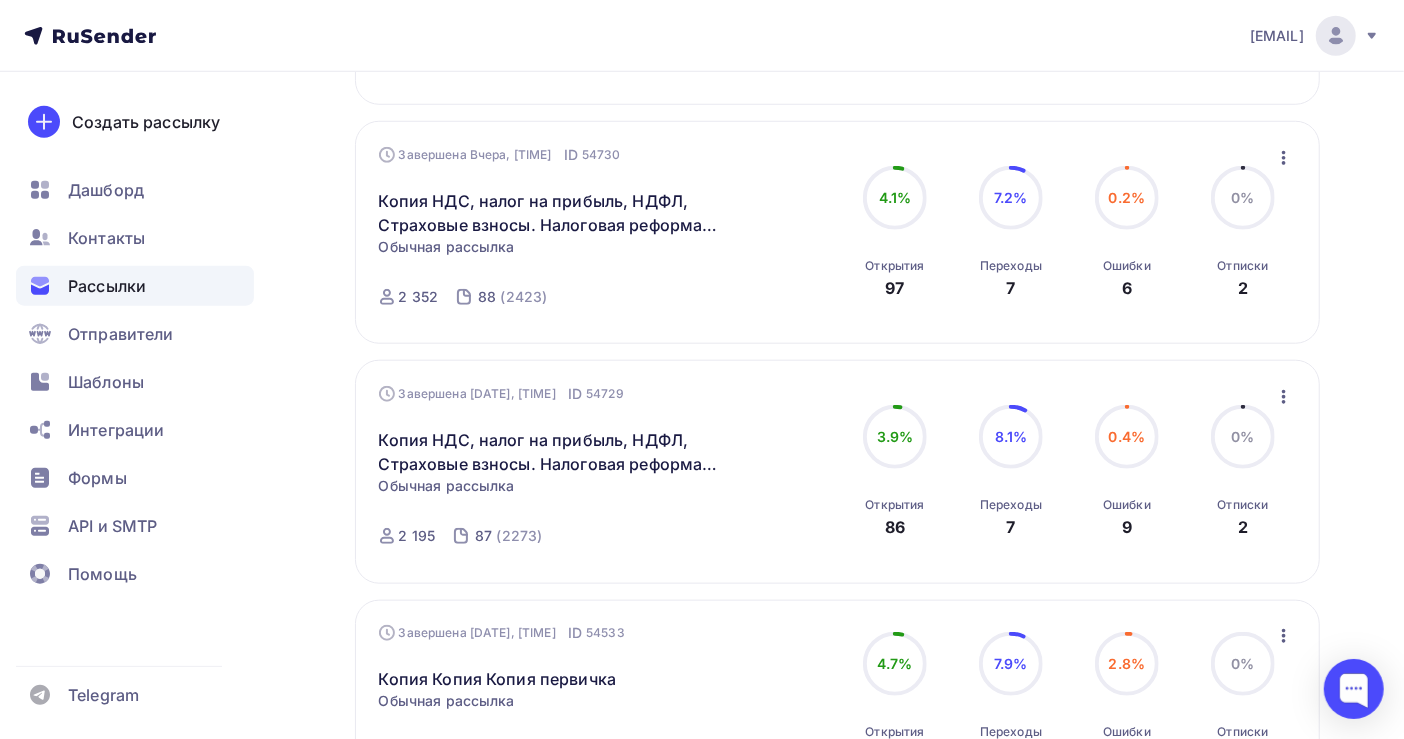 scroll, scrollTop: 1333, scrollLeft: 0, axis: vertical 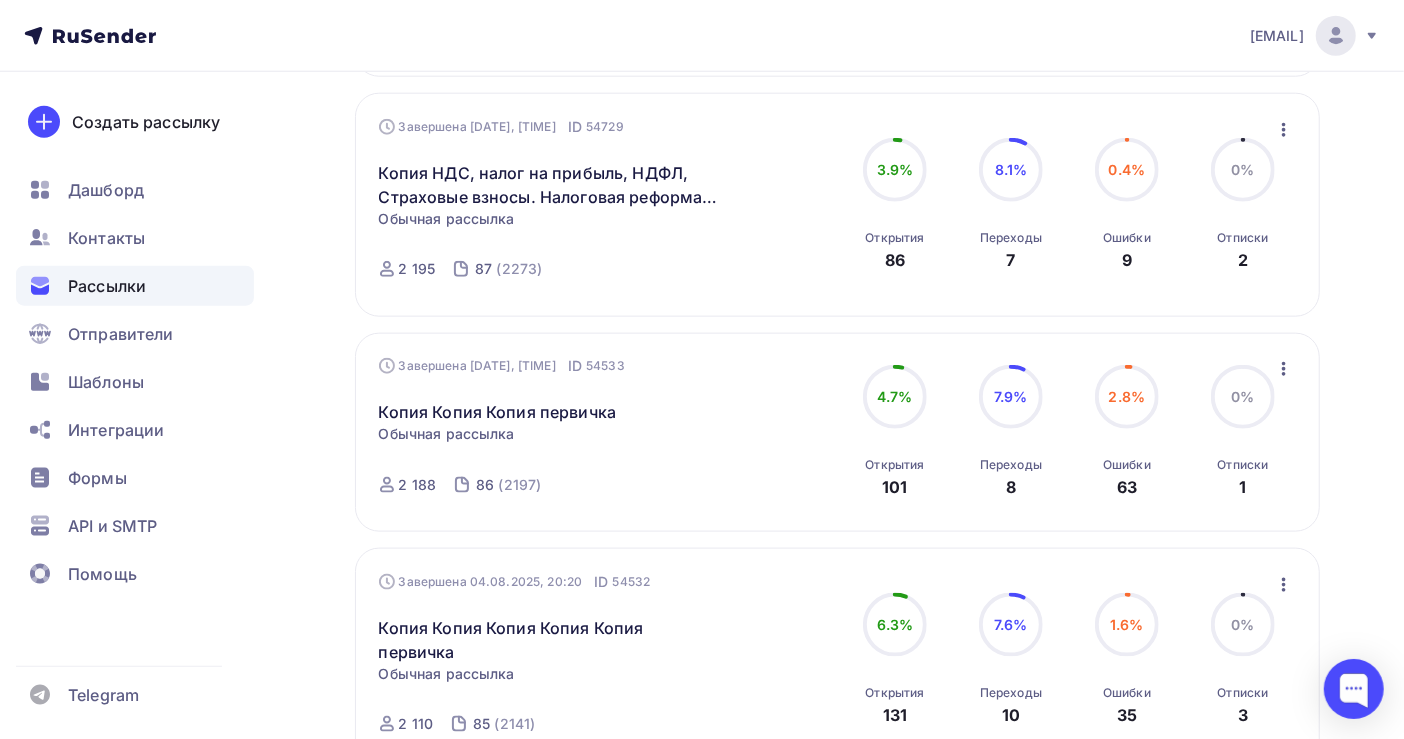 click 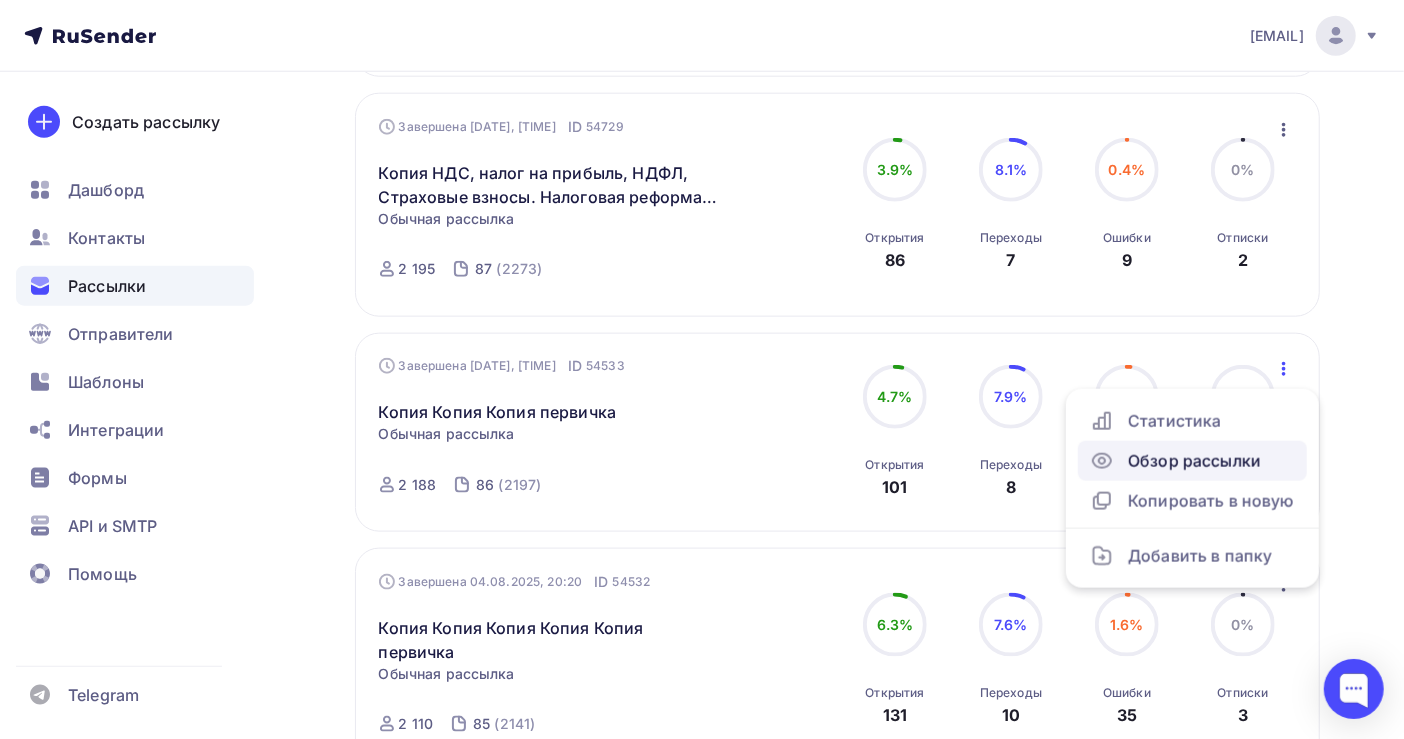 click on "Обзор рассылки" at bounding box center [1192, 461] 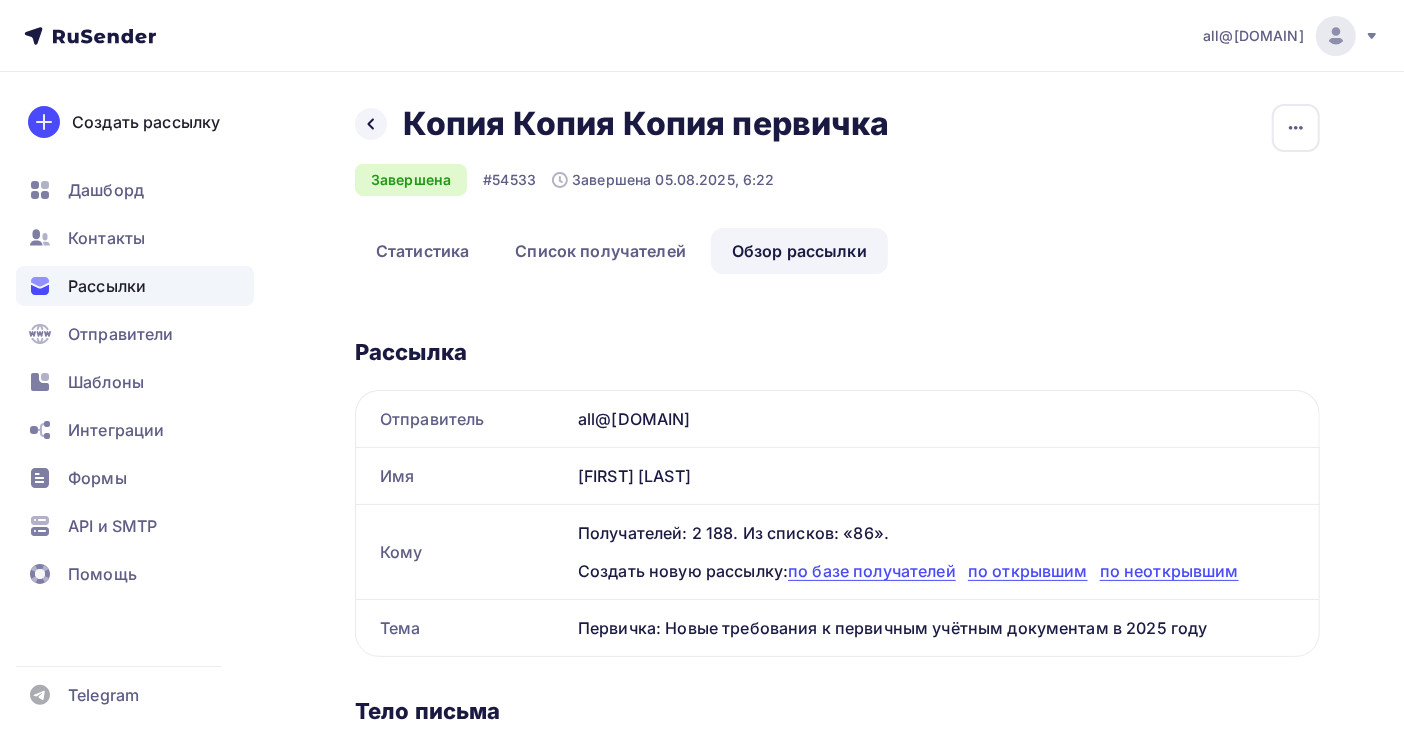 scroll, scrollTop: 0, scrollLeft: 0, axis: both 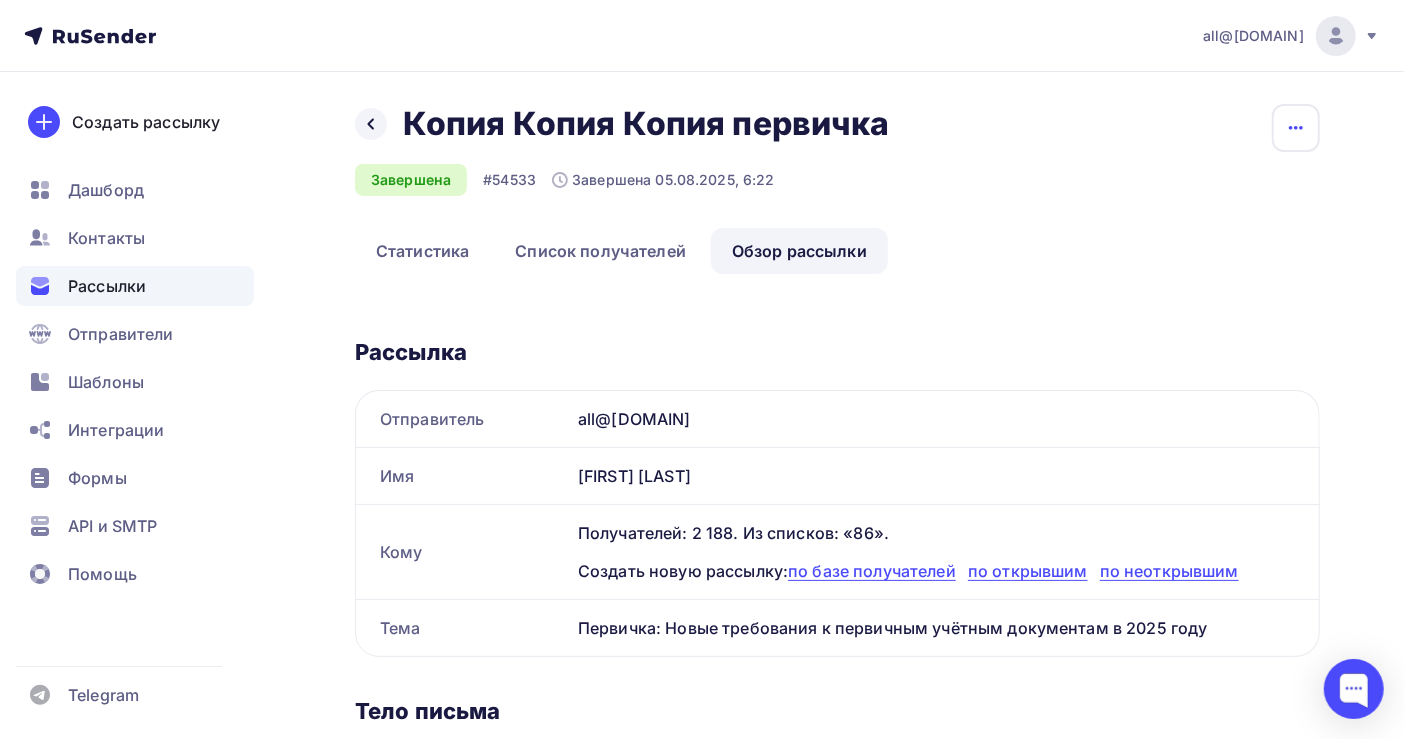 click at bounding box center (1296, 128) 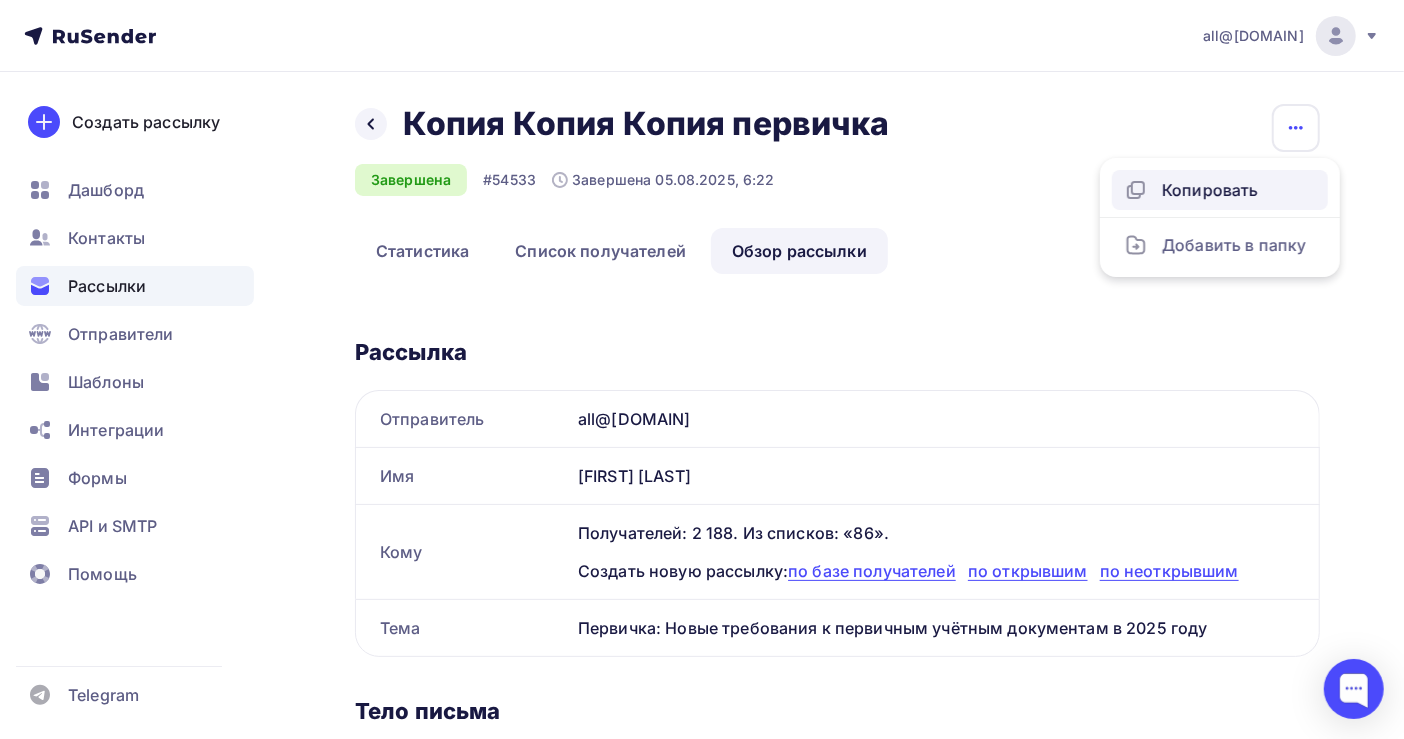 click on "Копировать" at bounding box center (1220, 190) 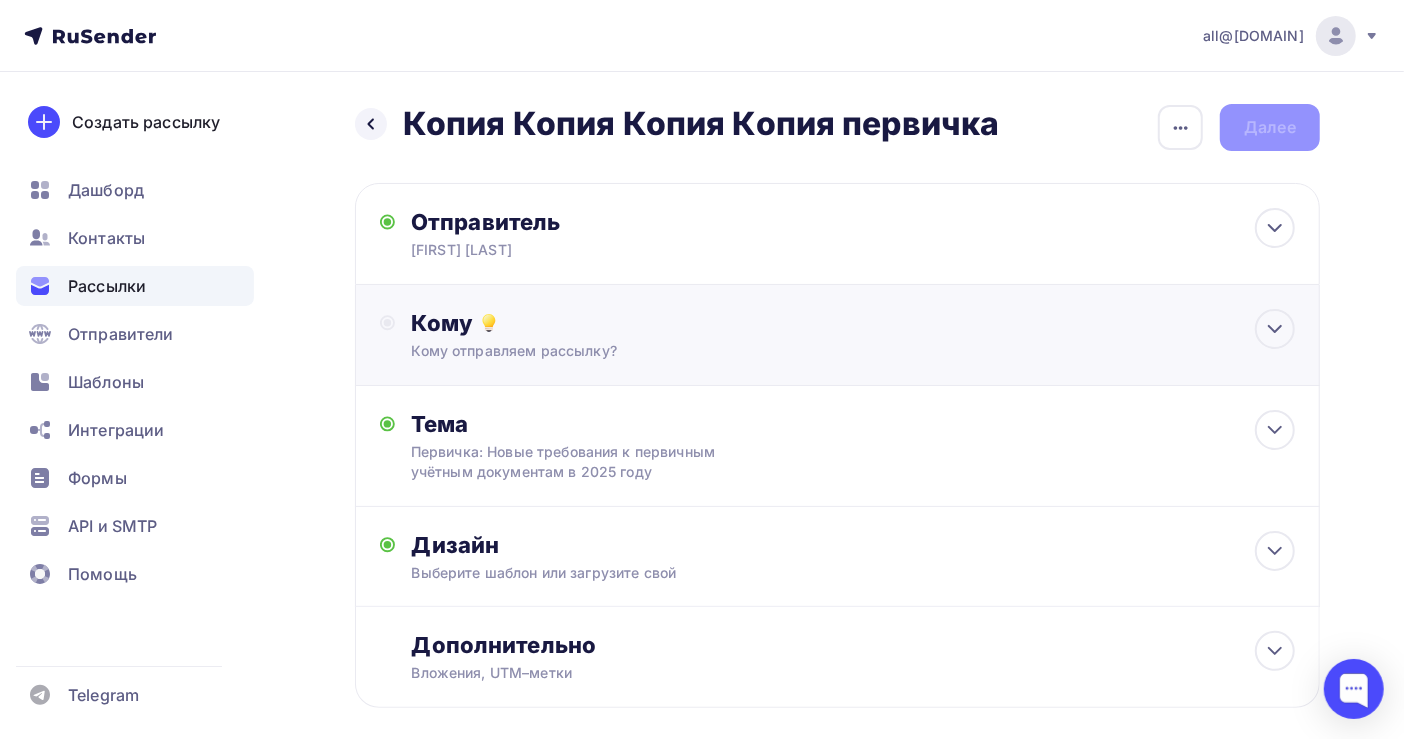 click on "Кому" at bounding box center (853, 323) 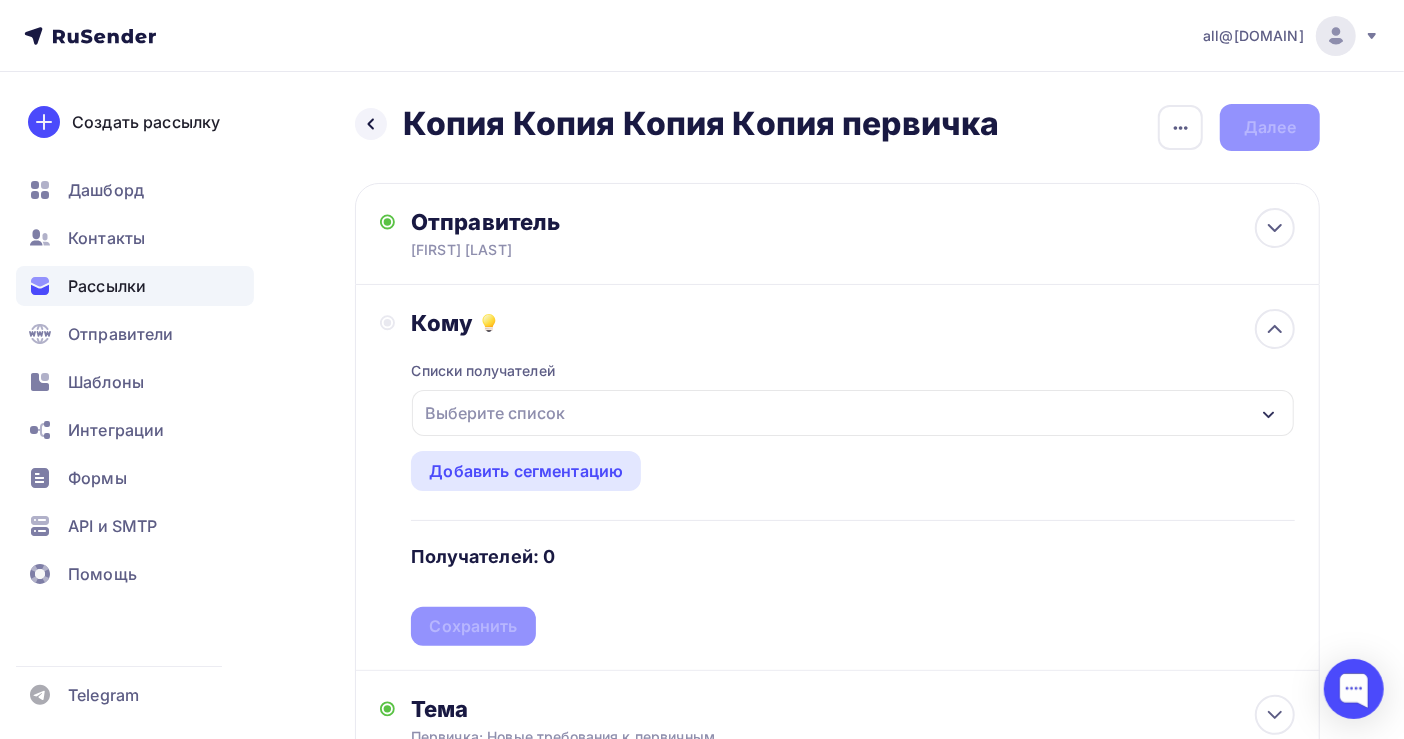 click on "Выберите список" at bounding box center [495, 413] 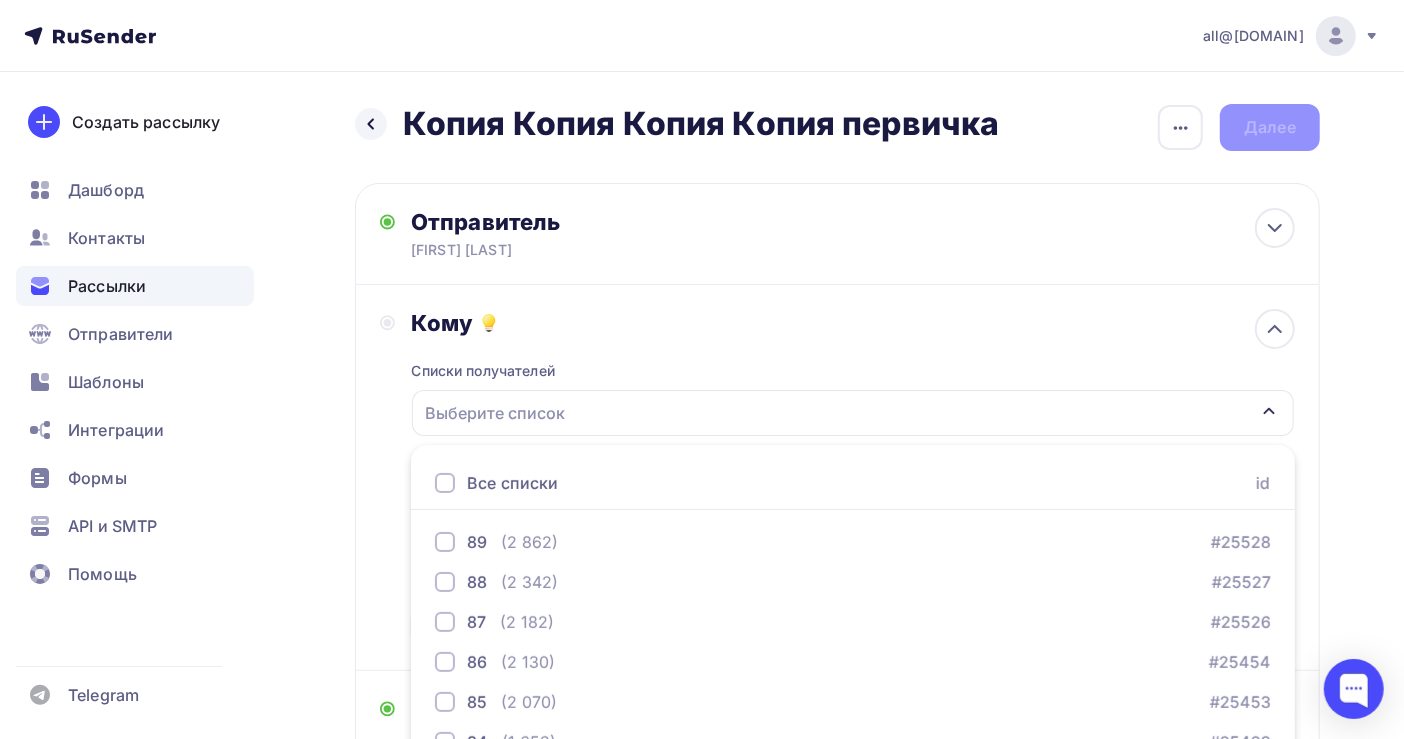 scroll, scrollTop: 224, scrollLeft: 0, axis: vertical 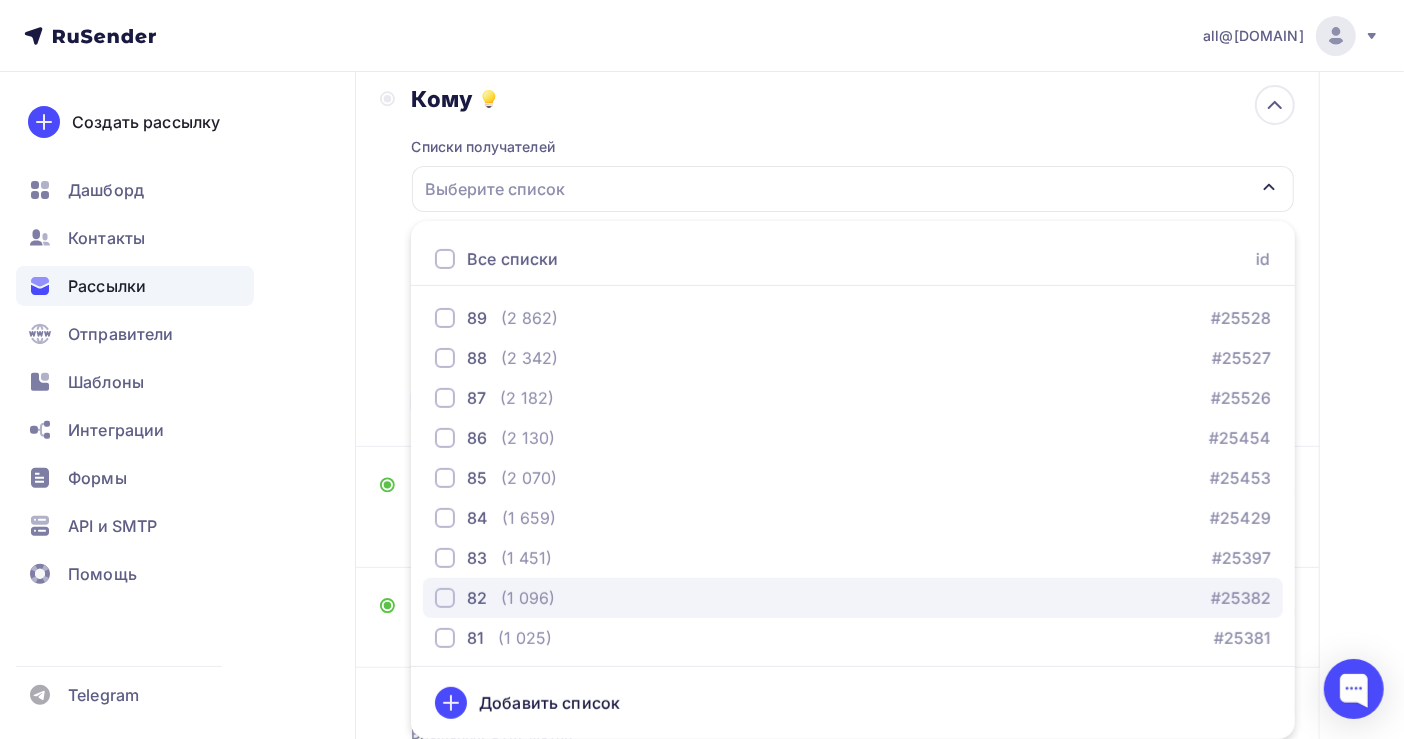 click on "([NUMBER])" at bounding box center (528, 598) 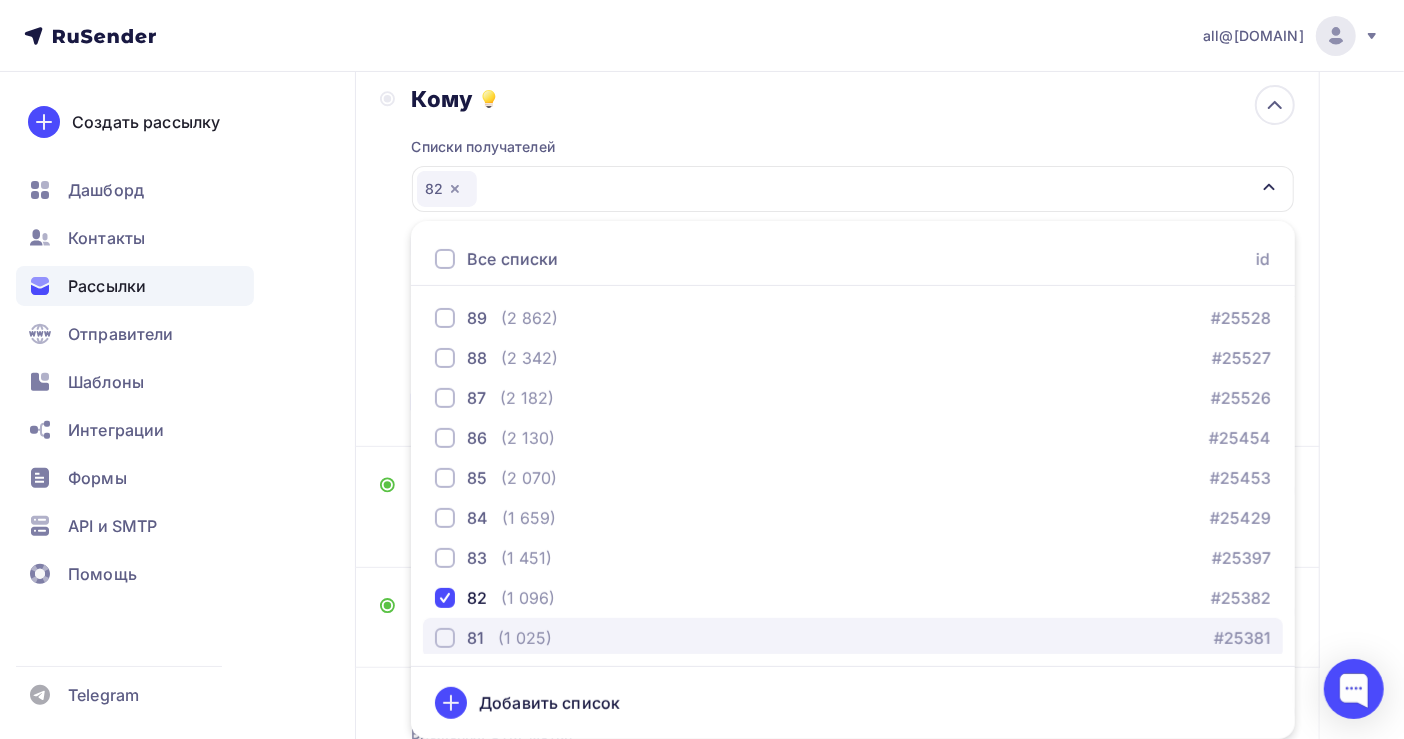 click on "([NUMBER])" at bounding box center (525, 638) 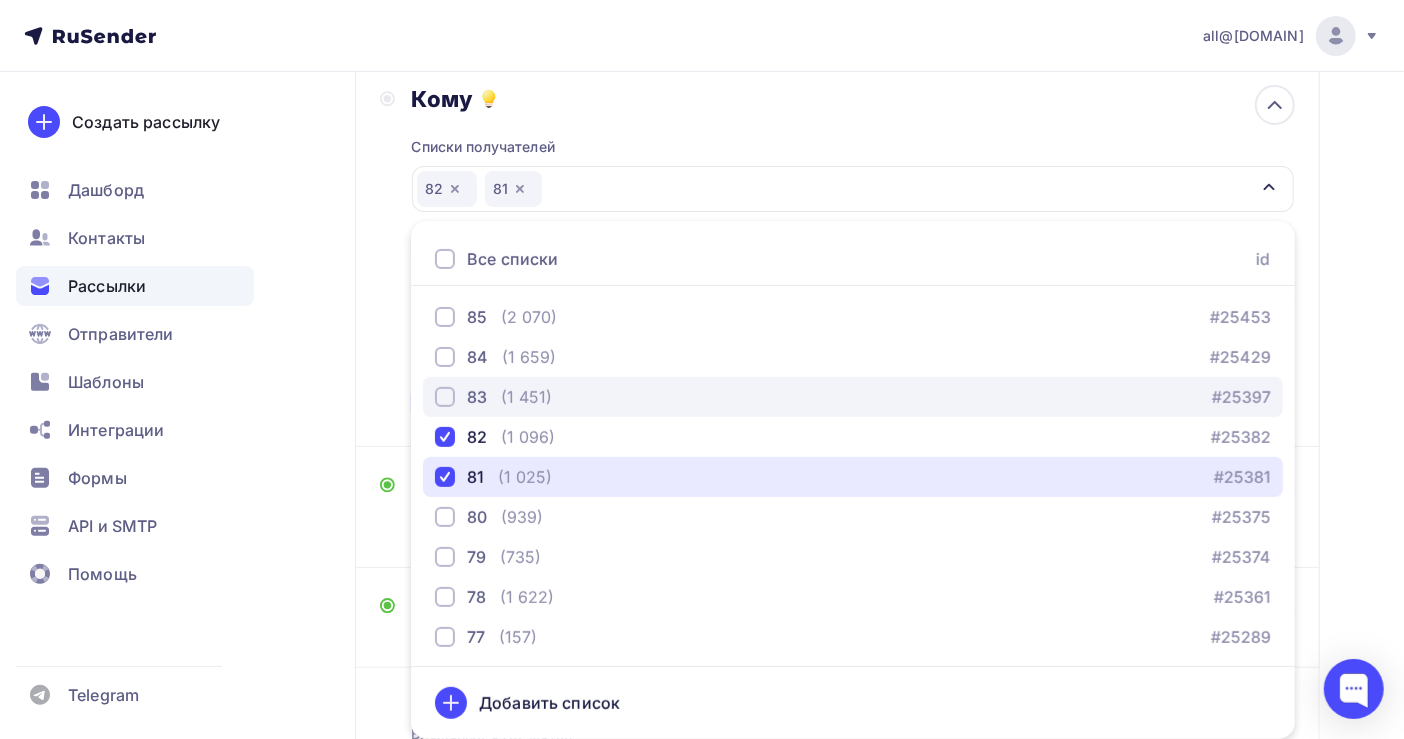 scroll, scrollTop: 266, scrollLeft: 0, axis: vertical 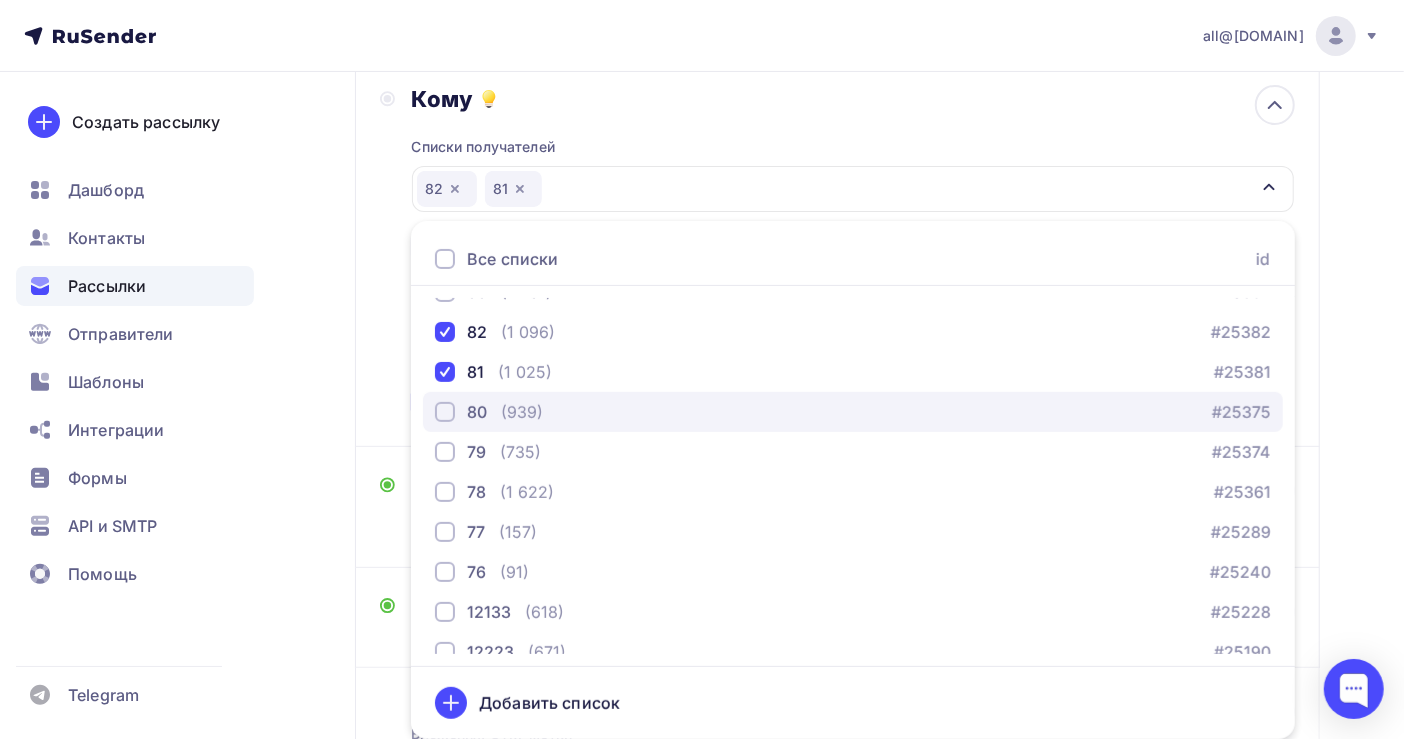 click on "([NUMBER])" at bounding box center [522, 412] 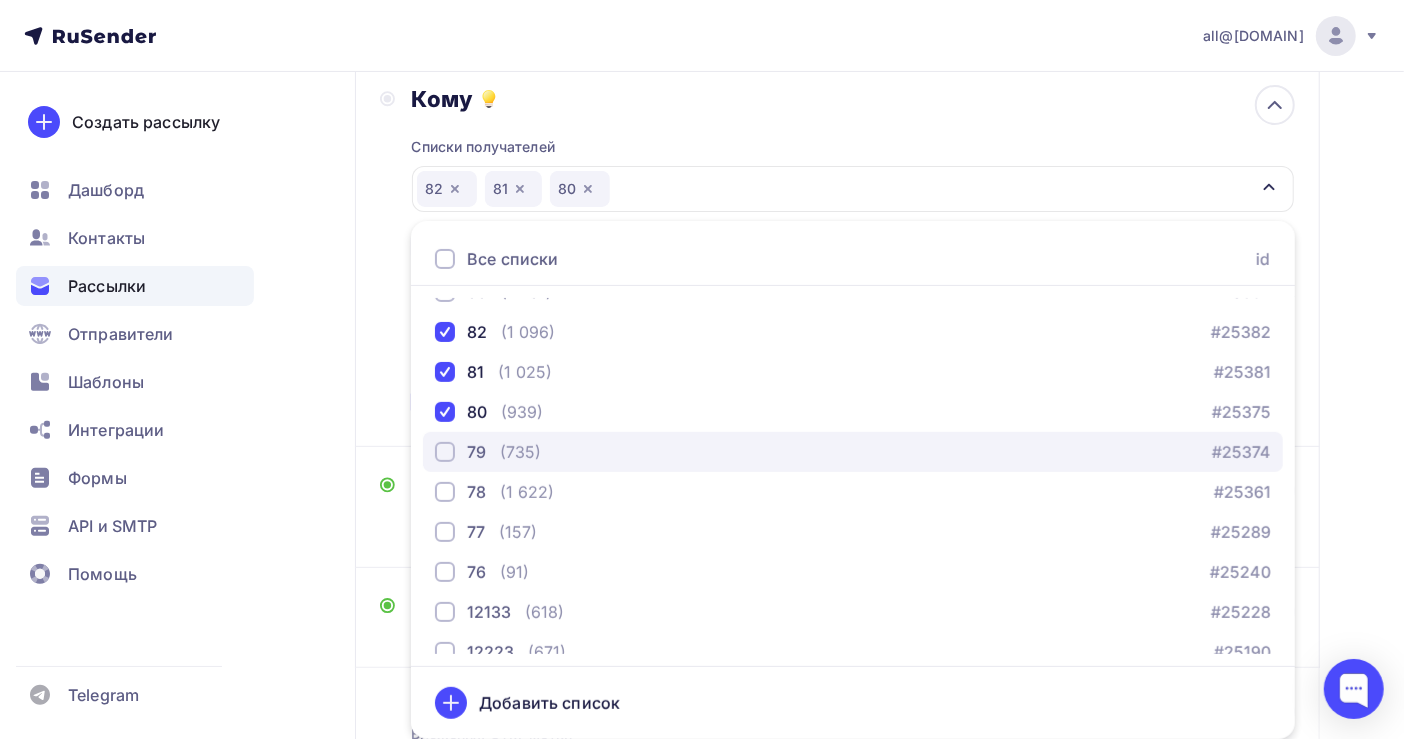 click on "79
(735)
#25374" at bounding box center (853, 452) 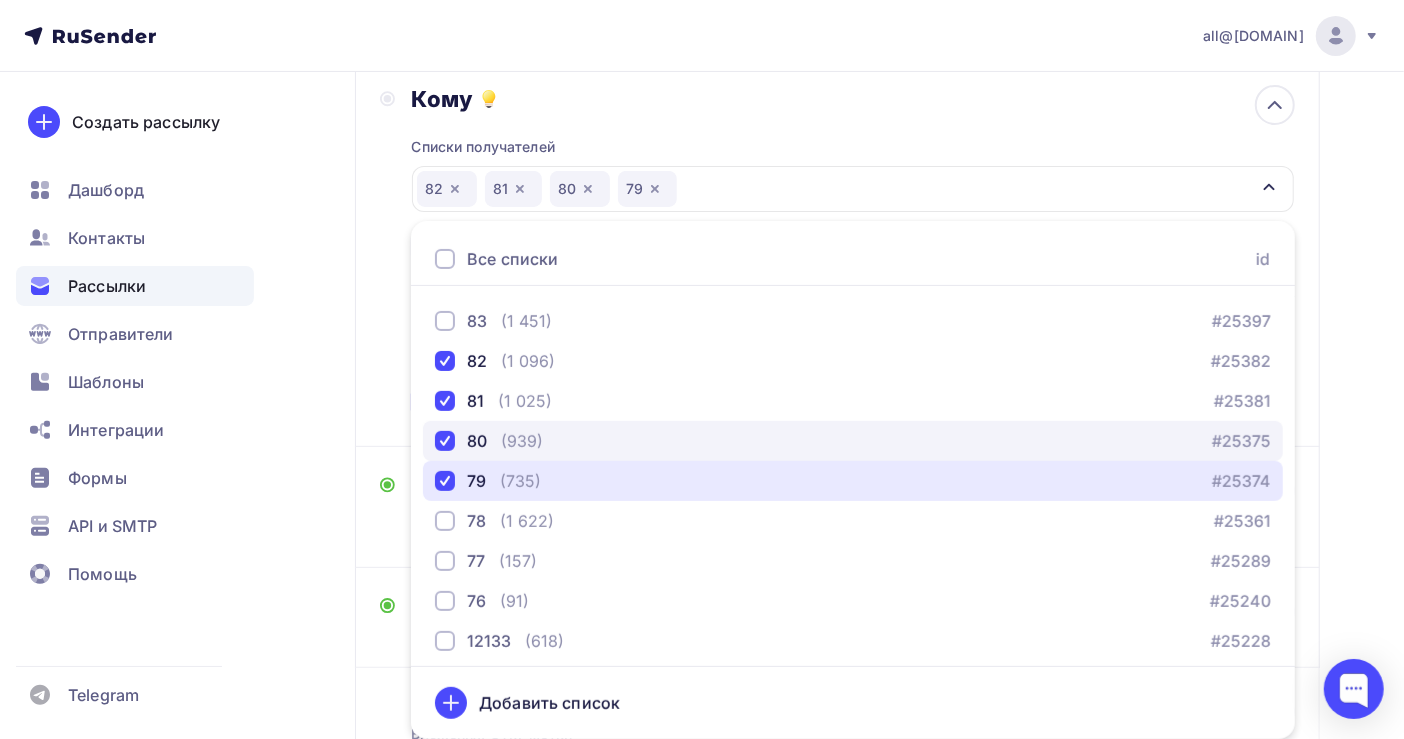 scroll, scrollTop: 266, scrollLeft: 0, axis: vertical 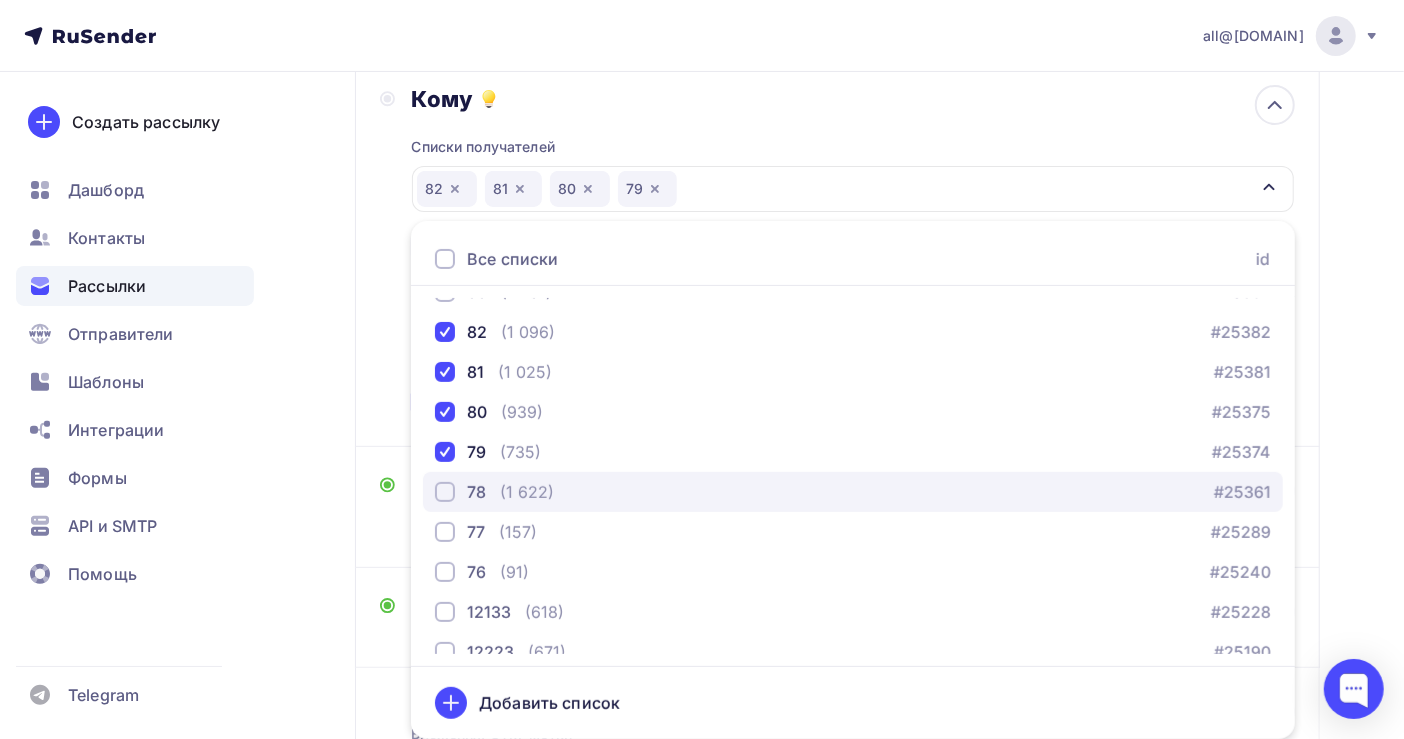 click on "([NUMBER])" at bounding box center [527, 492] 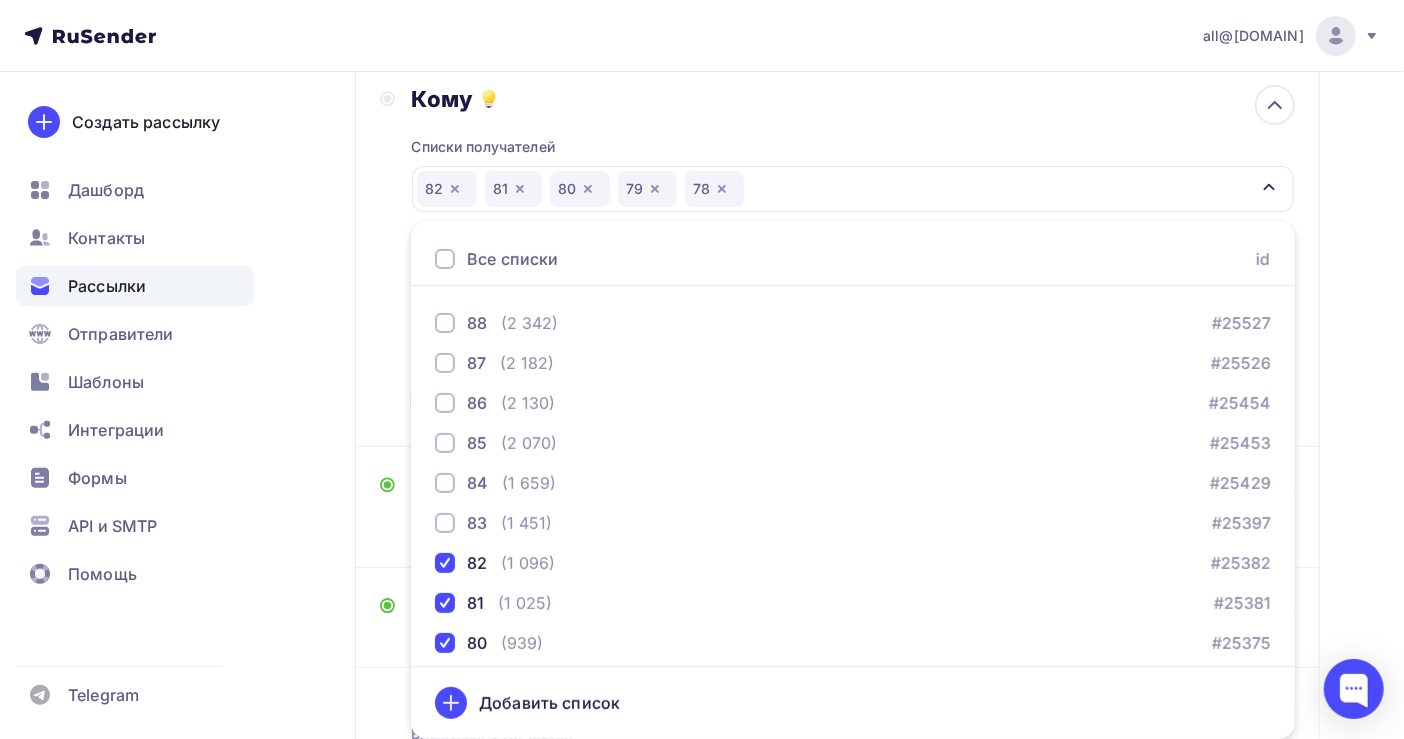scroll, scrollTop: 0, scrollLeft: 0, axis: both 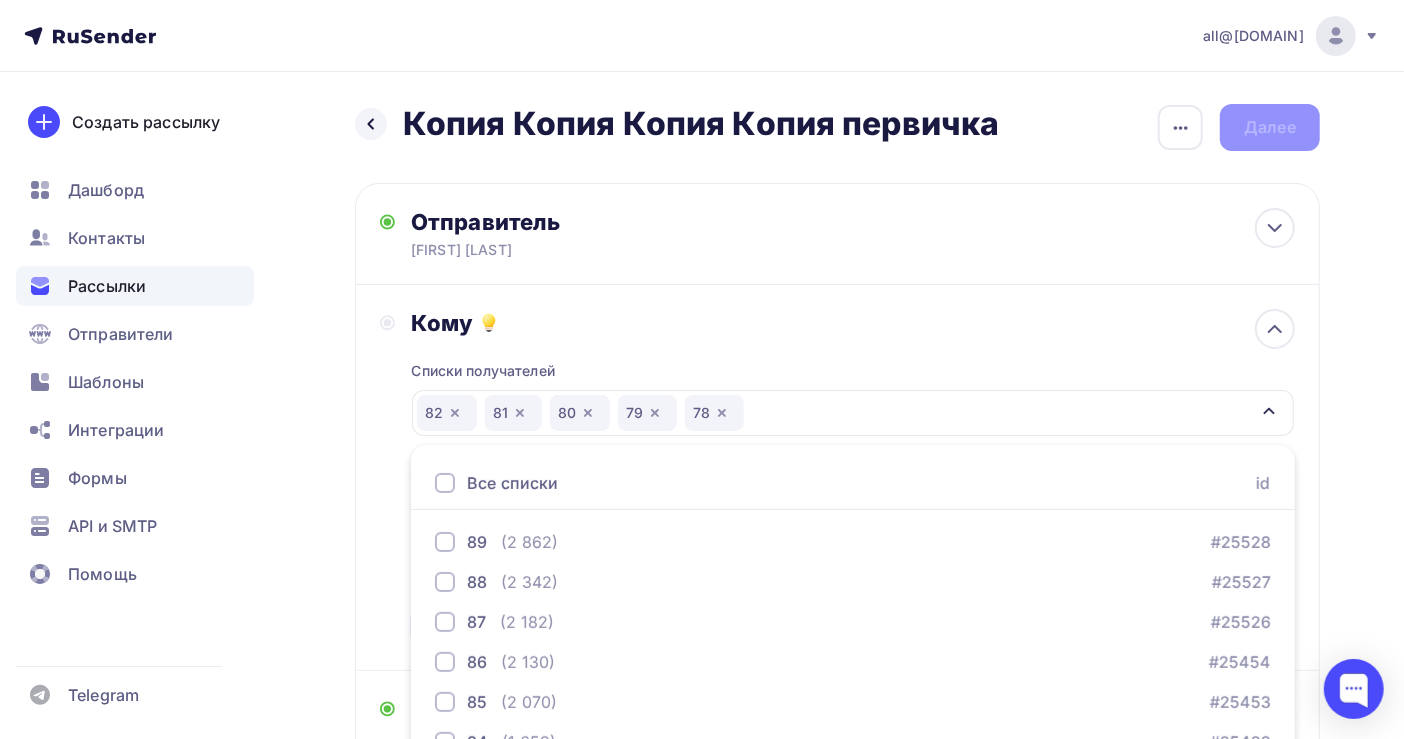 click on "Назад
Копия Копия Копия Копия первичка
Копия Копия Копия Копия первичка
Закончить позже
Переименовать рассылку
Удалить
Далее
Отправитель
Петрова Татьяна
Email  *
all@cm-sa.ru
all@cm-sa.ru           all@org.inf-buh.ru           org@mail.bux-mos.ru           nat@info.inf-buh.ru           ok@jhda.su           buh@mail.jhda.ru           buh@jhda.ru               Добавить отправителя
Рекомендуем  добавить почту на домене , чтобы рассылка не попала в «Спам»
Имя" at bounding box center [702, 597] 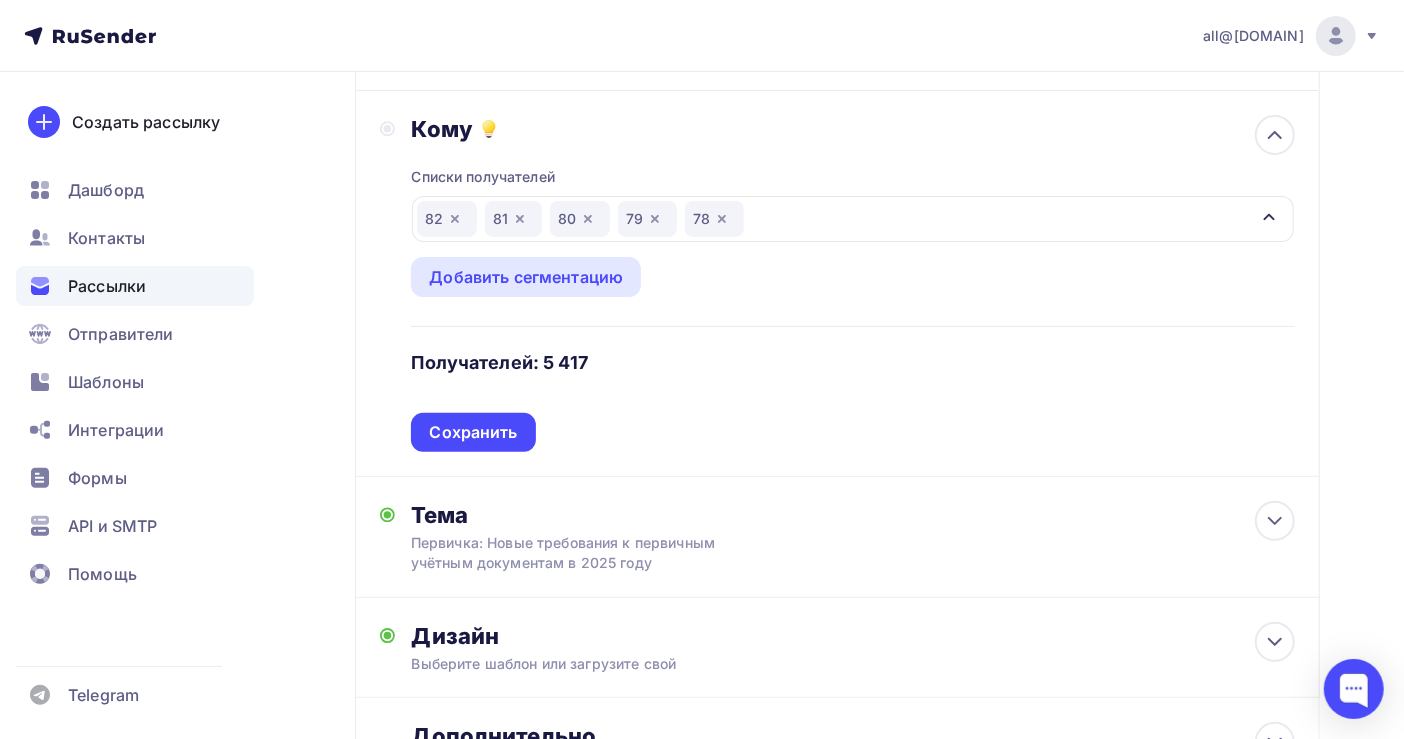 scroll, scrollTop: 266, scrollLeft: 0, axis: vertical 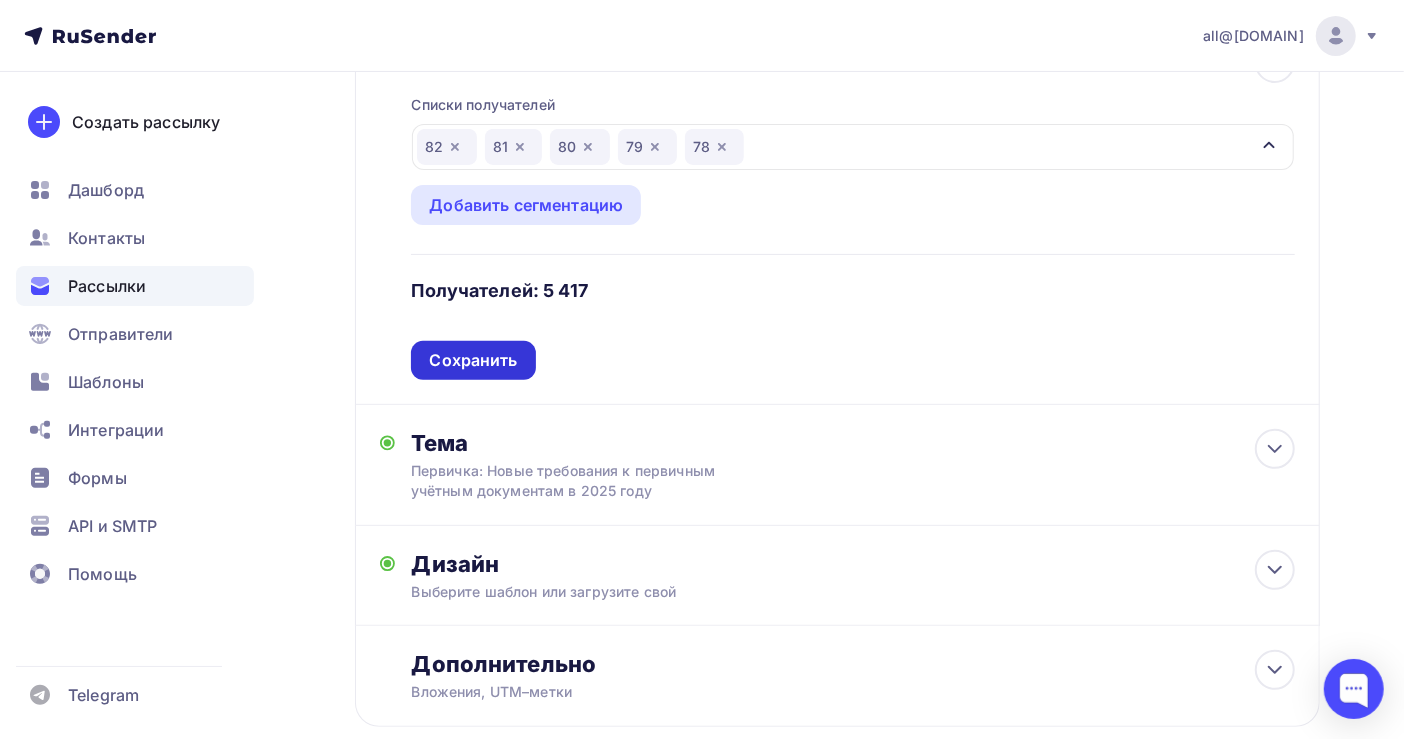 click on "Сохранить" at bounding box center [473, 360] 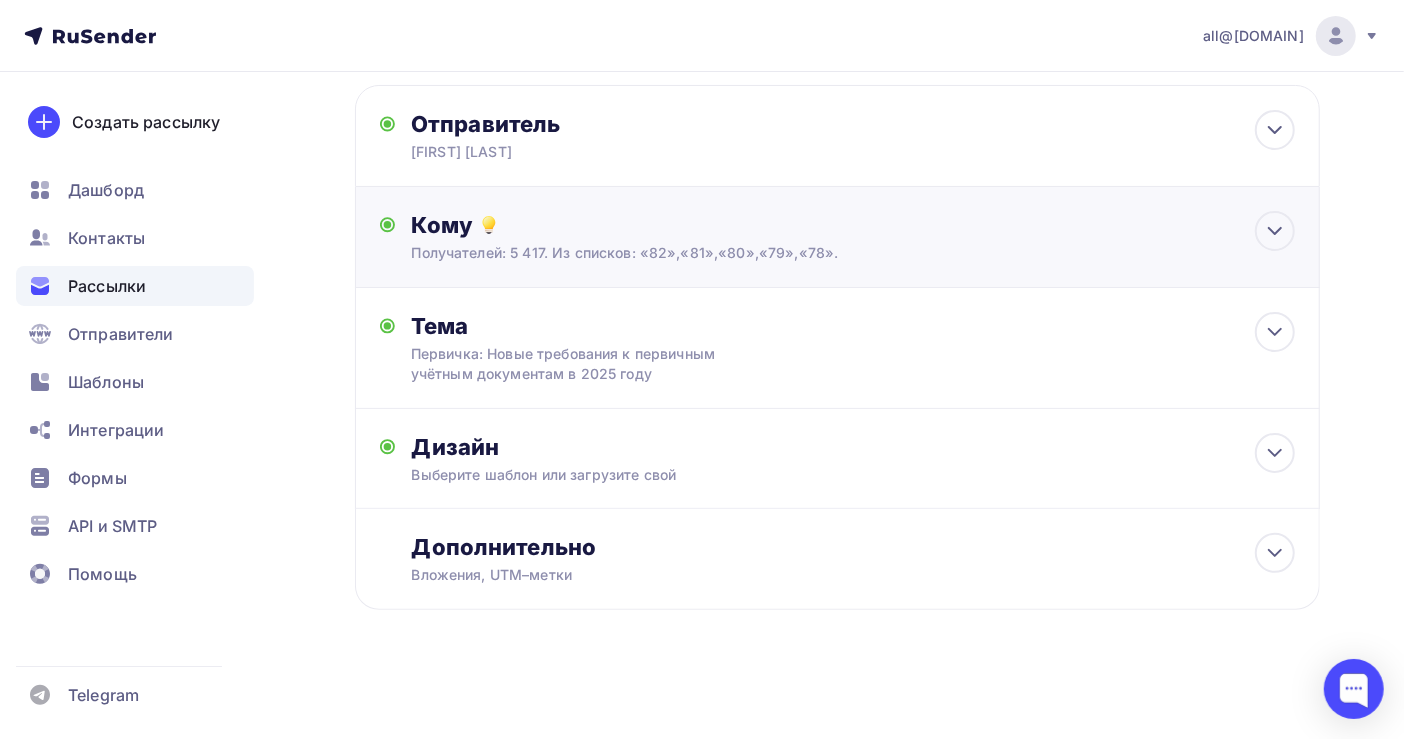 scroll, scrollTop: 100, scrollLeft: 0, axis: vertical 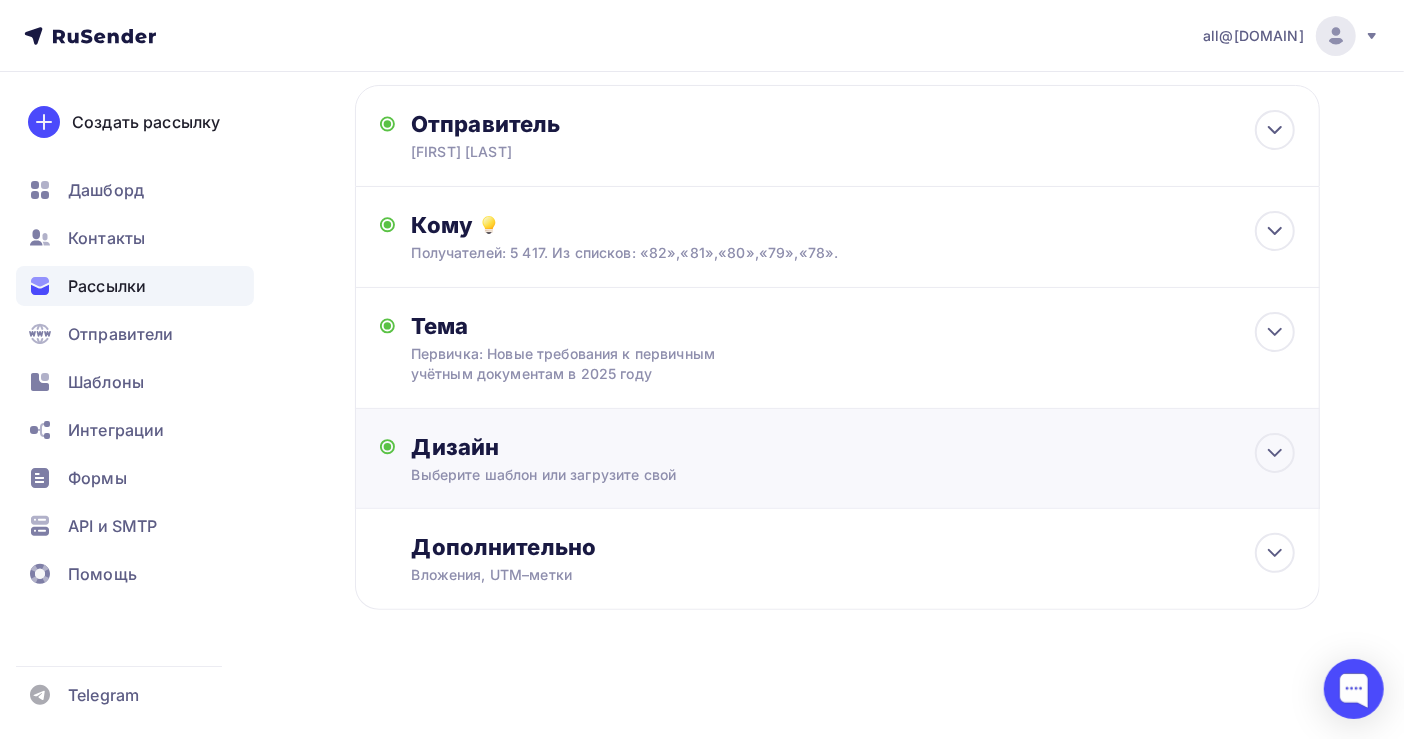 click on "Дизайн" at bounding box center (853, 447) 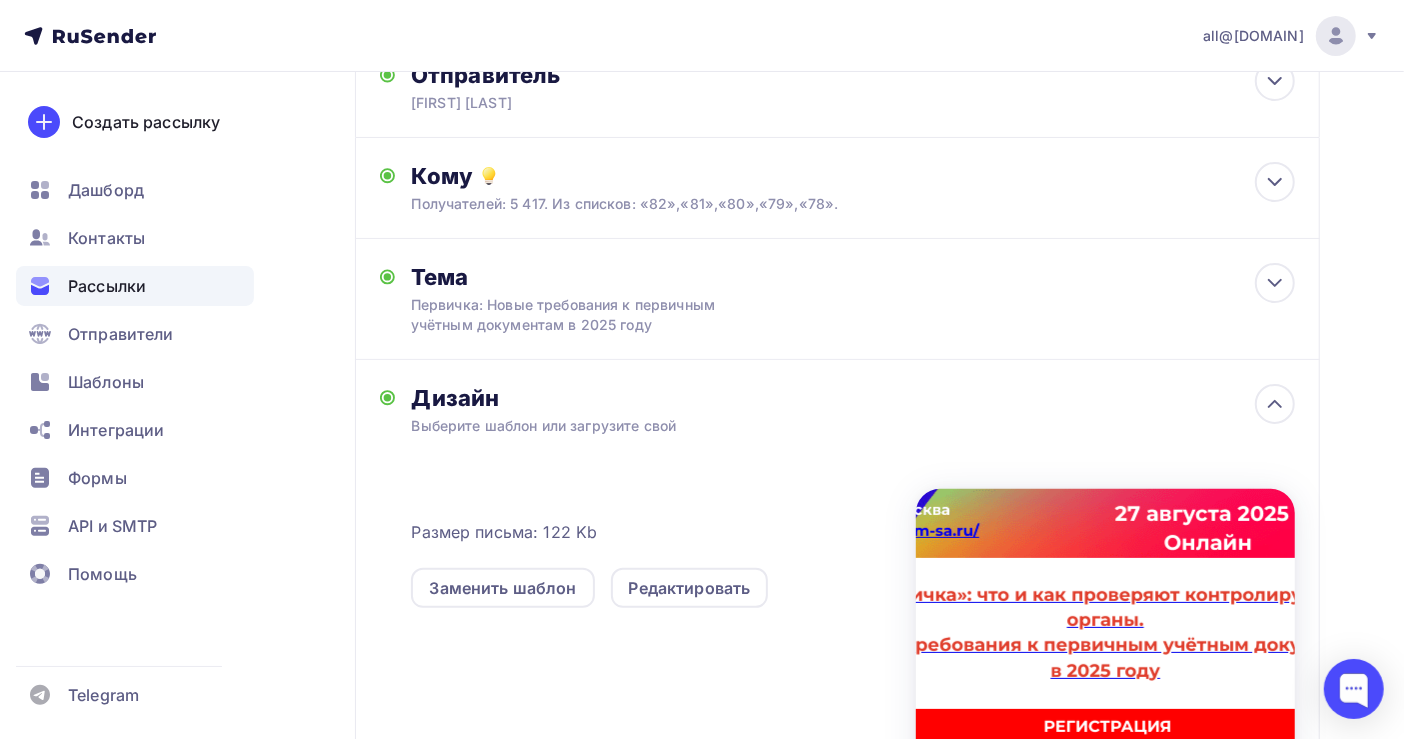 scroll, scrollTop: 266, scrollLeft: 0, axis: vertical 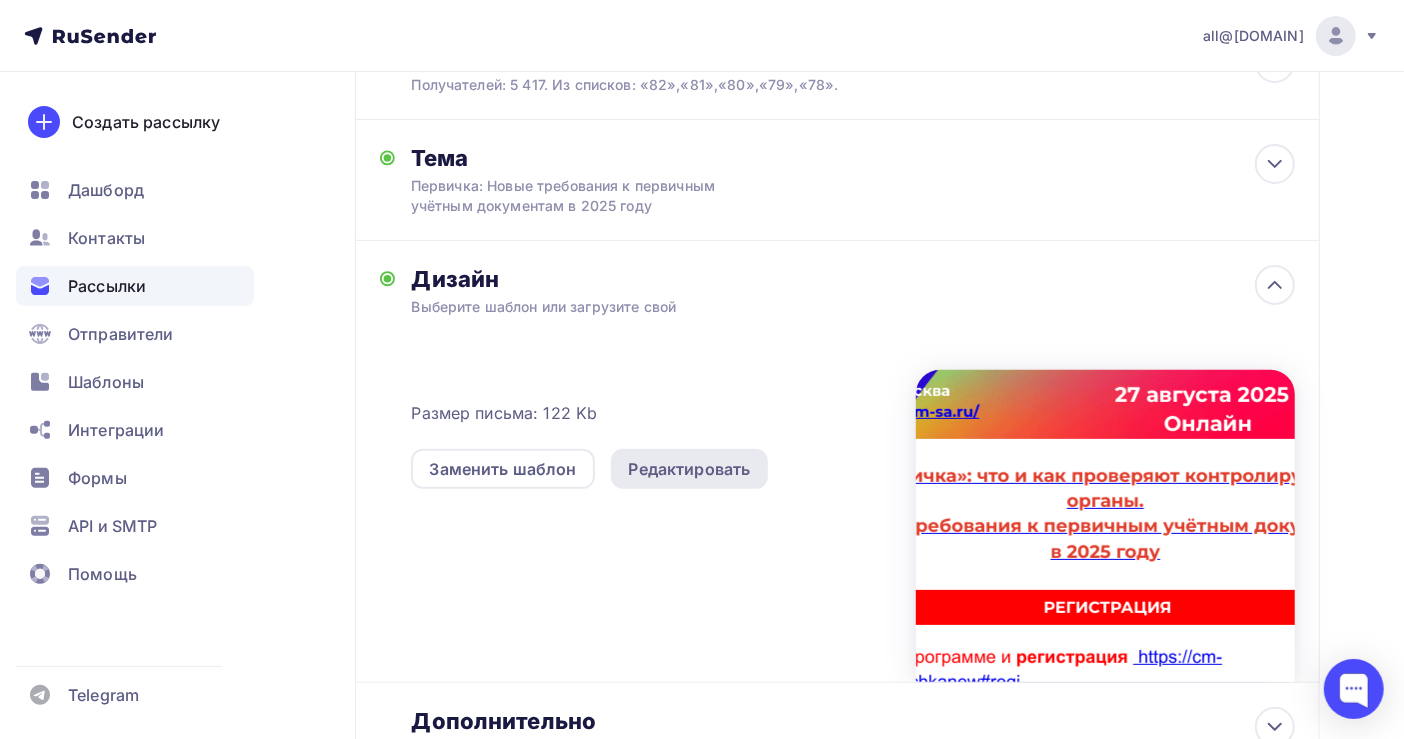 click on "Редактировать" at bounding box center [690, 469] 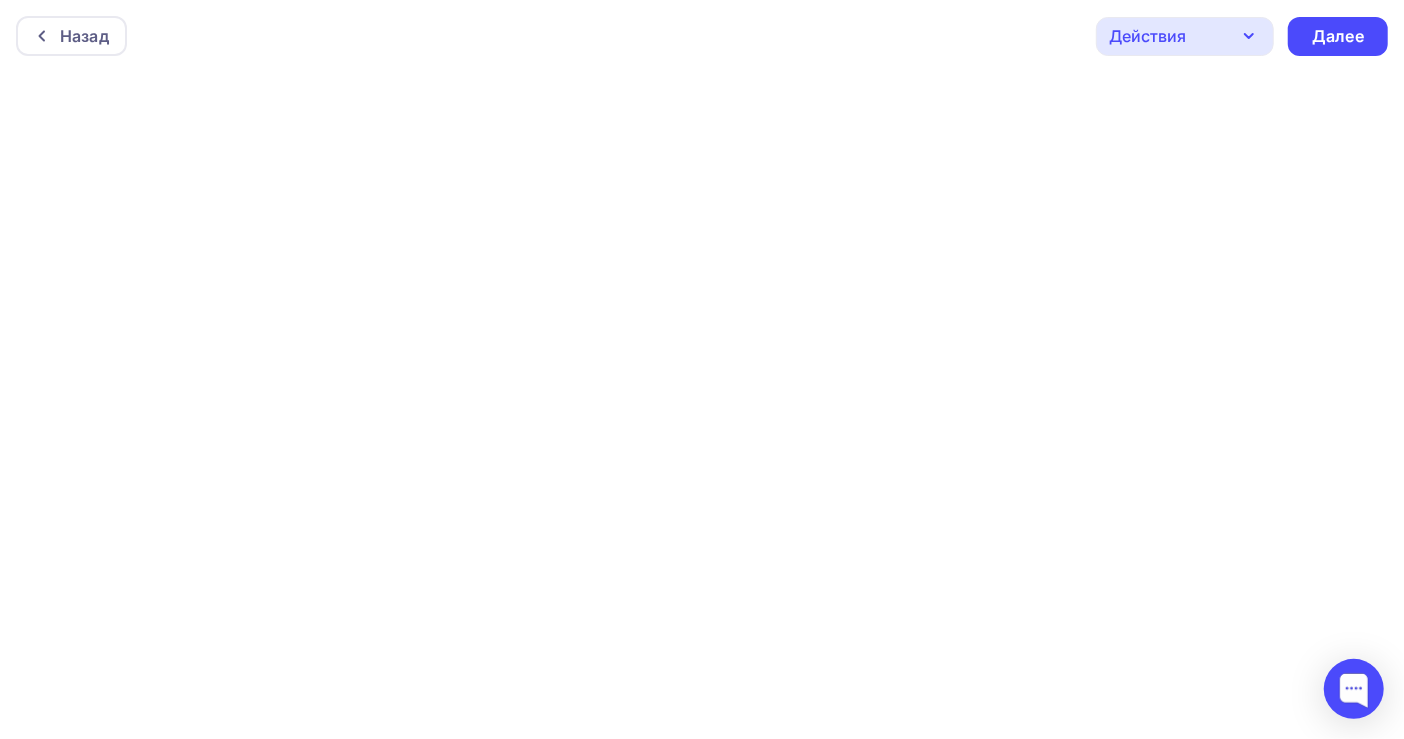 scroll, scrollTop: 0, scrollLeft: 0, axis: both 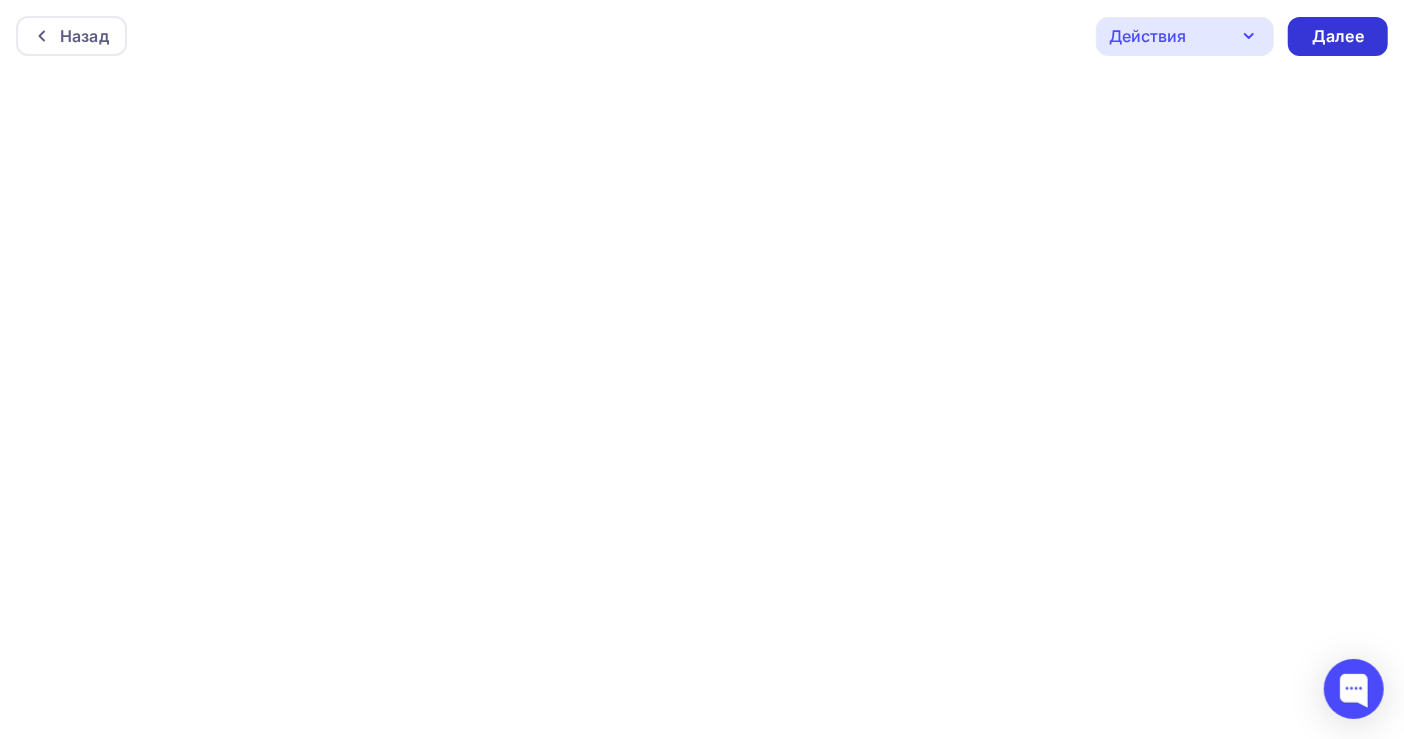 click on "Далее" at bounding box center (1338, 36) 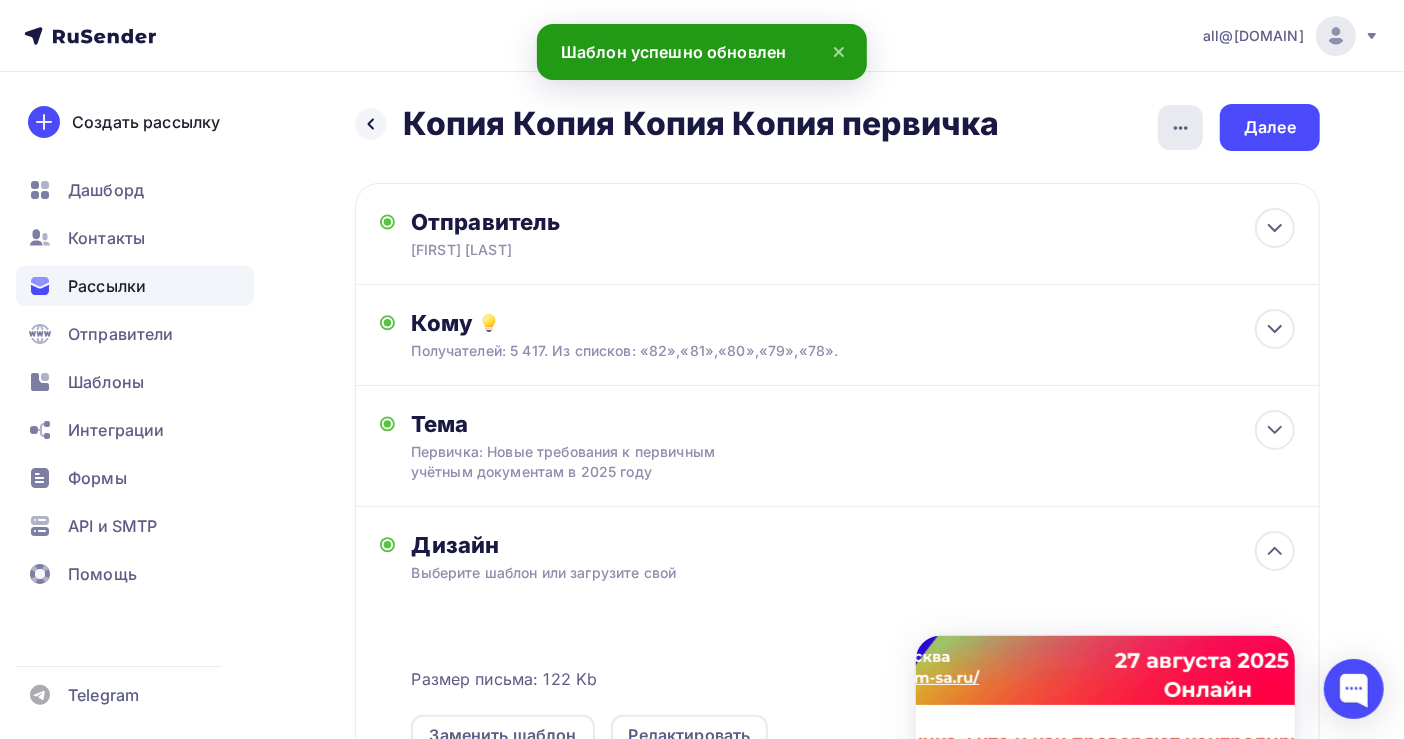click 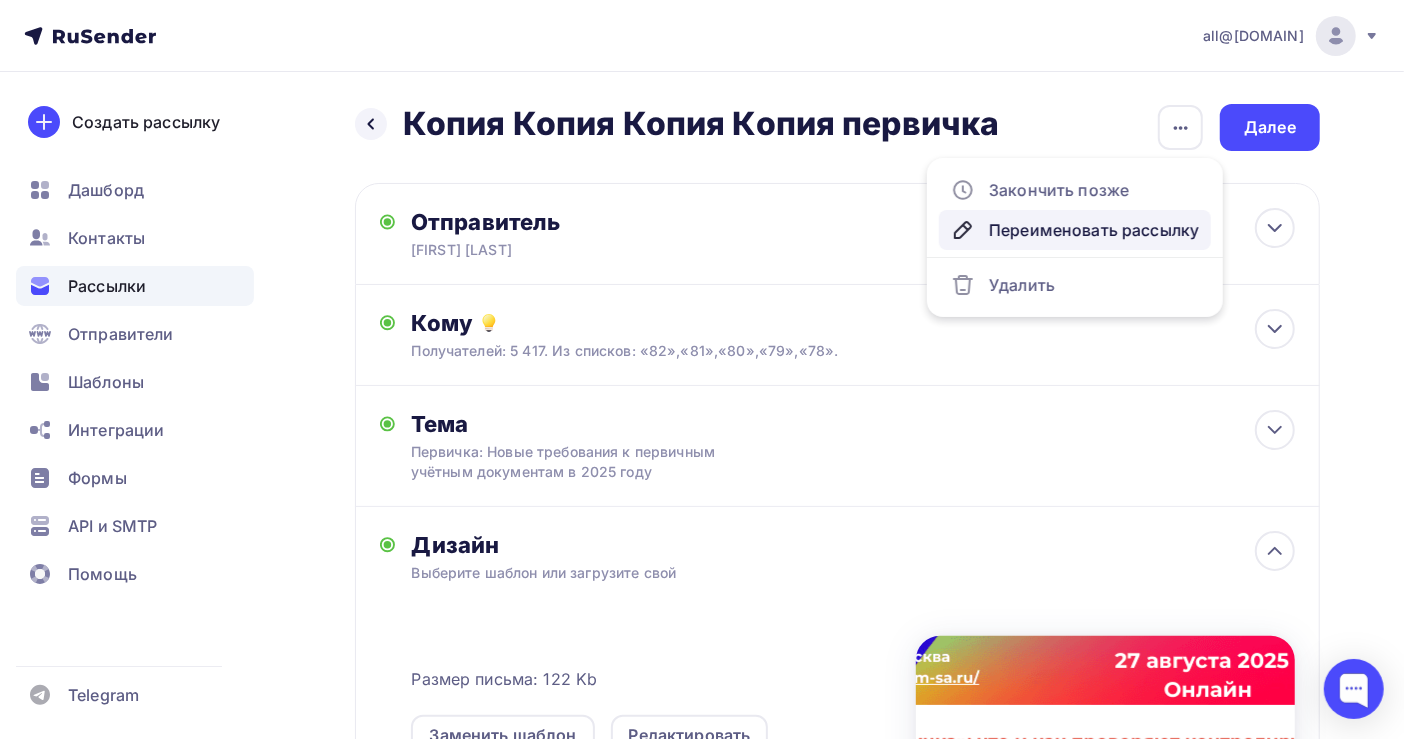 click on "Переименовать рассылку" at bounding box center [1075, 230] 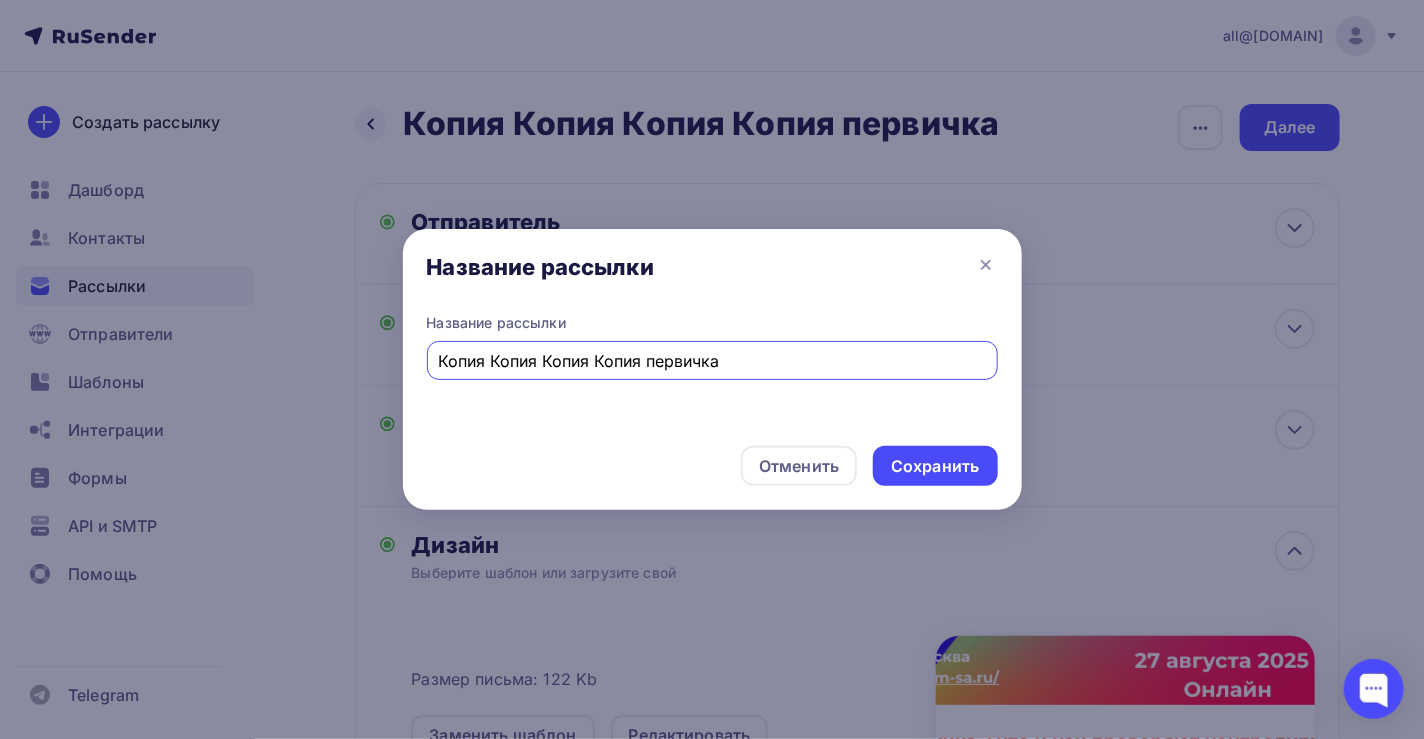 drag, startPoint x: 638, startPoint y: 361, endPoint x: 360, endPoint y: 366, distance: 278.04495 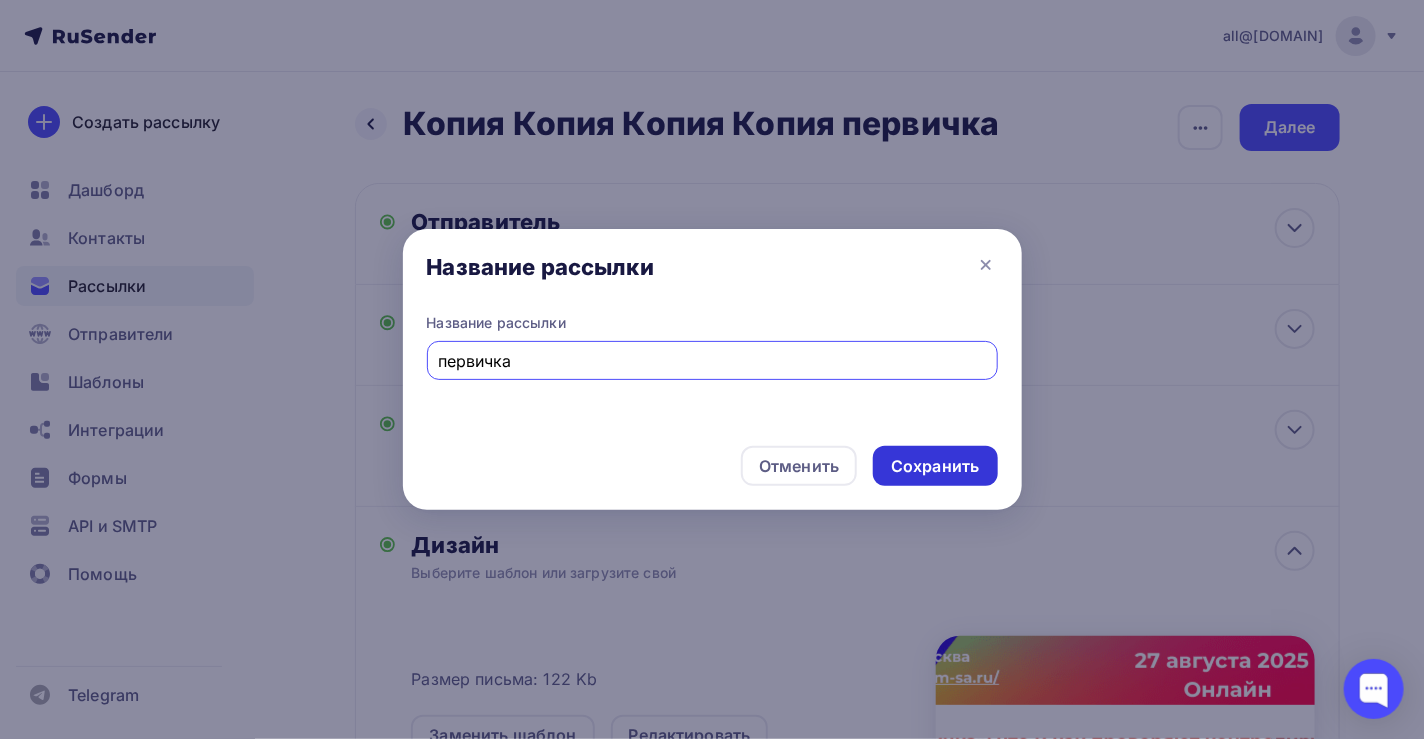 type on "первичка" 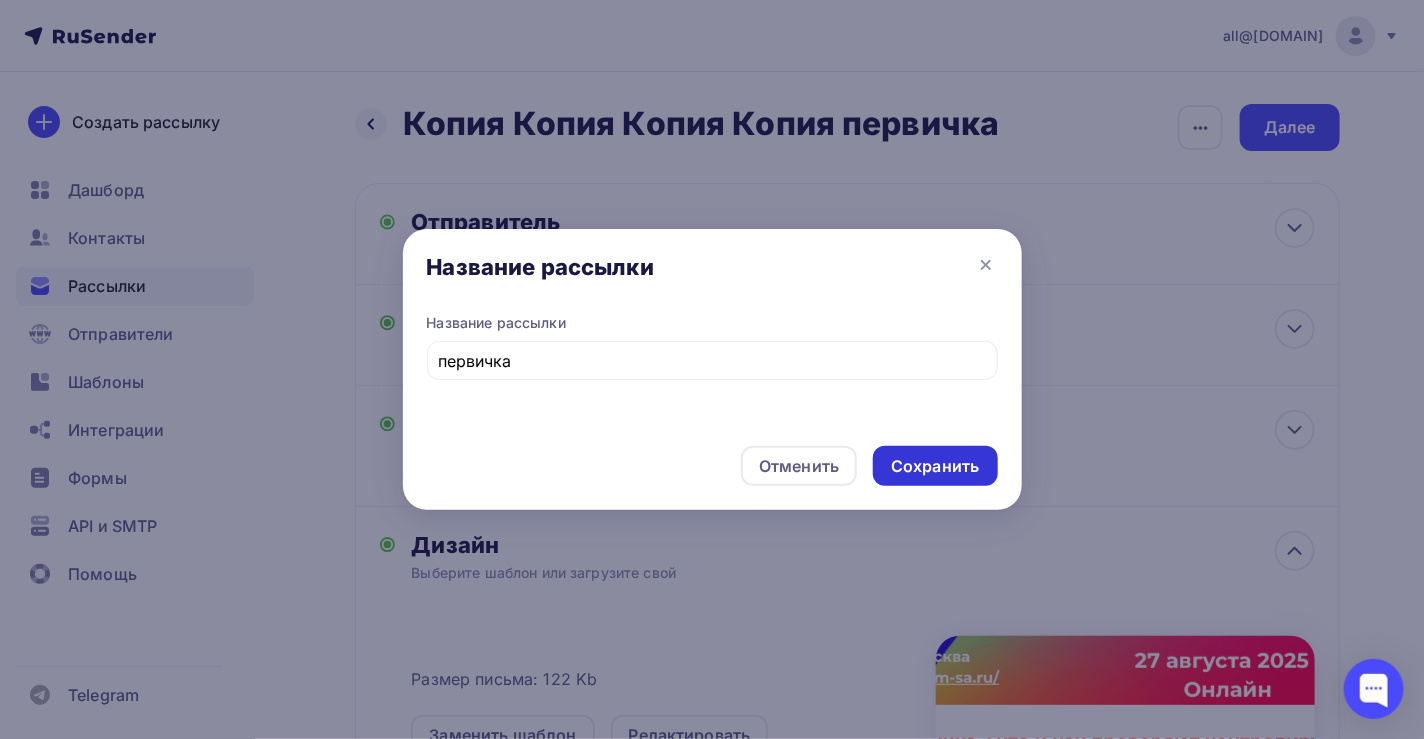 click on "Сохранить" at bounding box center (935, 466) 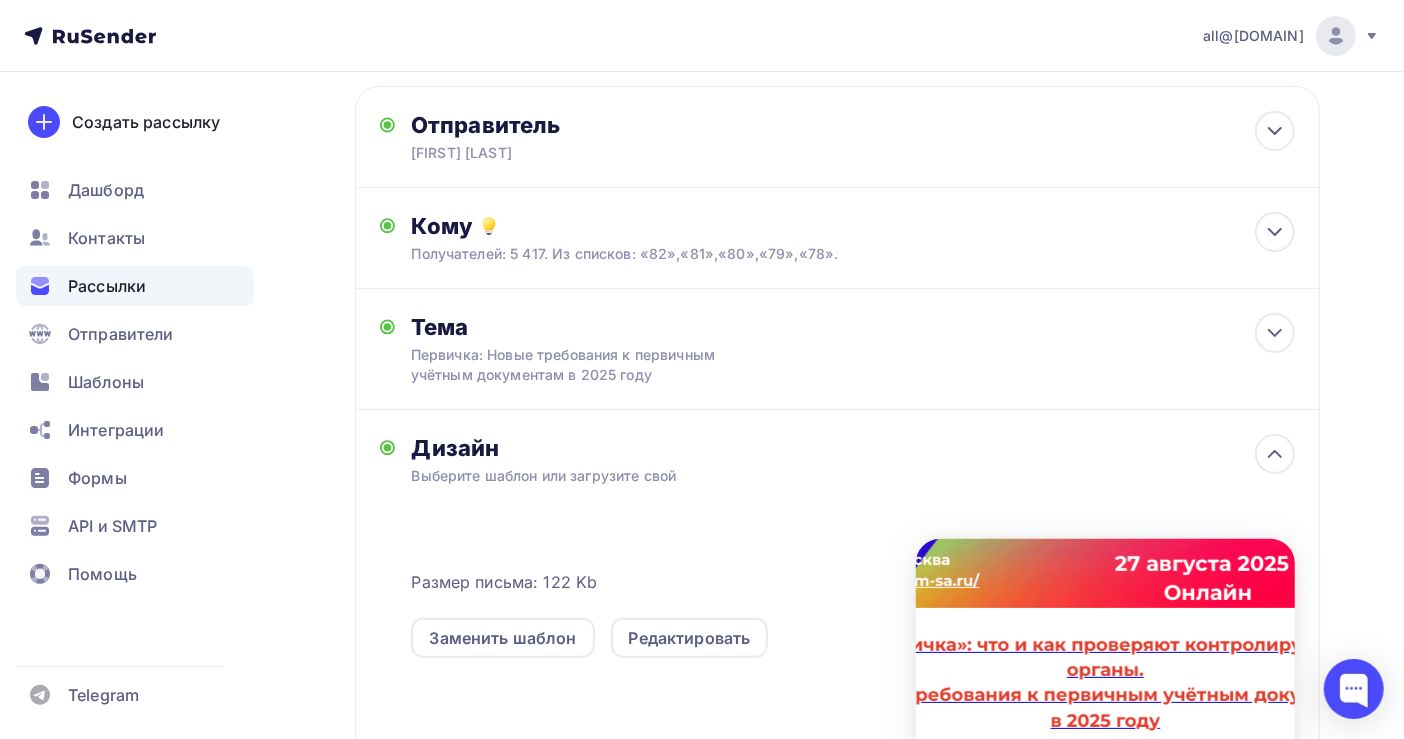 scroll, scrollTop: 0, scrollLeft: 0, axis: both 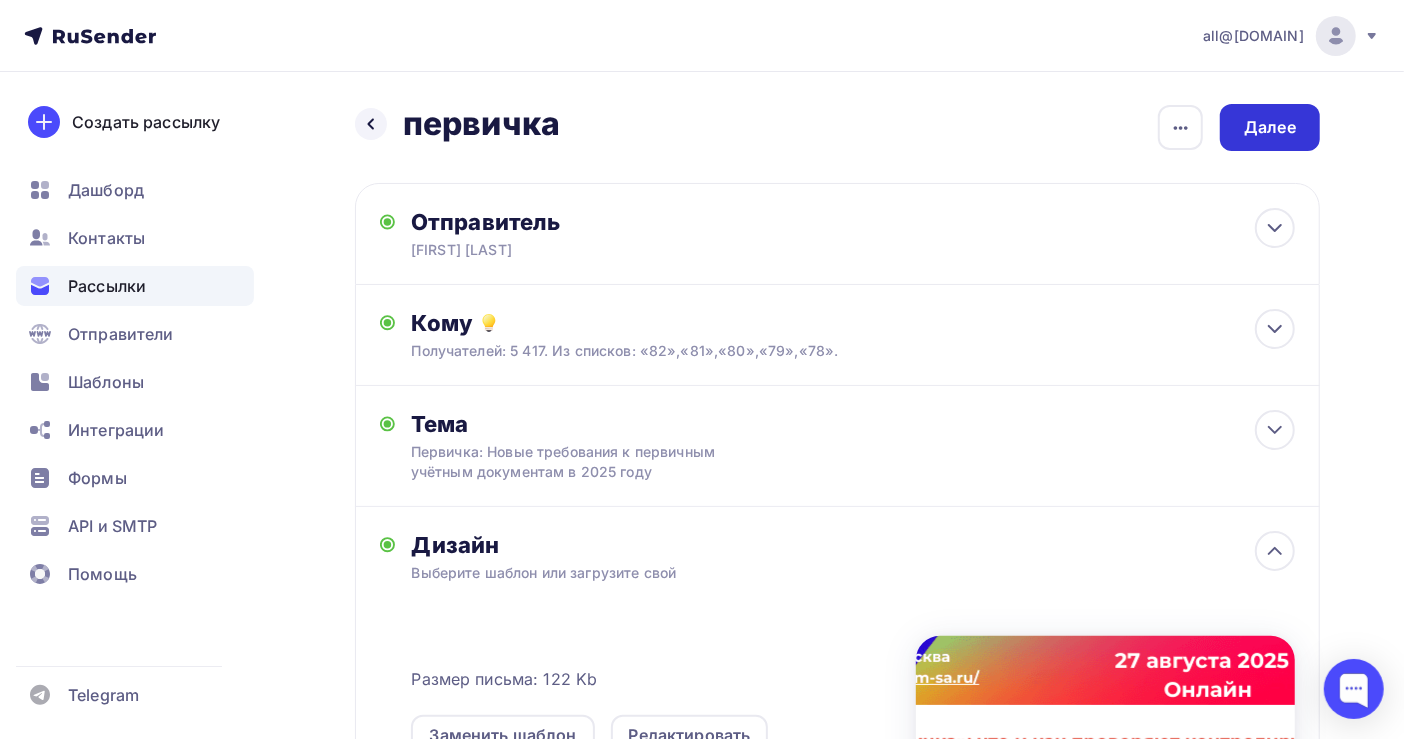 click on "Далее" at bounding box center (1270, 127) 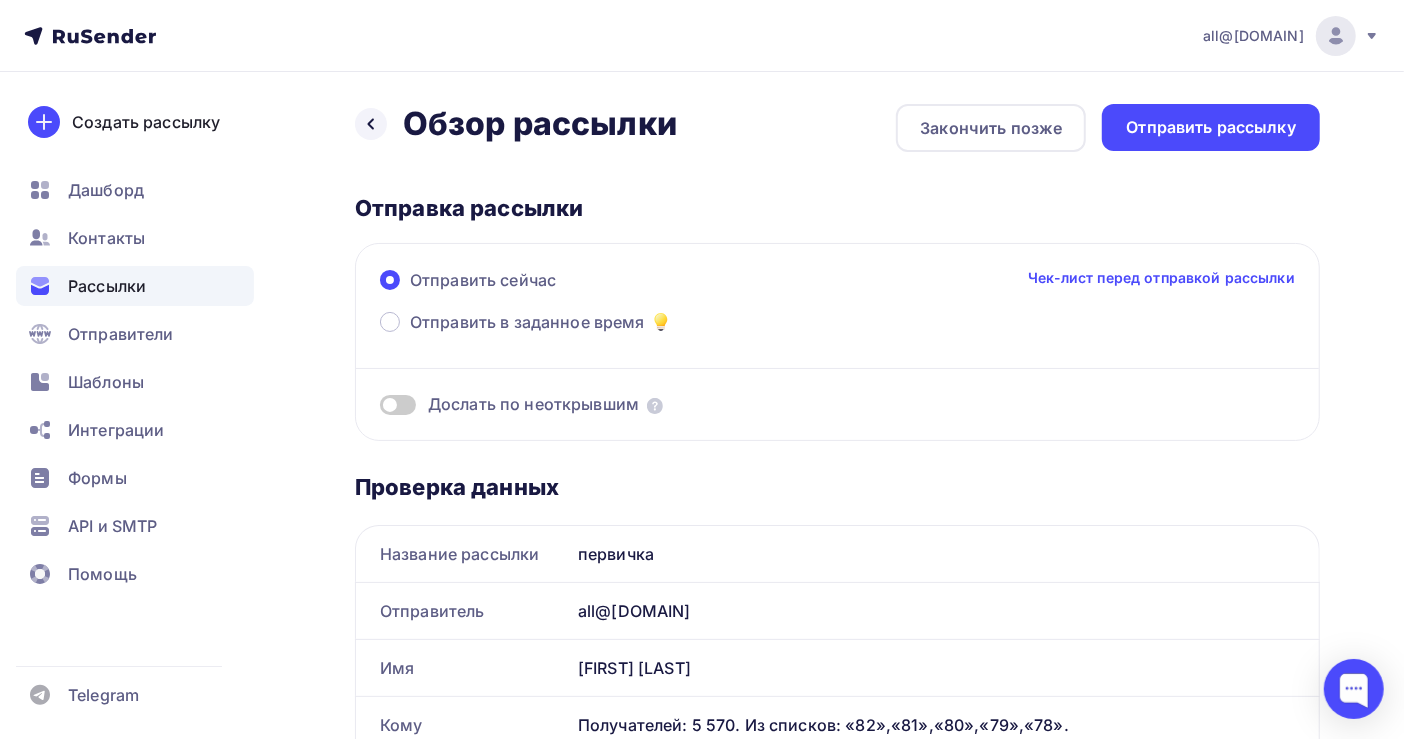 scroll, scrollTop: 0, scrollLeft: 0, axis: both 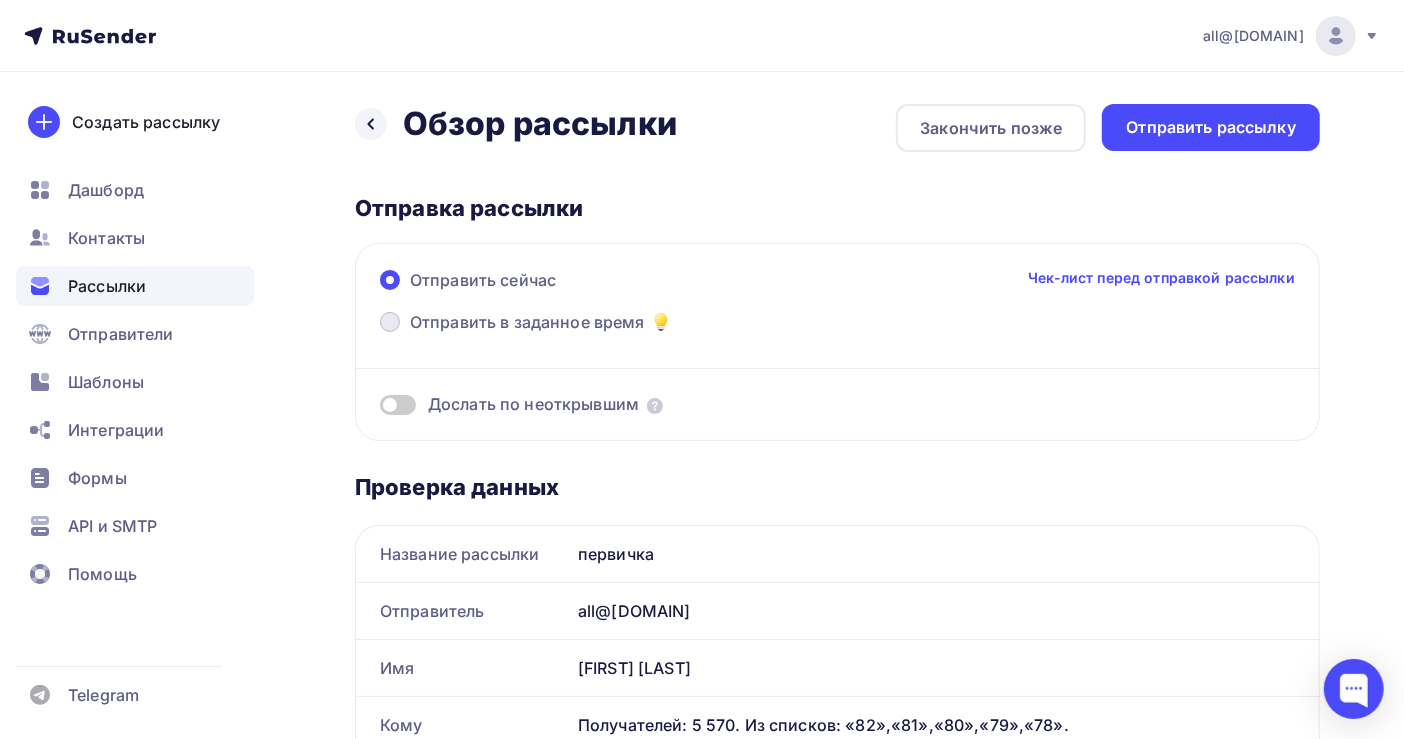 click on "Отправить в заданное время" at bounding box center (527, 322) 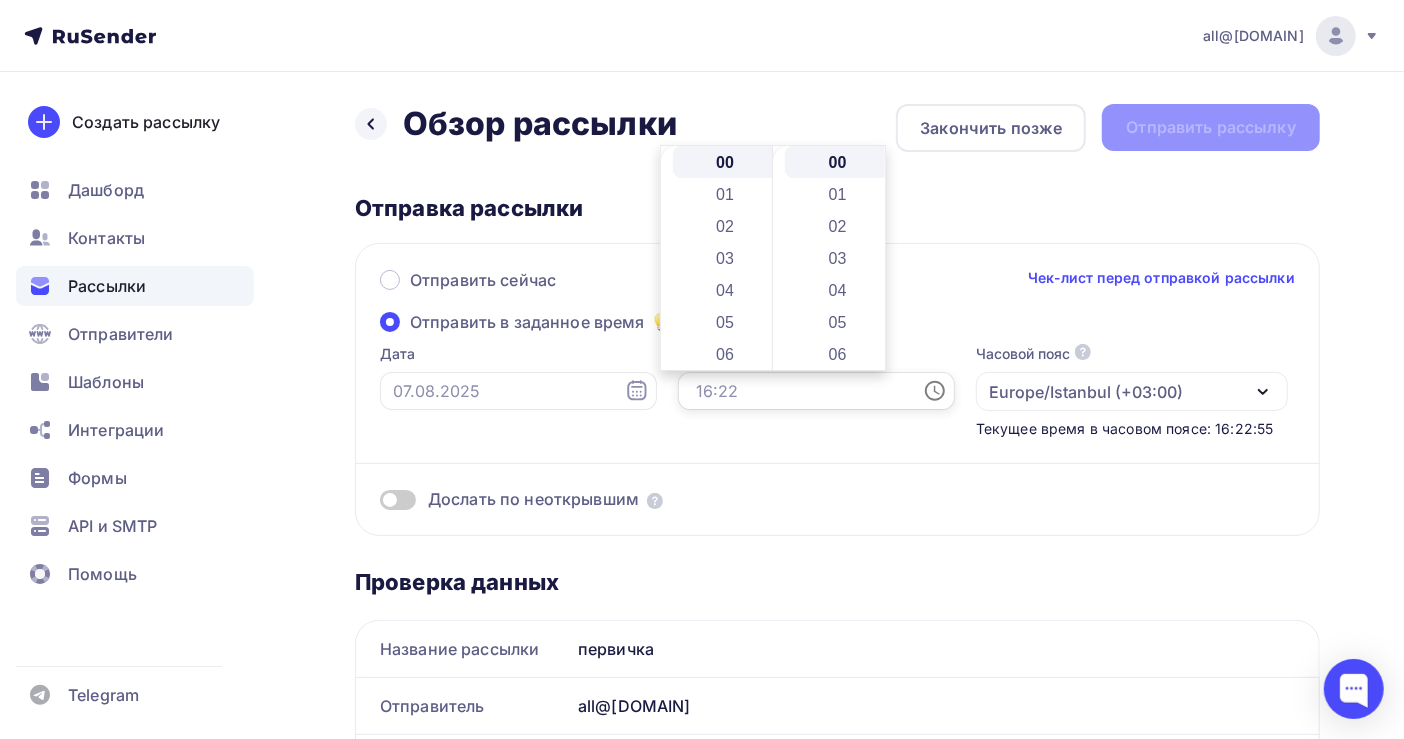 click at bounding box center (816, 391) 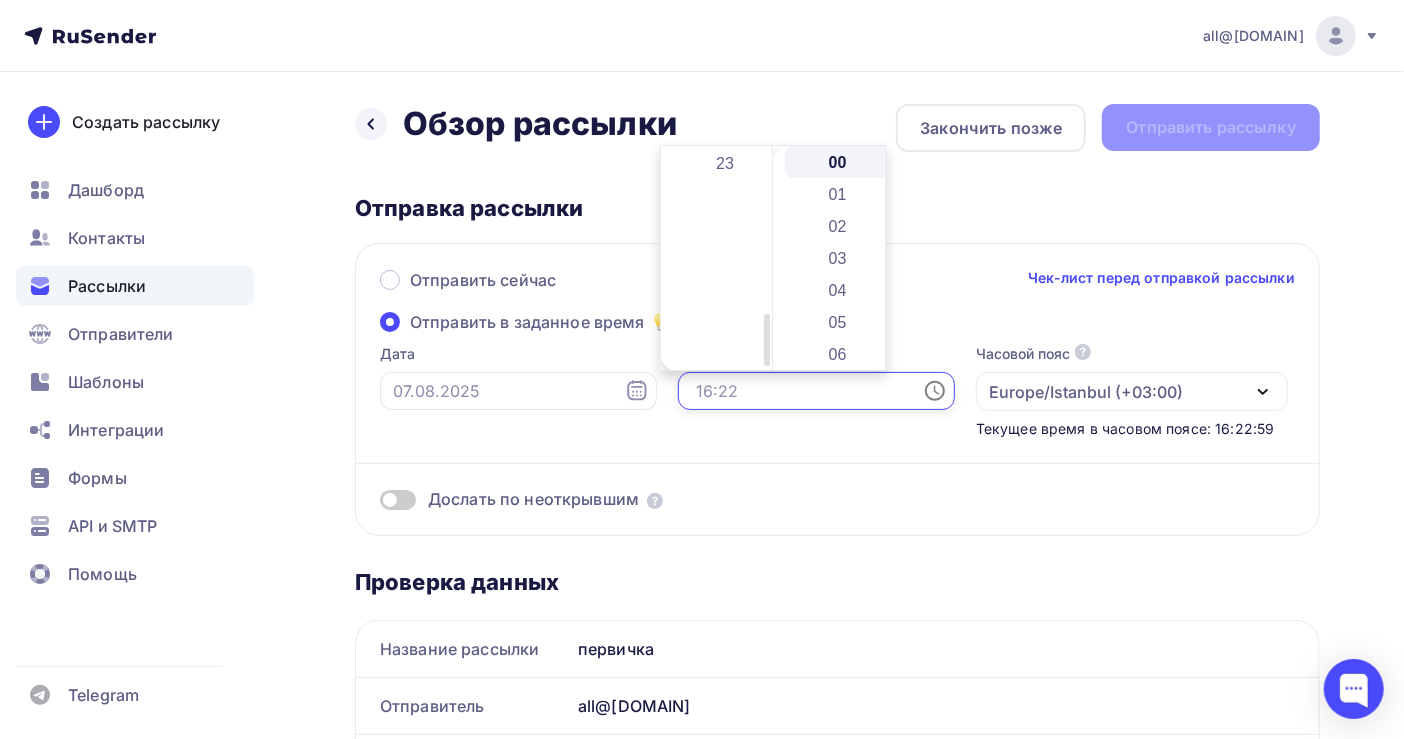 scroll, scrollTop: 602, scrollLeft: 0, axis: vertical 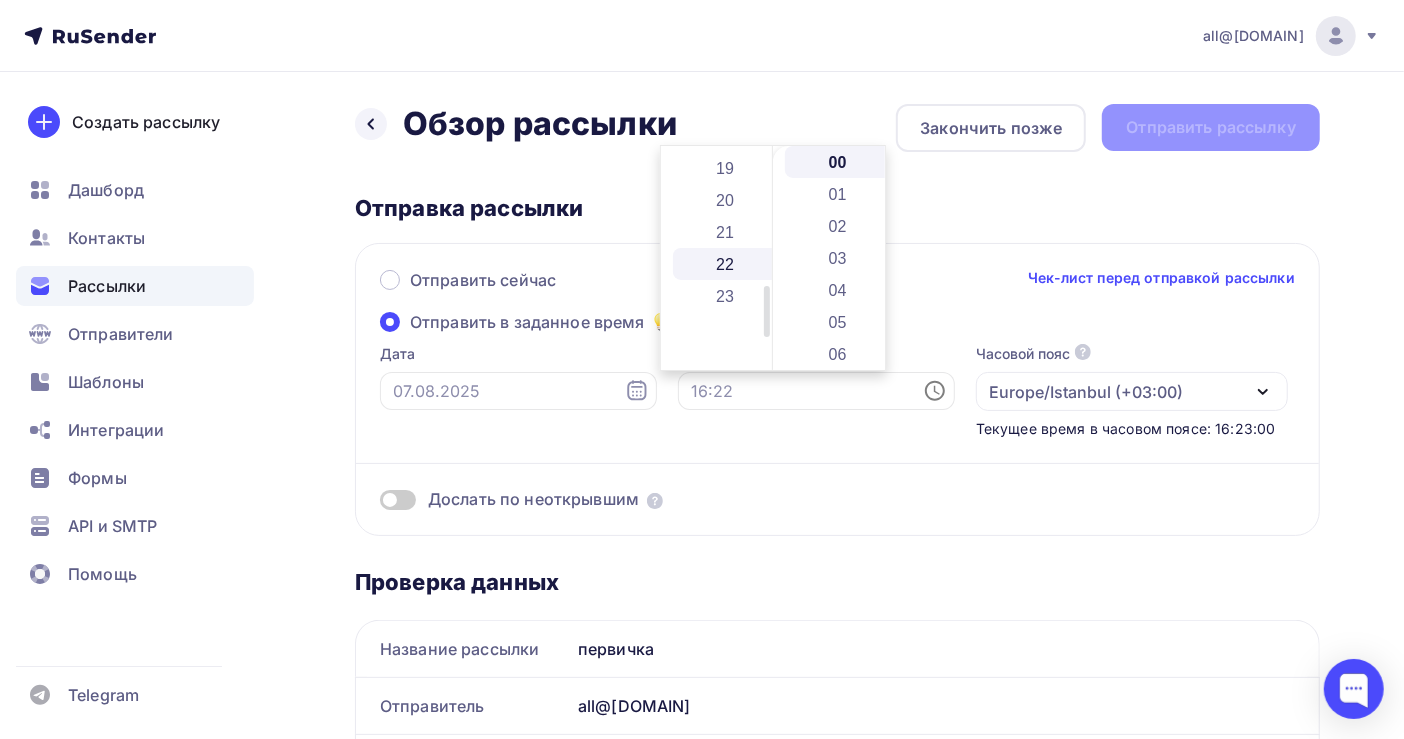 click on "22" at bounding box center [727, 264] 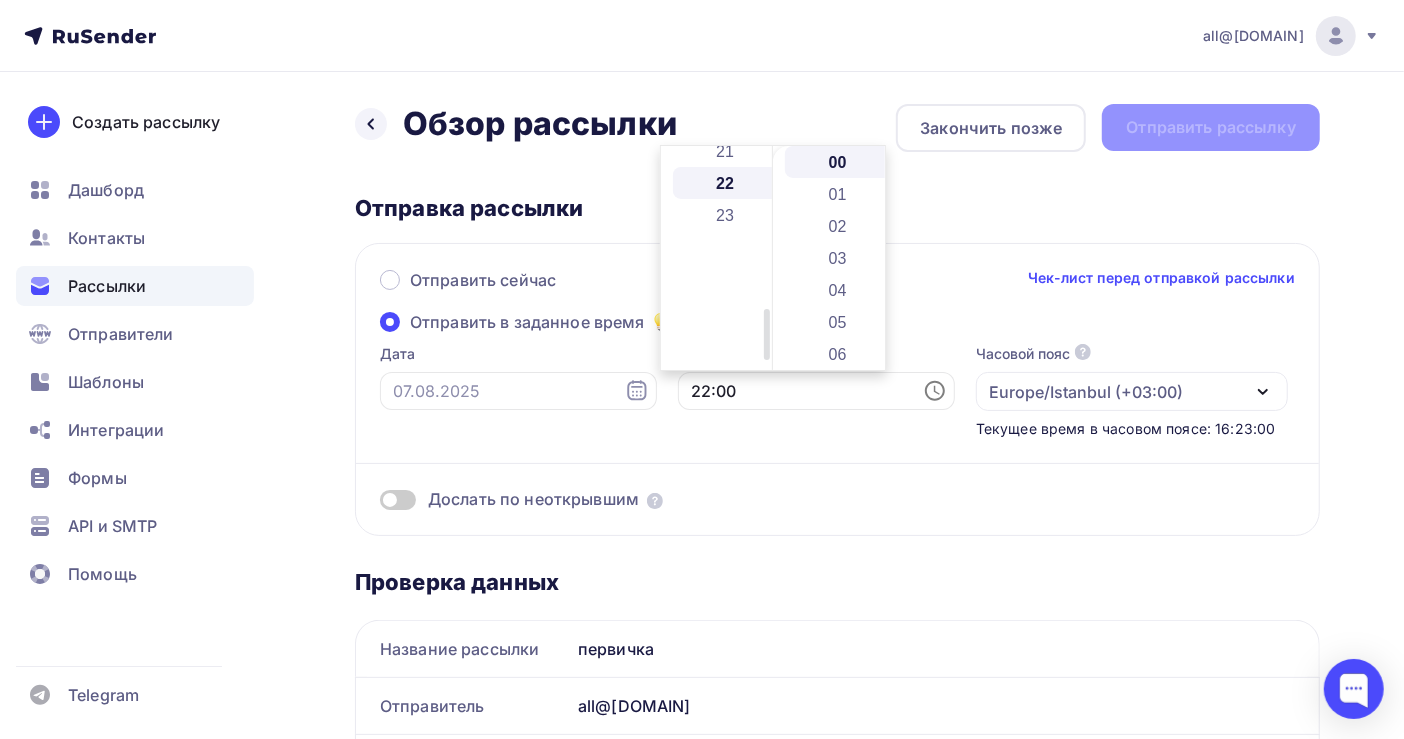 scroll, scrollTop: 703, scrollLeft: 0, axis: vertical 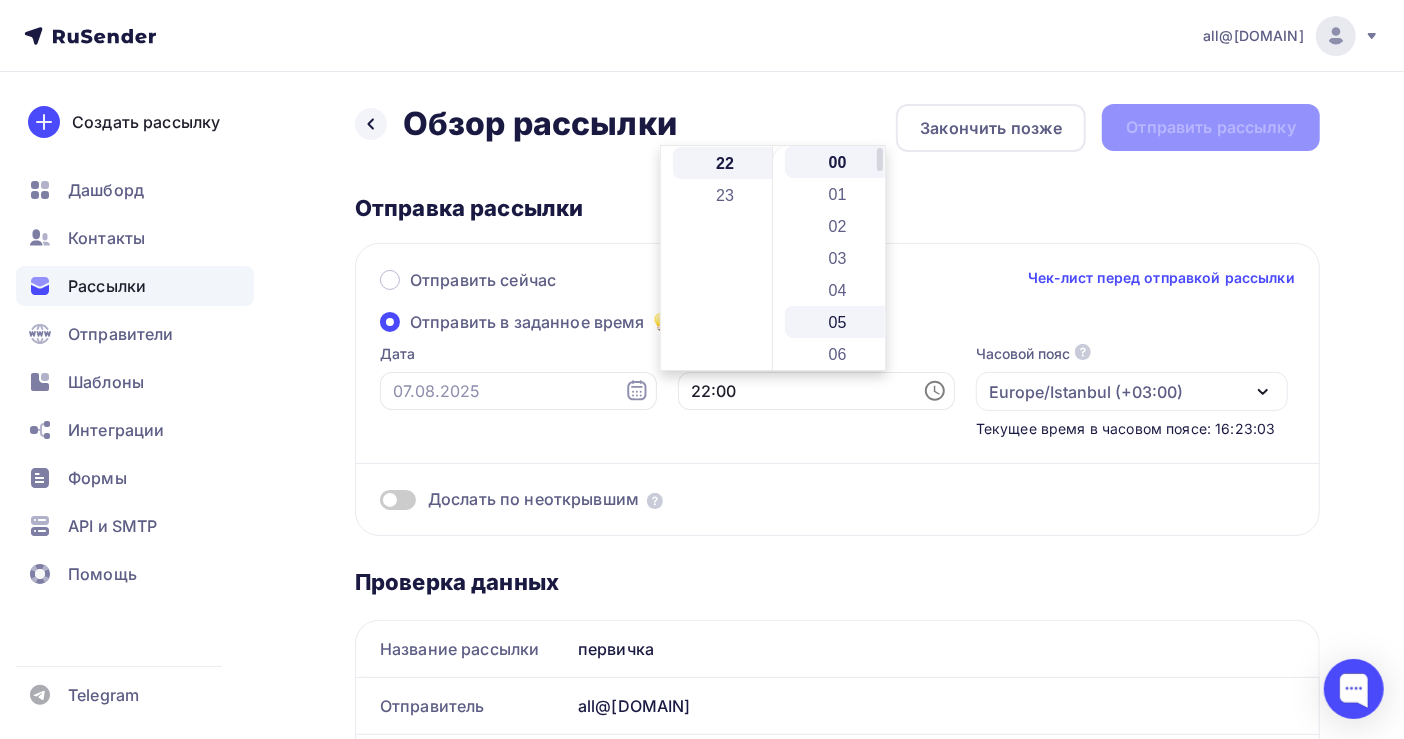 click on "05" at bounding box center [839, 322] 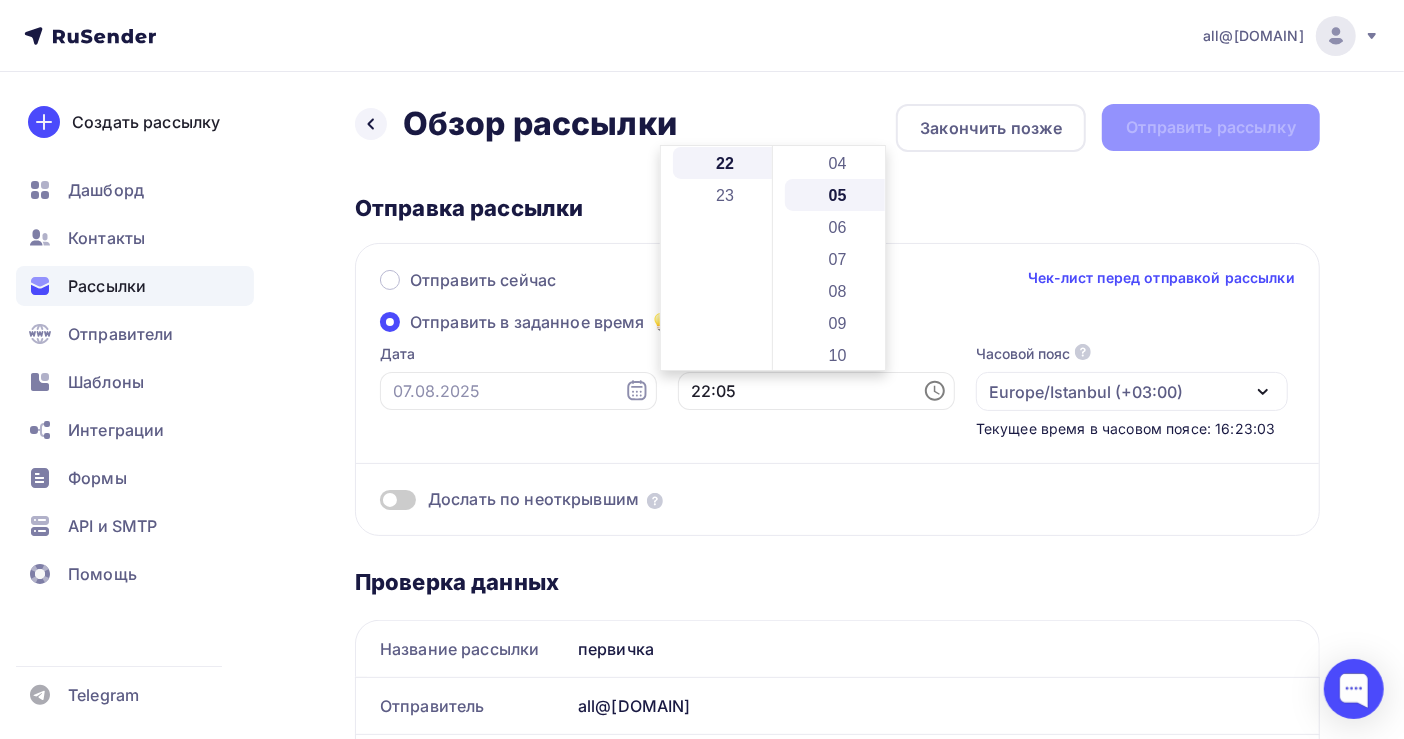 scroll, scrollTop: 159, scrollLeft: 0, axis: vertical 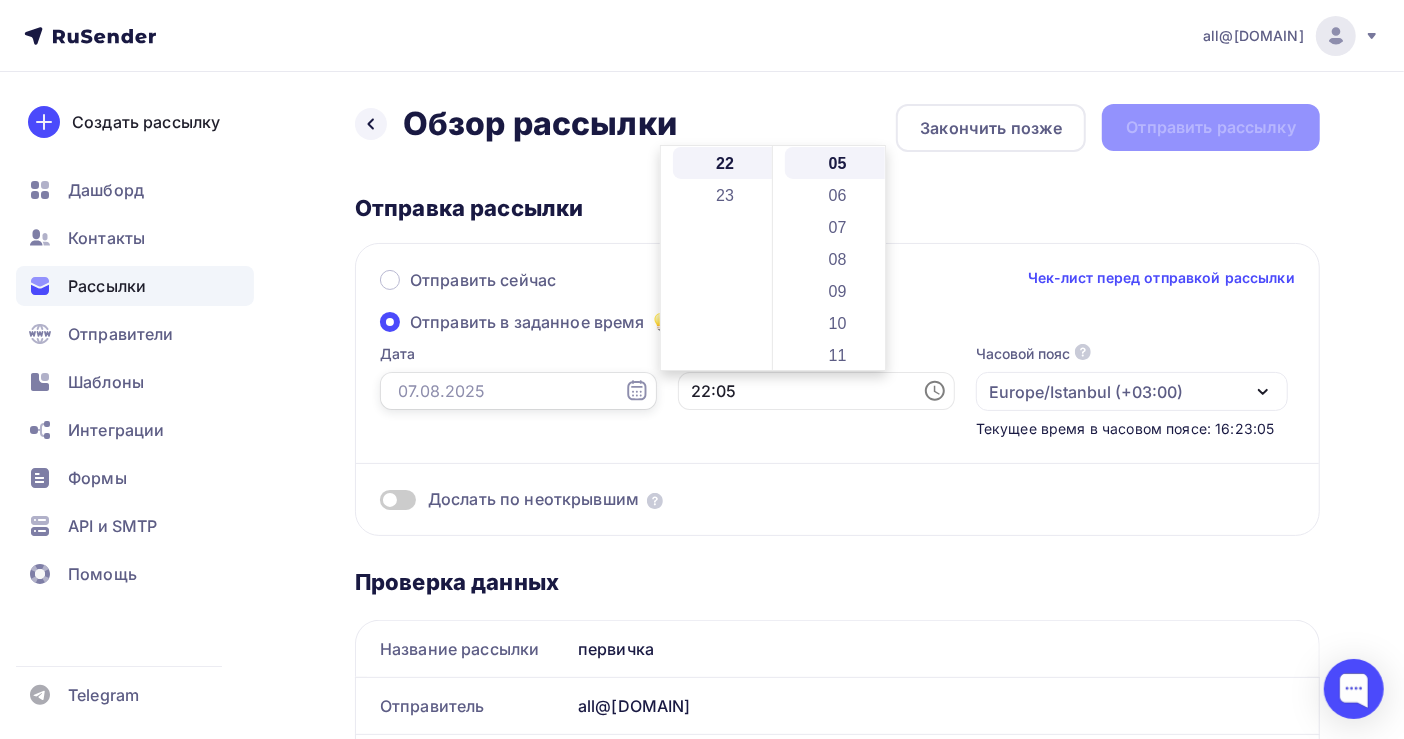 click at bounding box center [518, 391] 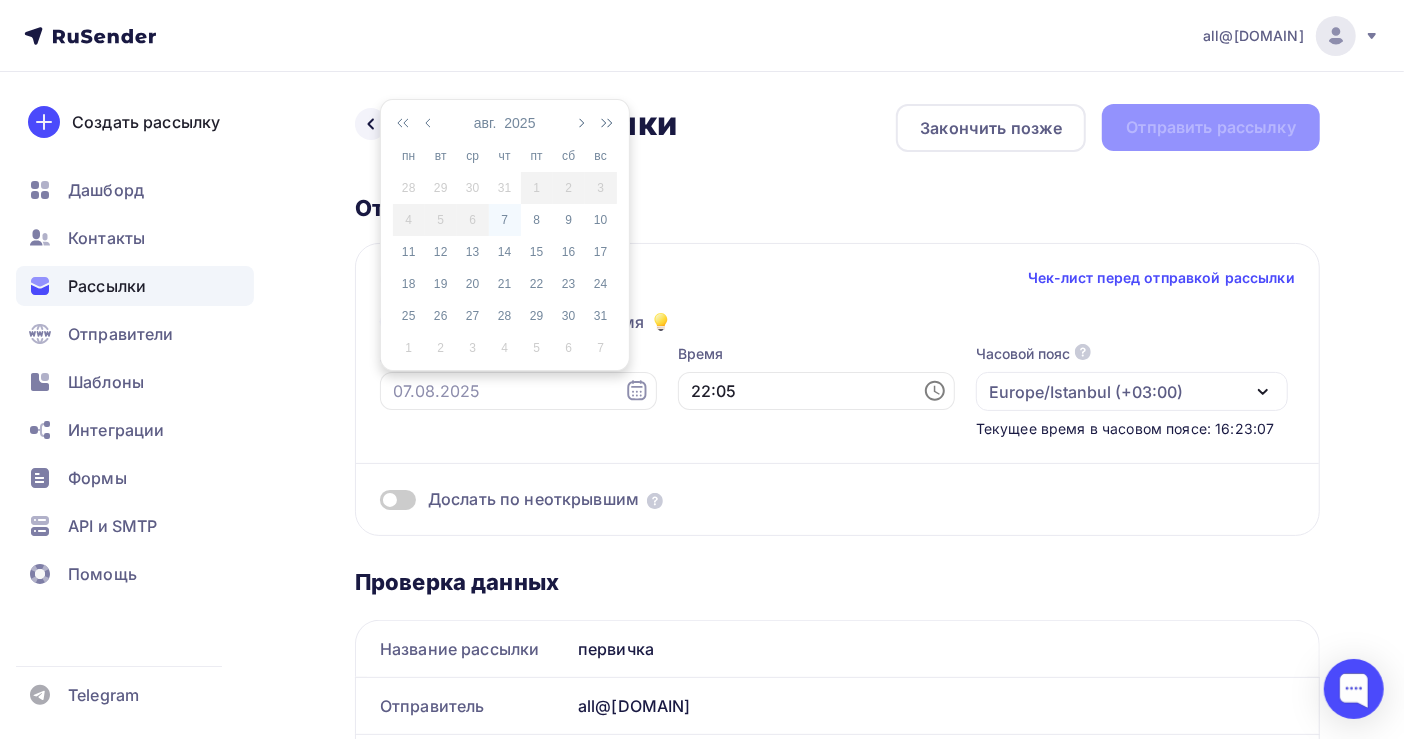 click on "7" at bounding box center [505, 220] 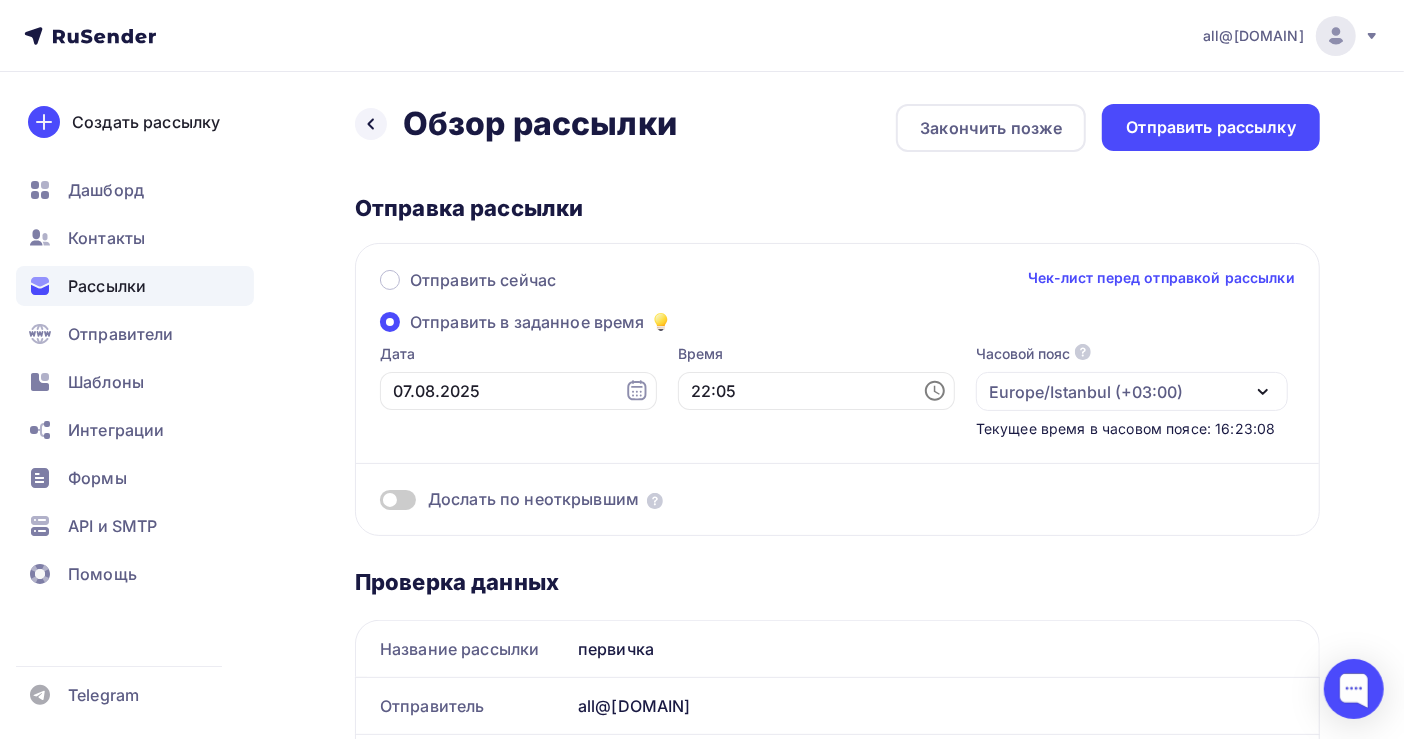 click on "Назад
Обзор рассылки
Обзор рассылки
Закончить позже
Отправить рассылку
Отправка рассылки
Отправить сейчас             Чек-лист перед отправкой рассылки    Отправить в заданное время                                                                                                     Дата   07.08.2025   Время   22:05
Часовой пояс
По умолчанию используется часовой пояс из настроек вашего акаунта
Europe/Istanbul (+03:00)
Africa/Abidjan (+00:00)           Africa/Accra (+00:00)           Africa/Addis_Ababa (+03:00)           Africa/Algiers (+01:00)           Africa/Asmara (+03:00)" at bounding box center [837, 848] 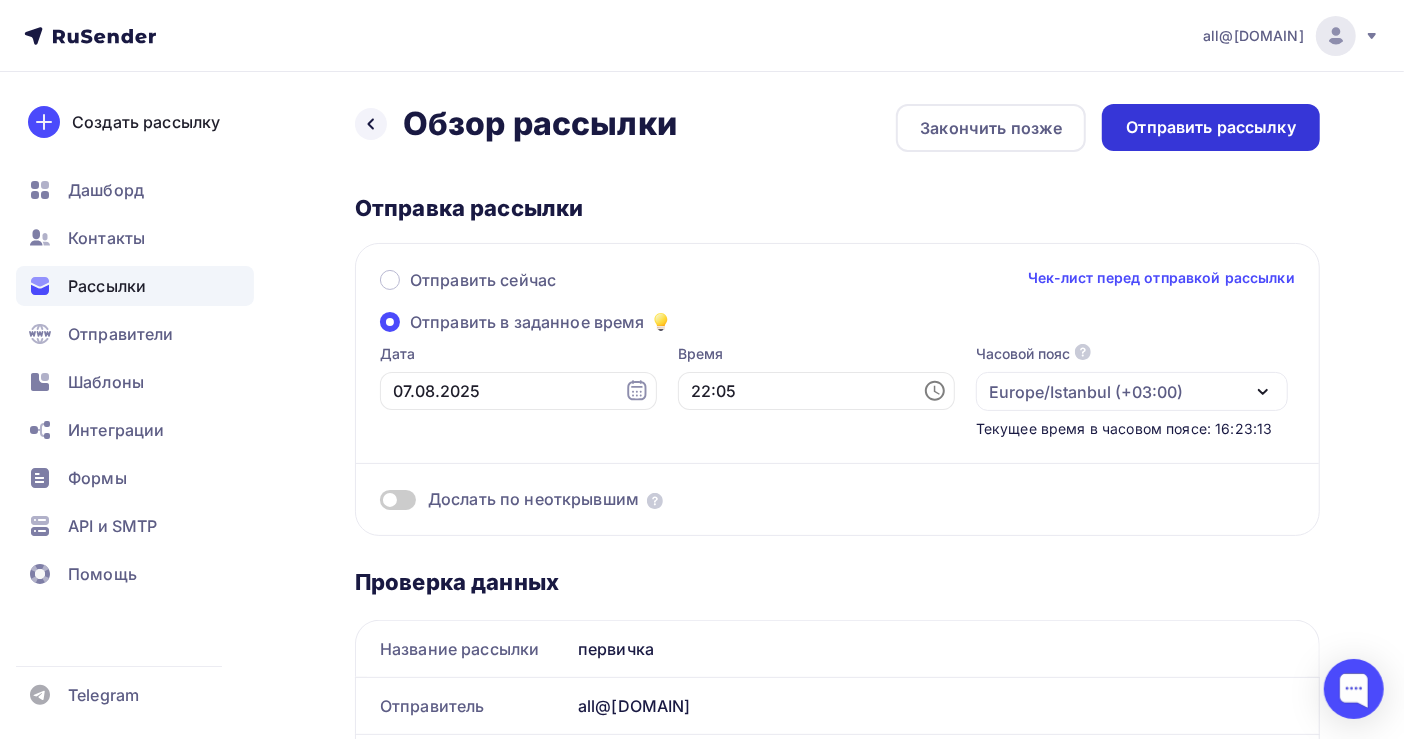 click on "Отправить рассылку" at bounding box center [1211, 127] 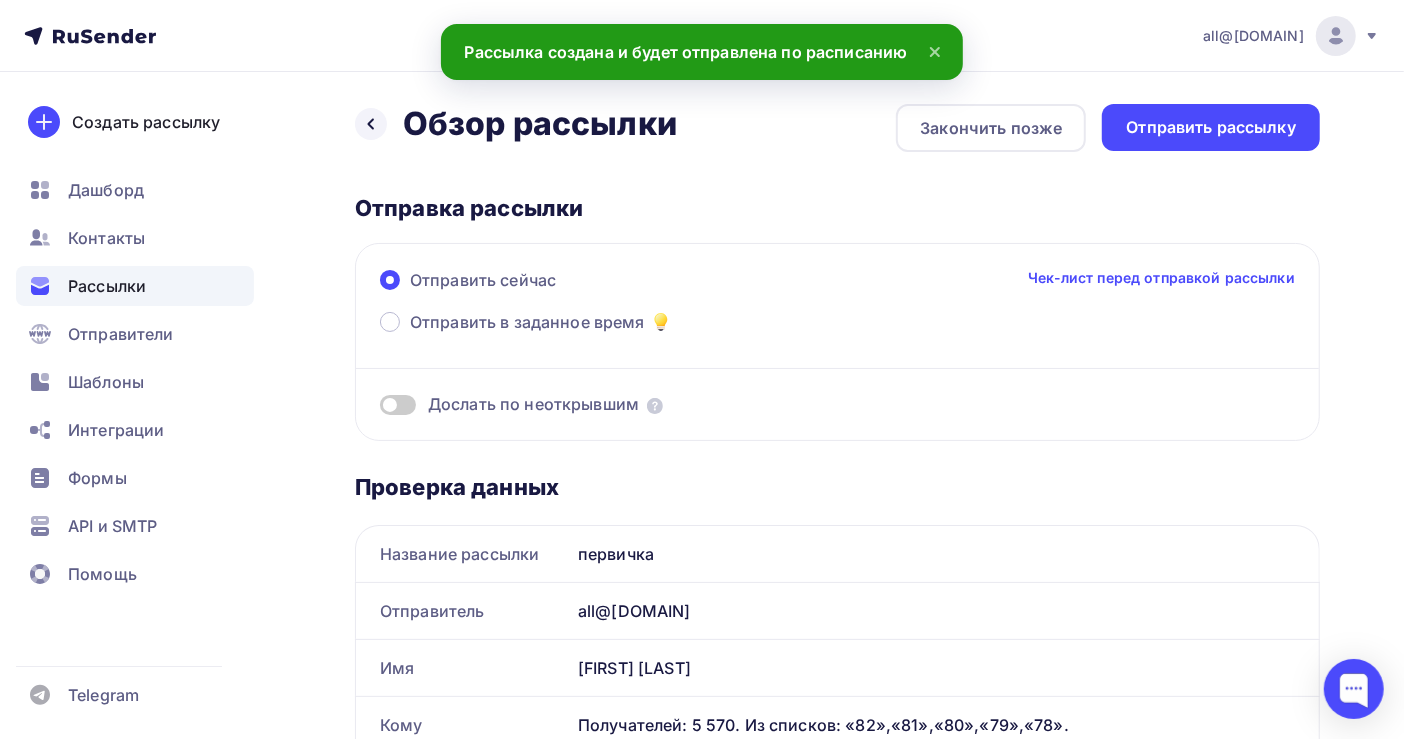 scroll, scrollTop: 0, scrollLeft: 0, axis: both 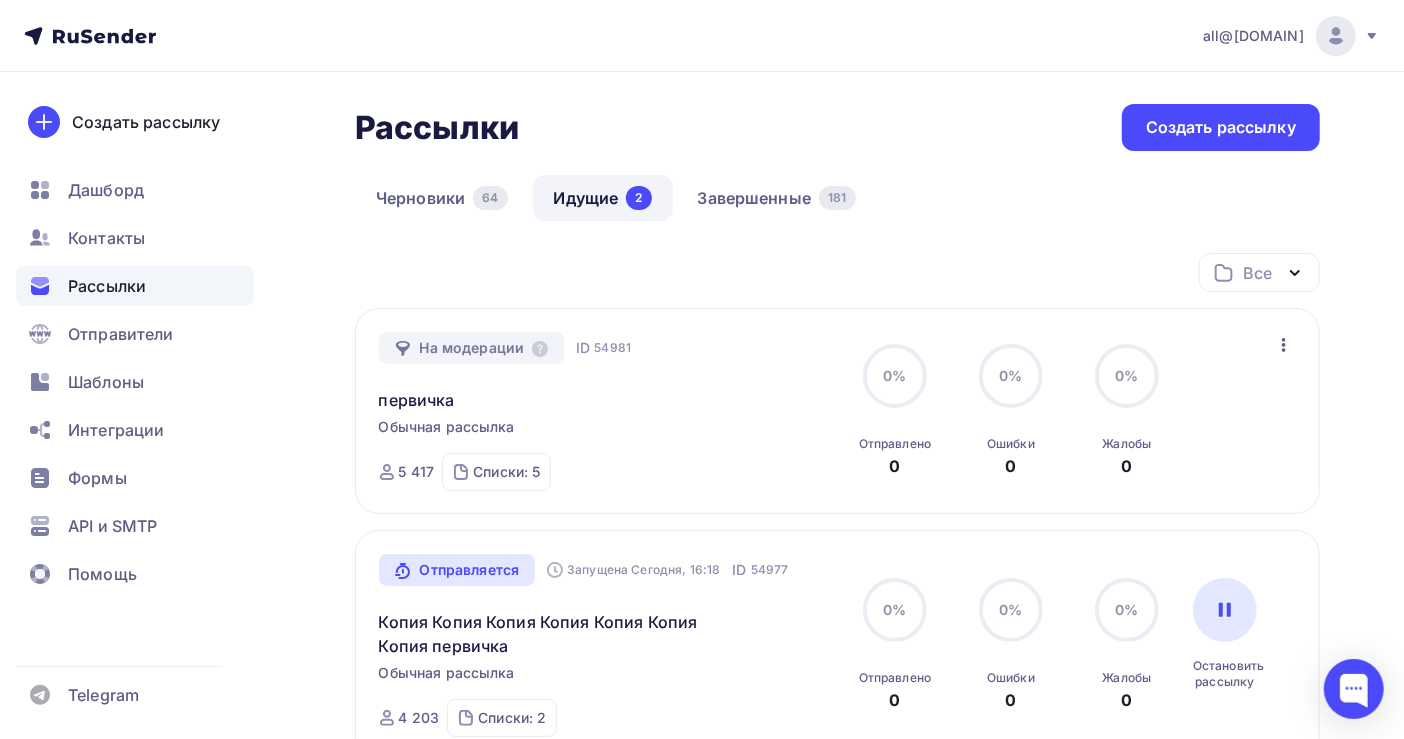 click on "Рассылки" at bounding box center [107, 286] 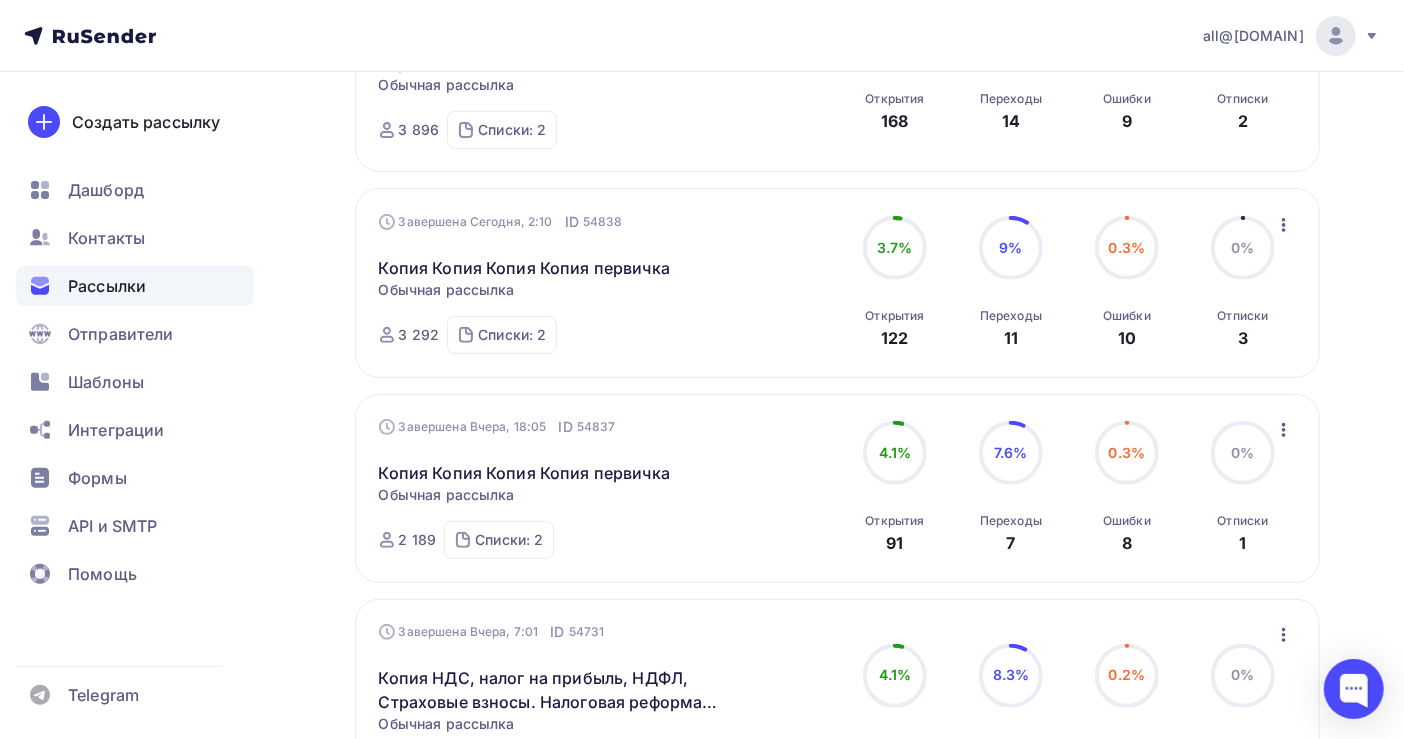 scroll, scrollTop: 667, scrollLeft: 0, axis: vertical 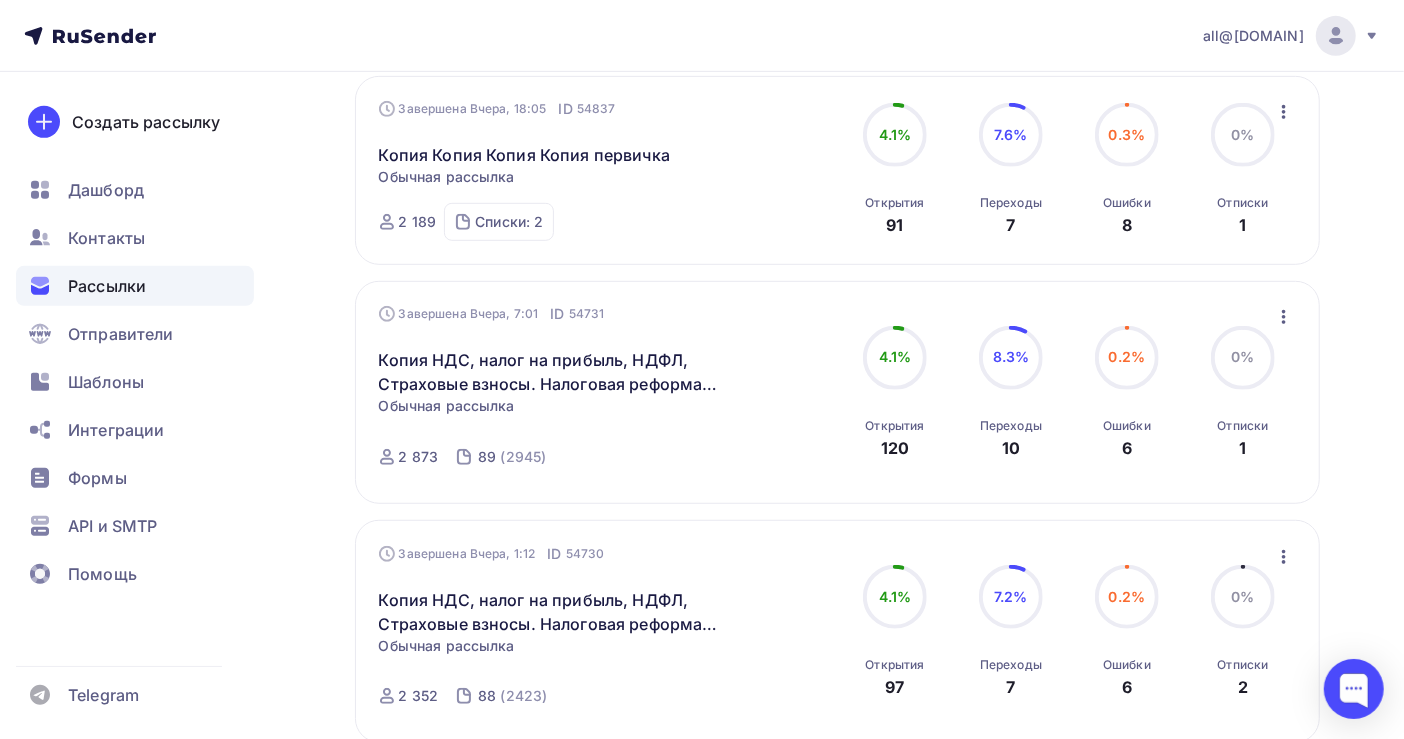 click 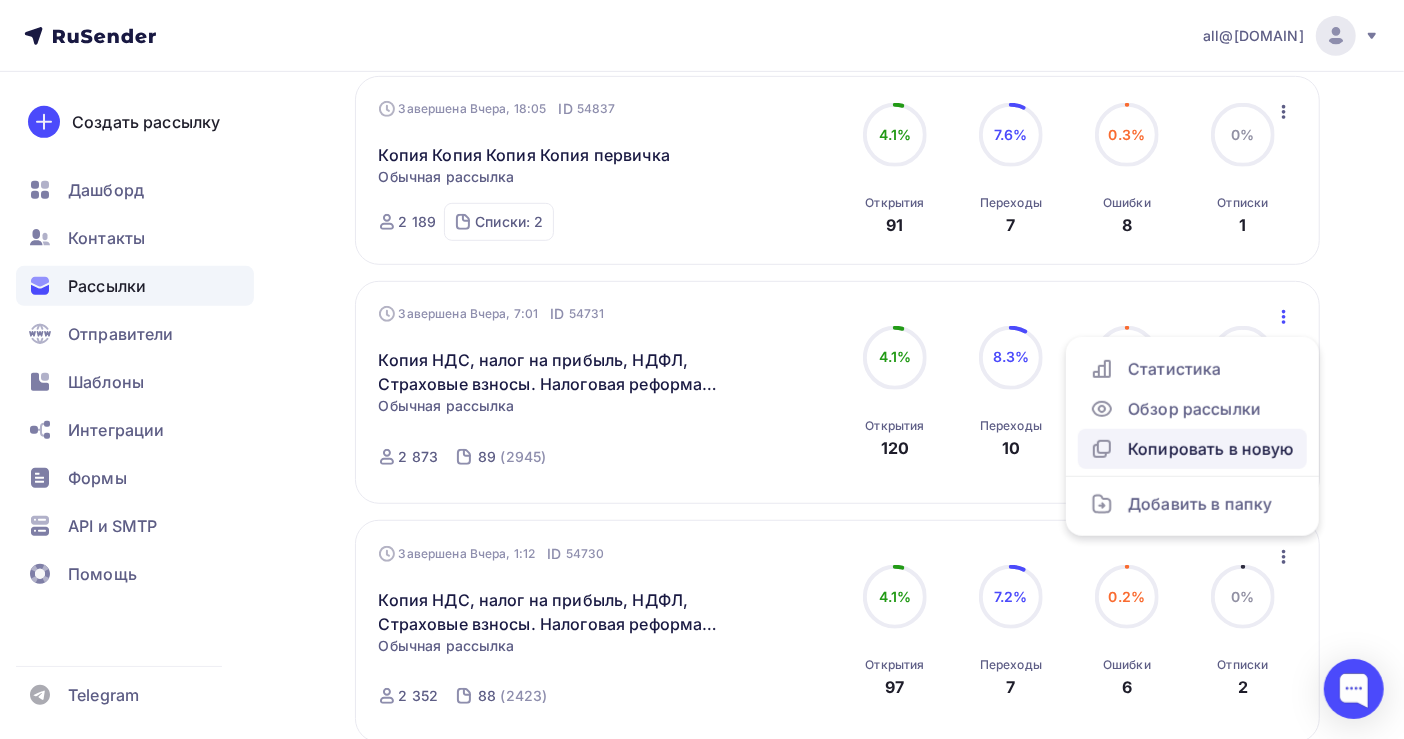 click on "Копировать в новую" at bounding box center [1192, 449] 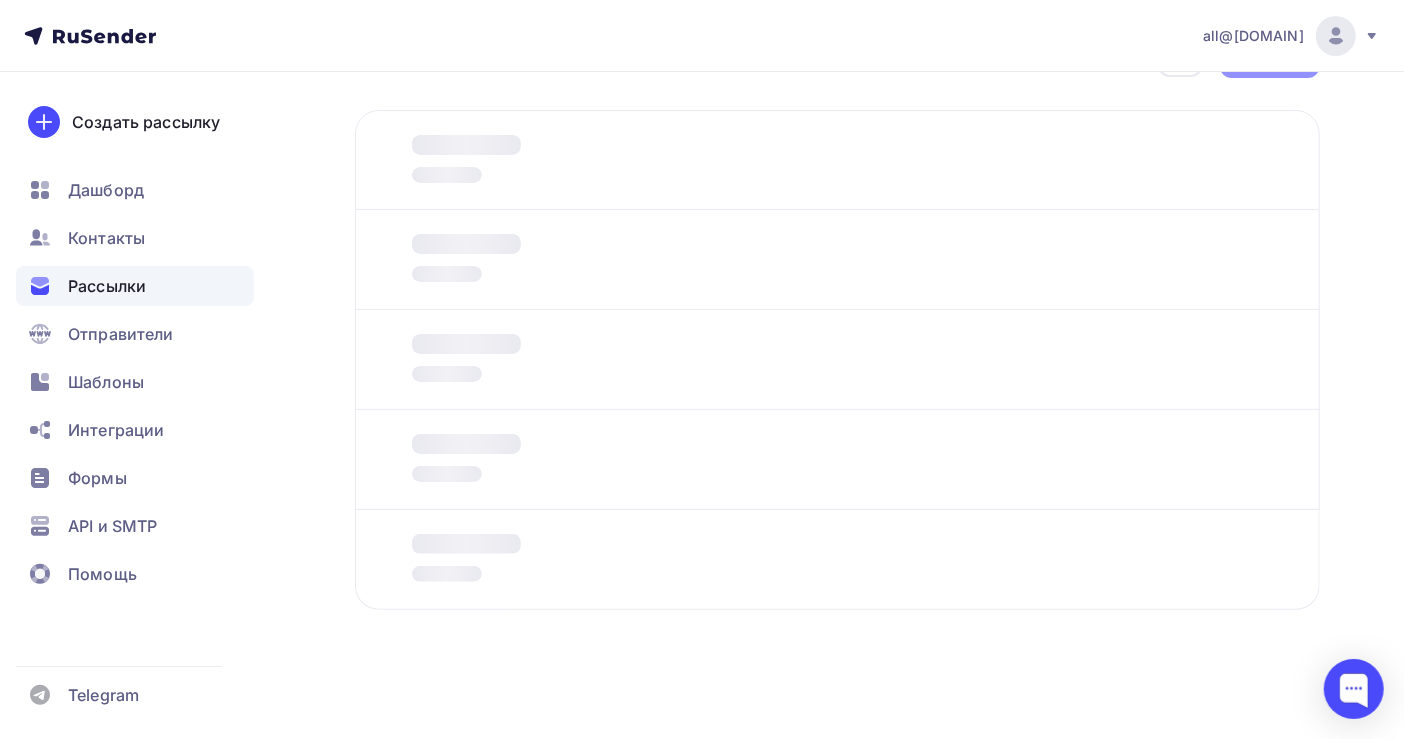 scroll, scrollTop: 0, scrollLeft: 0, axis: both 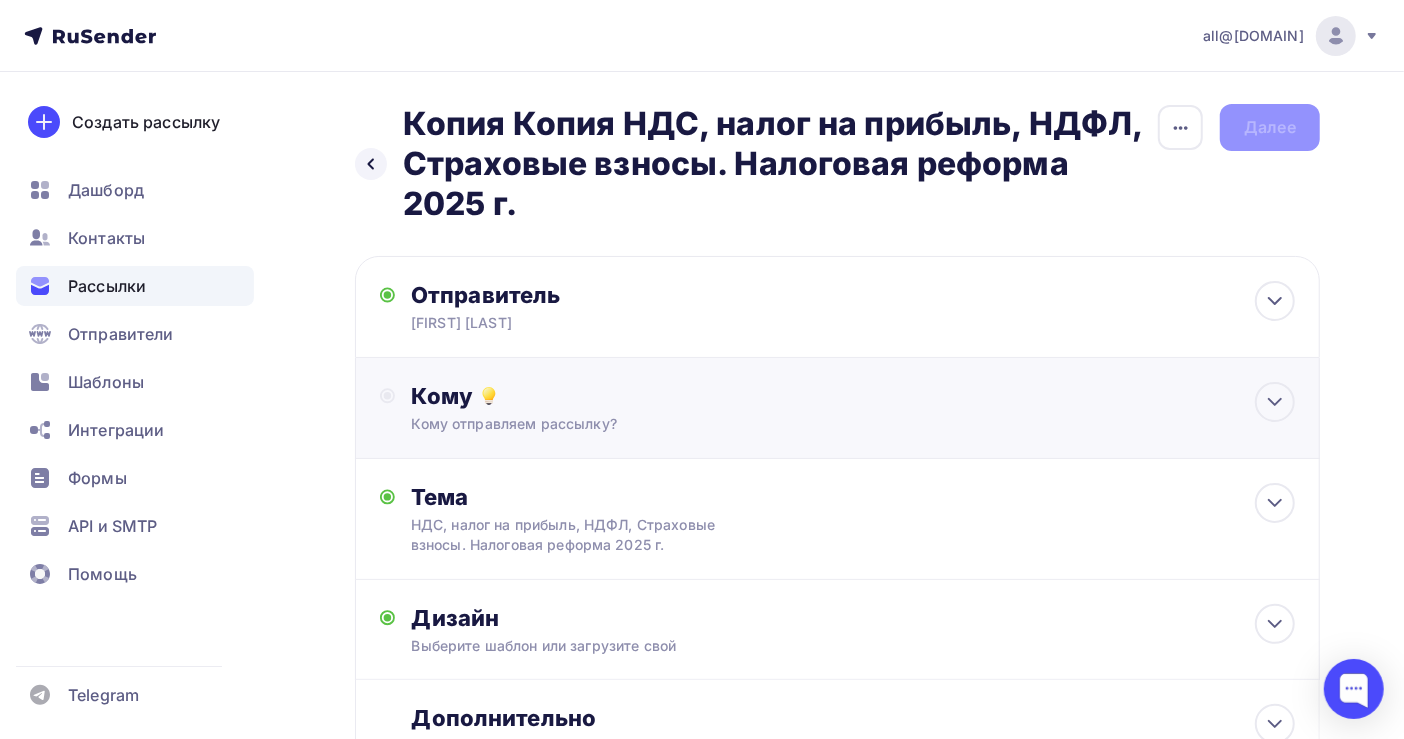 click on "Кому" at bounding box center (853, 396) 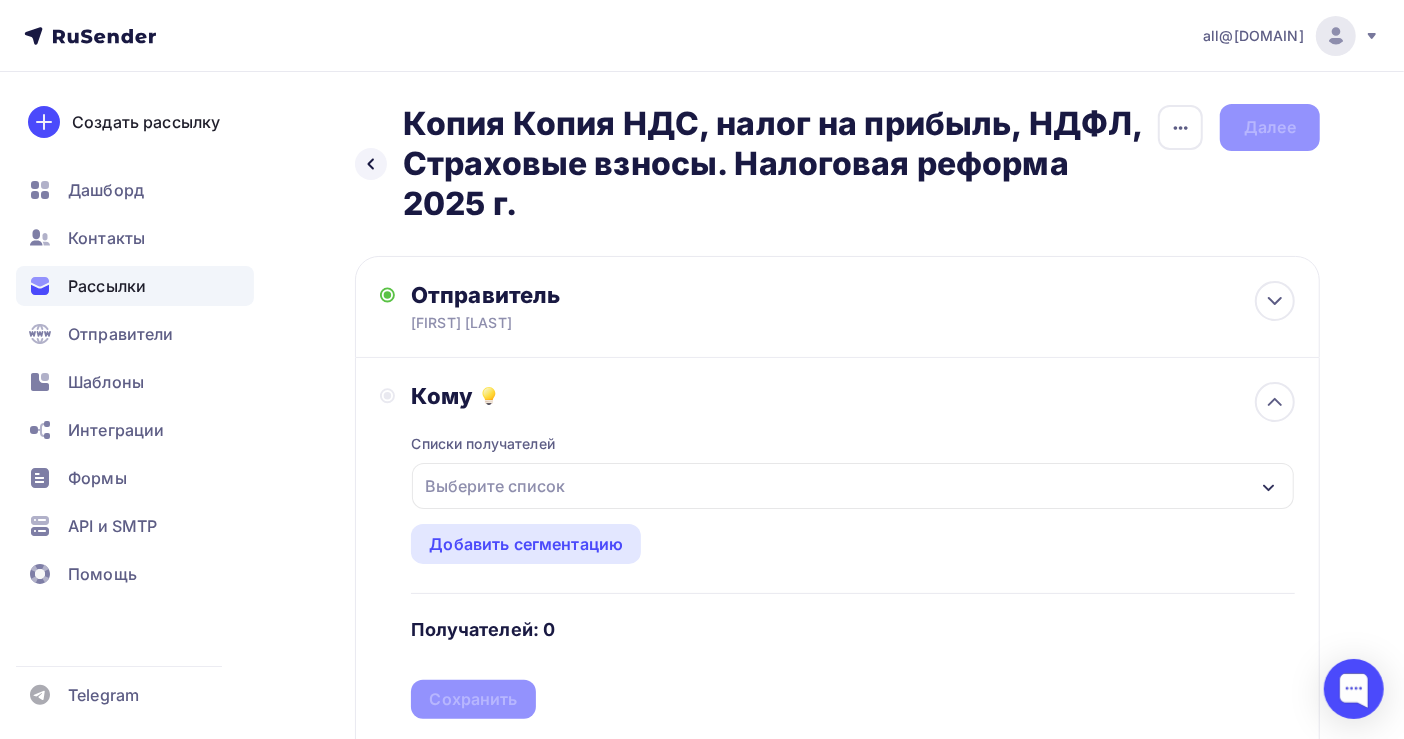 click on "Выберите список" at bounding box center (853, 486) 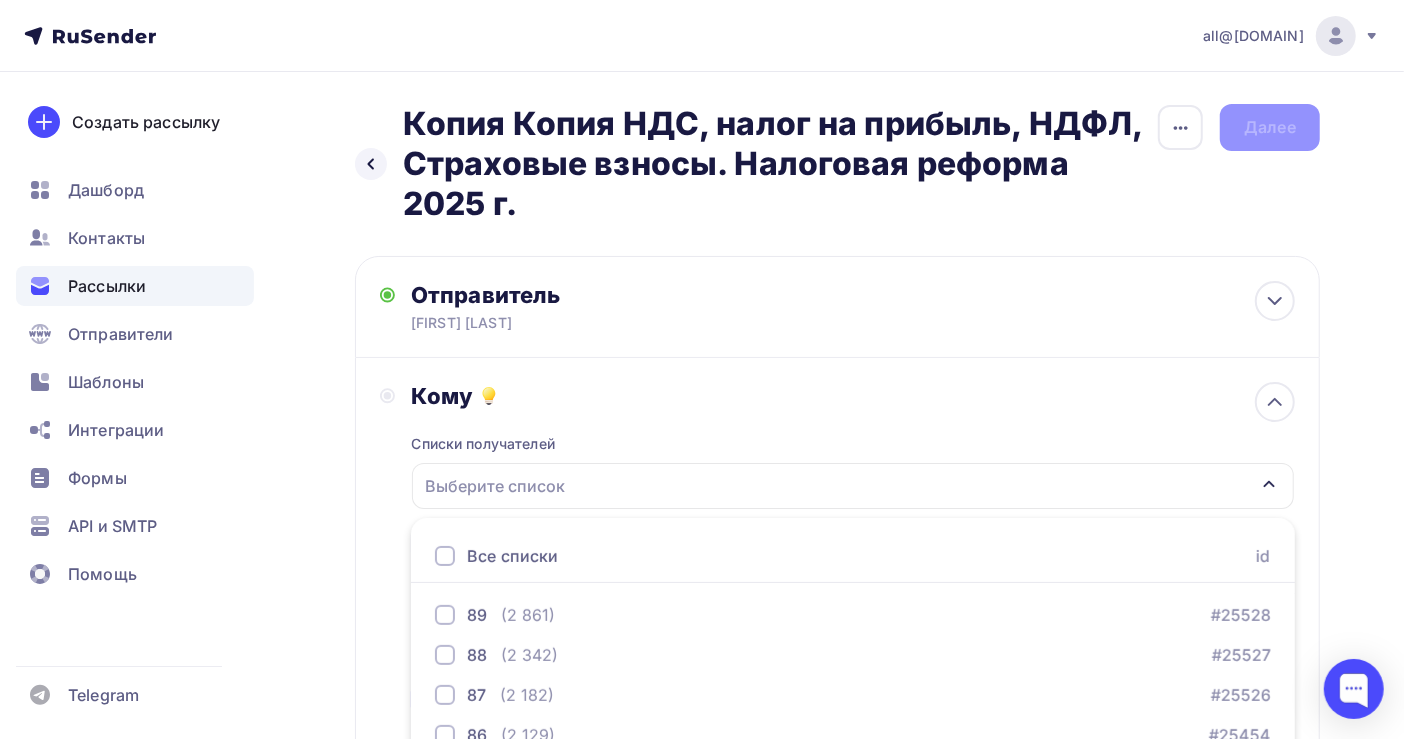 scroll, scrollTop: 297, scrollLeft: 0, axis: vertical 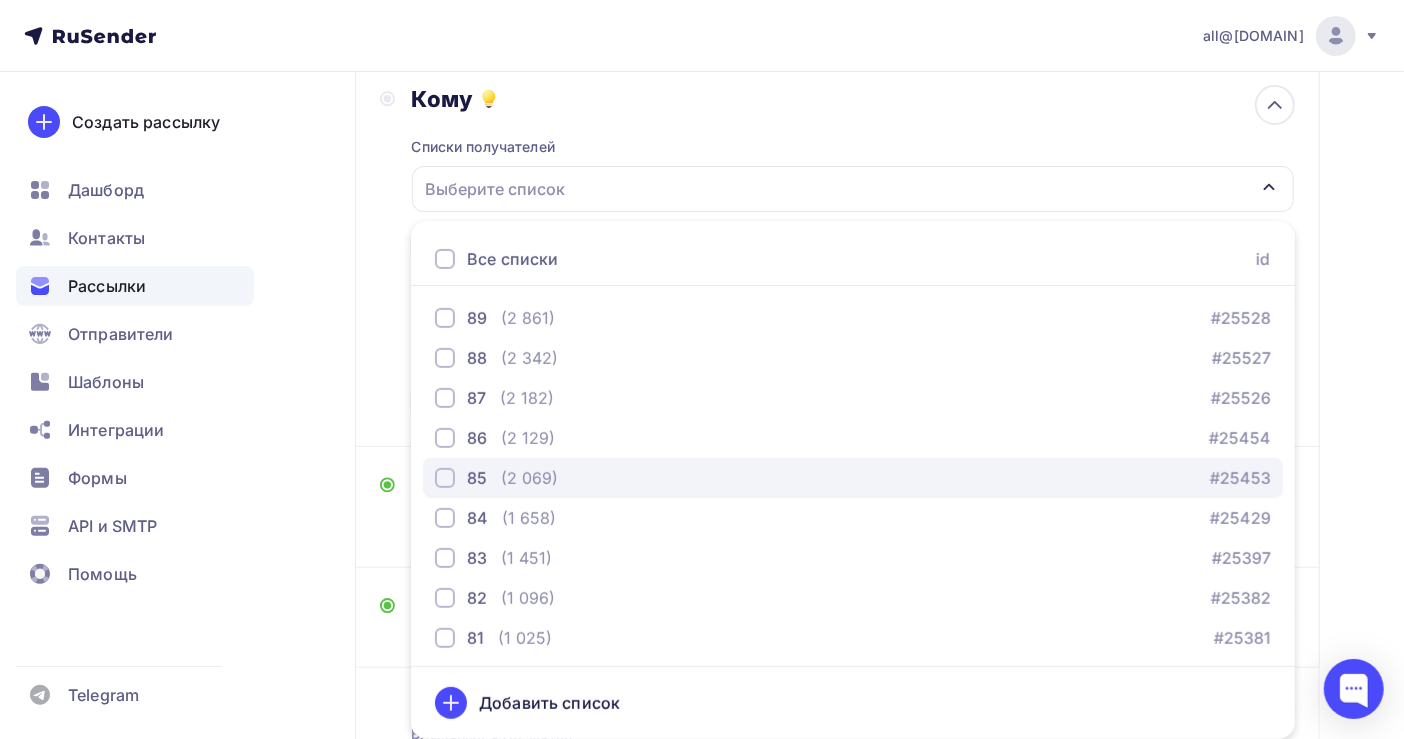click on "85
(2 069)
#25453" at bounding box center (853, 478) 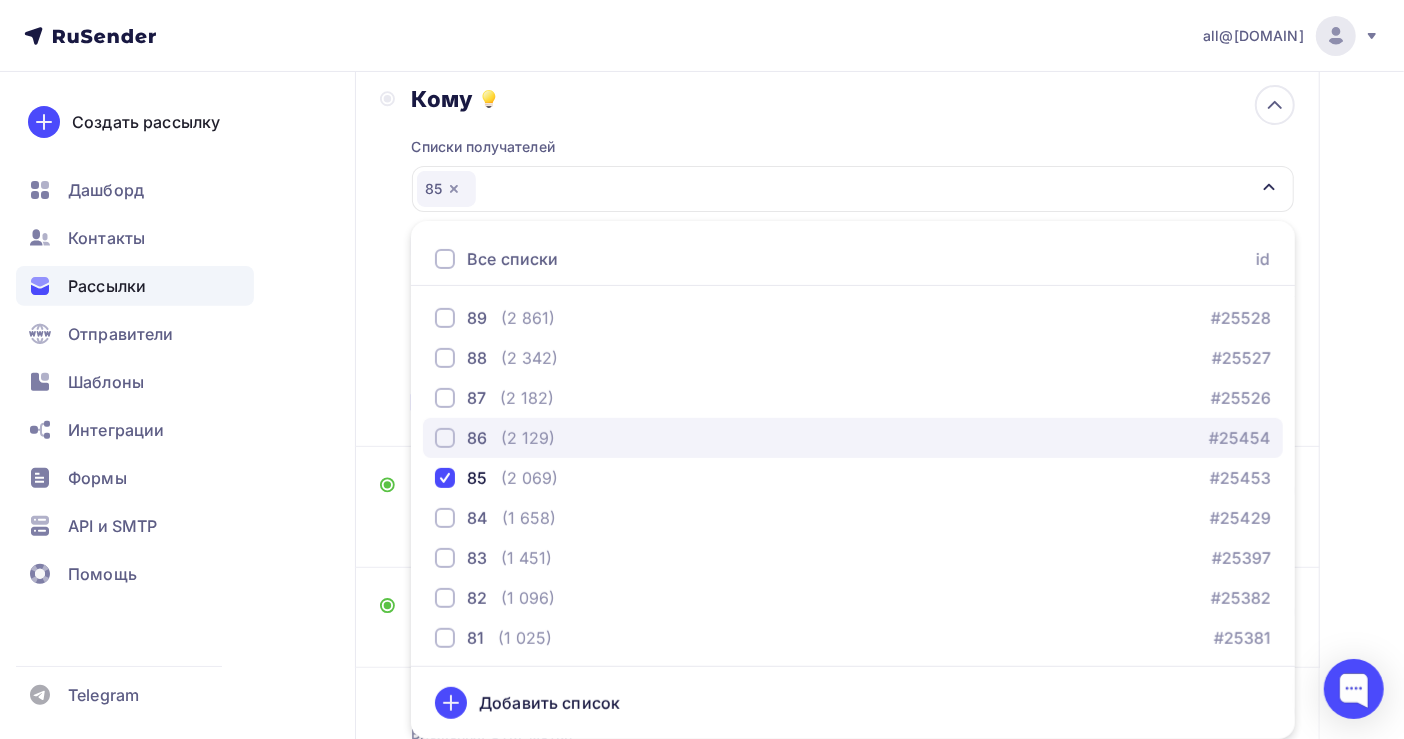 click on "86
(2 129)
#25454" at bounding box center (853, 438) 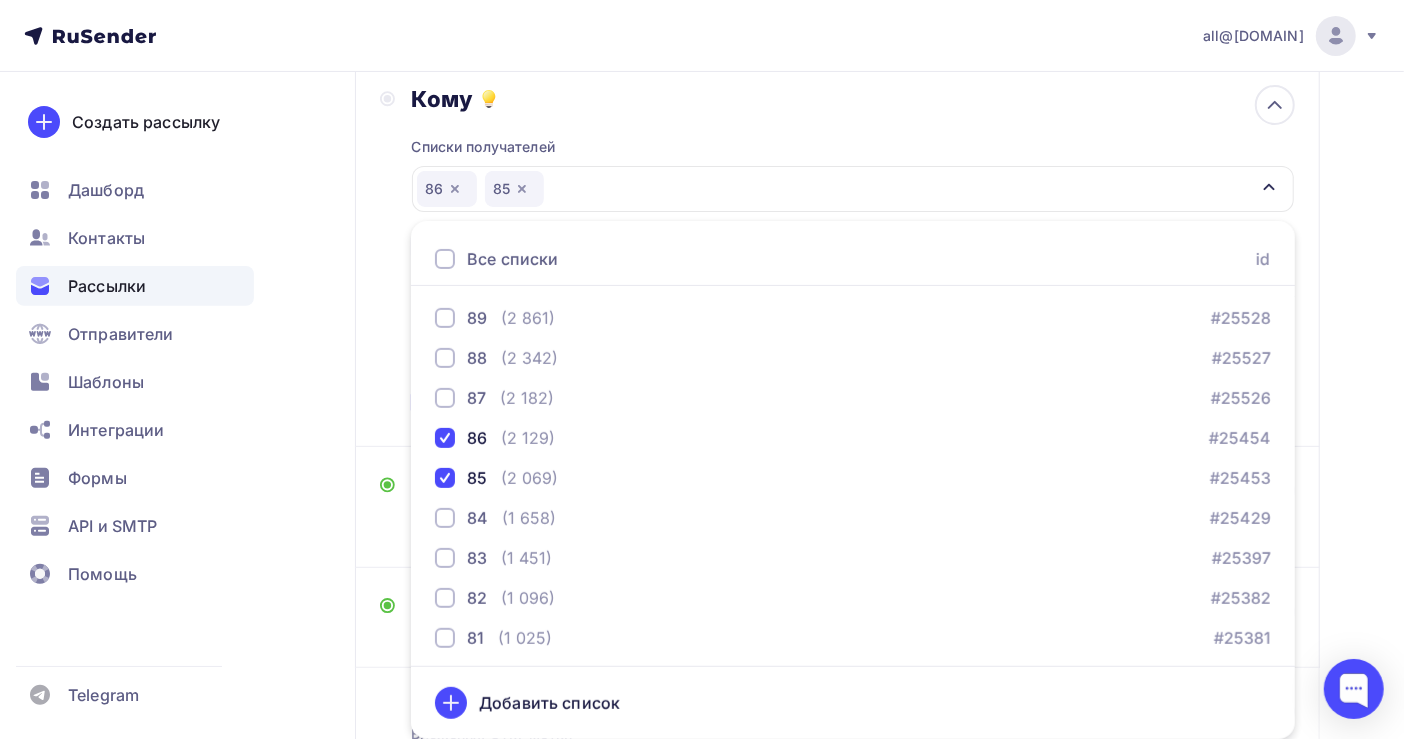 click on "Назад
Копия Копия НДС, налог на прибыль, НДФЛ, Страховые взносы. Налоговая реформа 2025 г.
Копия Копия НДС, налог на прибыль, НДФЛ, Страховые взносы. Налоговая реформа 2025 г.
Закончить позже
Переименовать рассылку
Удалить
Далее
Отправитель
Петрова Татьяна
Email  *
all@cm-sa.ru
all@cm-sa.ru           all@org.inf-buh.ru           org@mail.bux-mos.ru           nat@info.inf-buh.ru           ok@jhda.su           buh@mail.jhda.ru           buh@jhda.ru               Добавить отправителя" at bounding box center (702, 336) 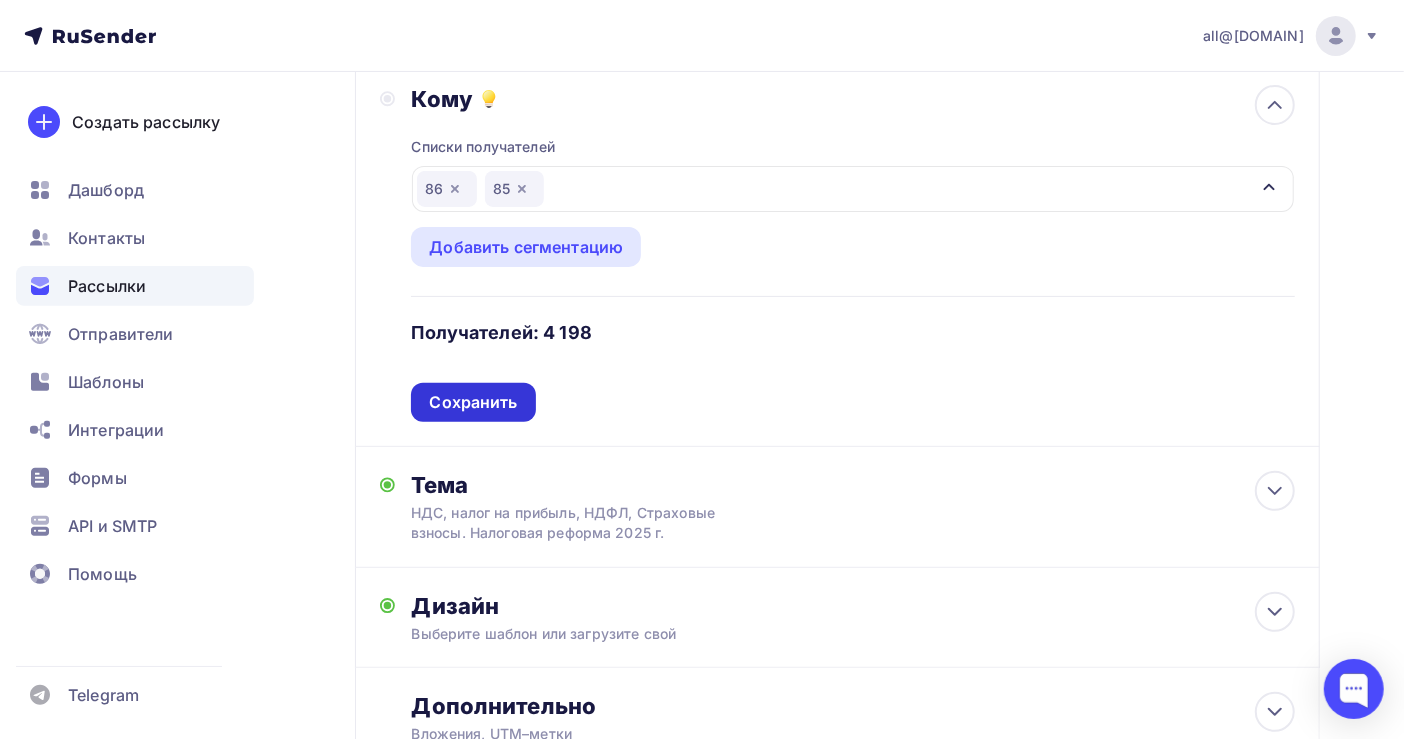 click on "Сохранить" at bounding box center (473, 402) 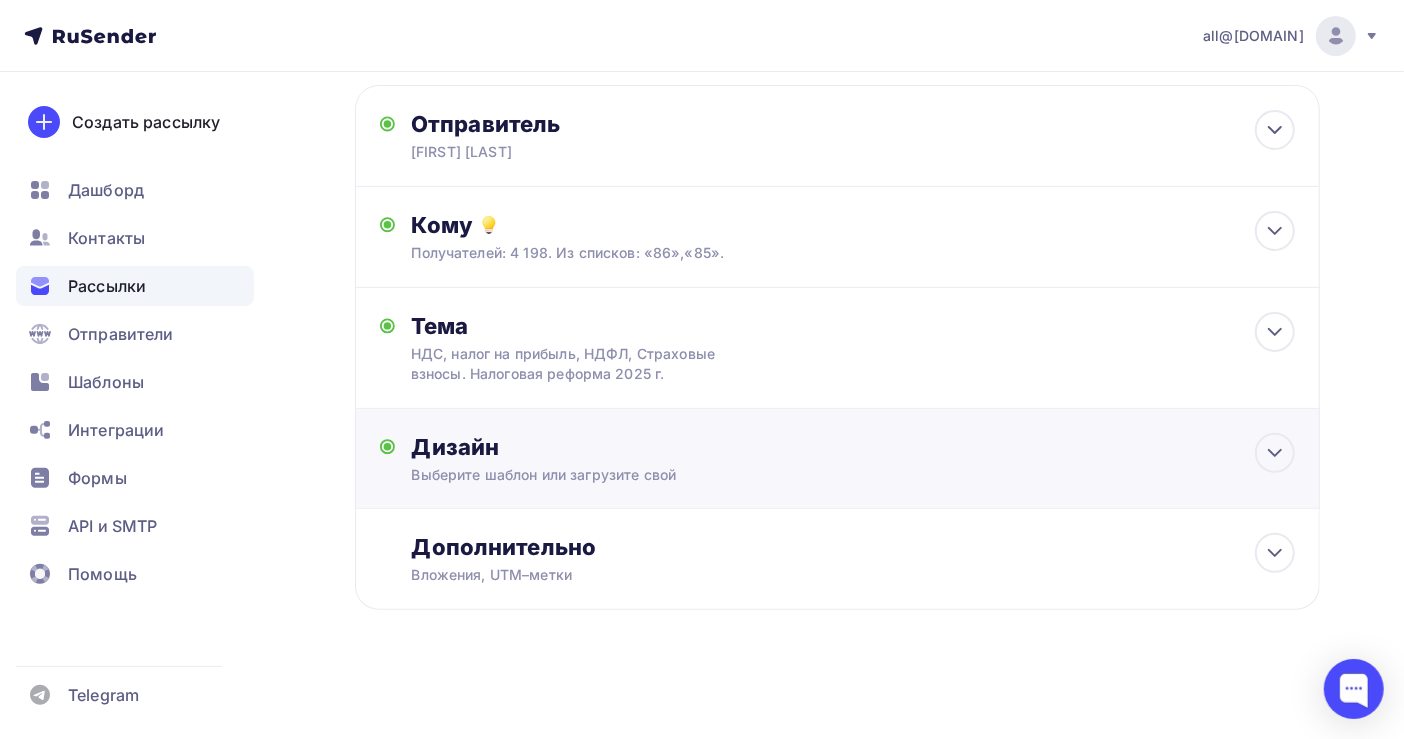 scroll, scrollTop: 0, scrollLeft: 0, axis: both 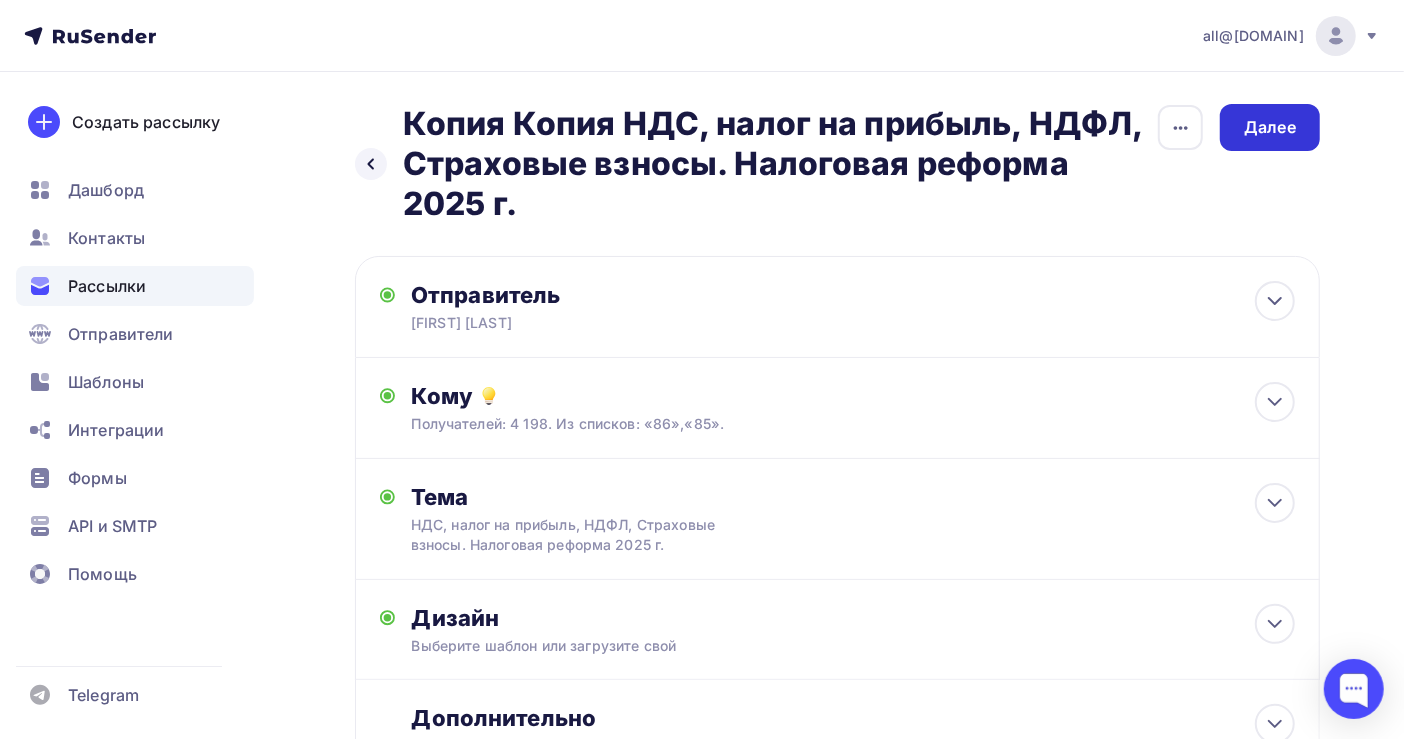click on "Далее" at bounding box center (1270, 127) 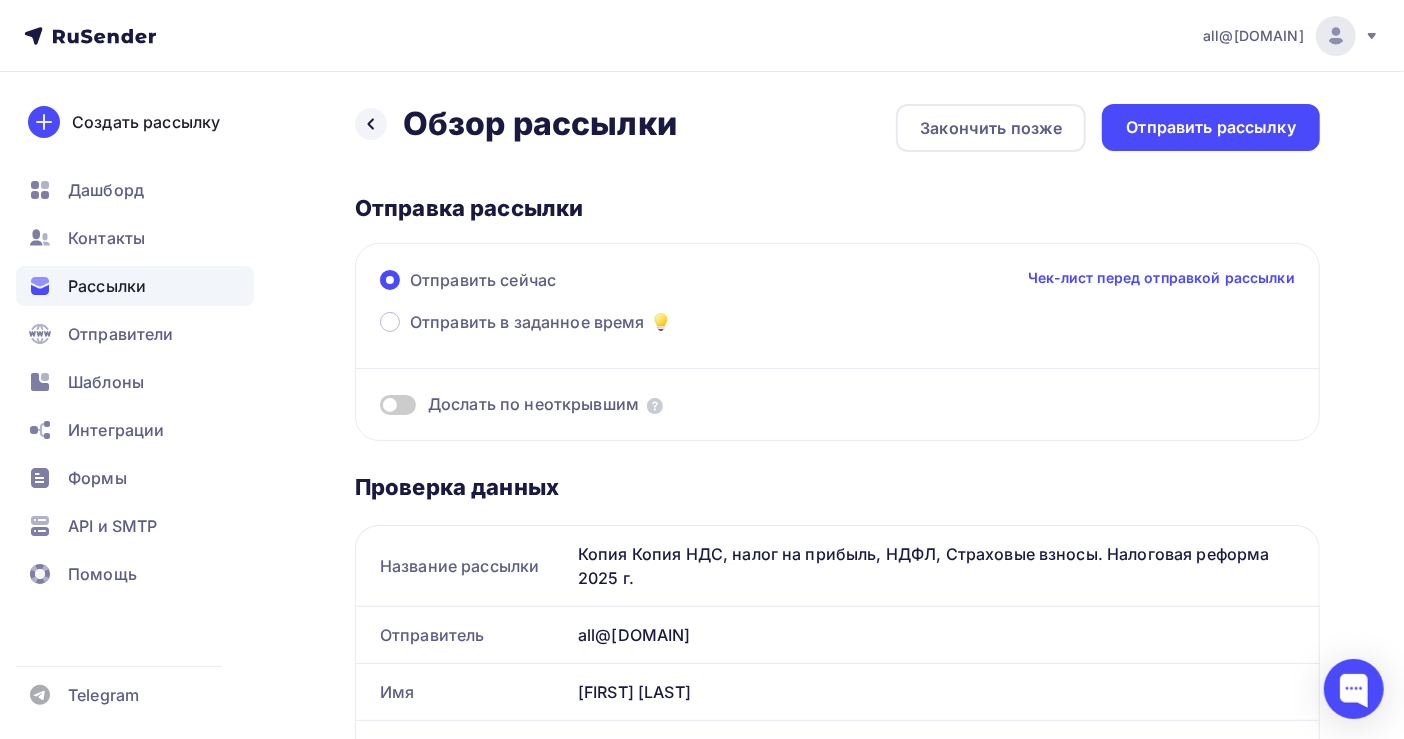 scroll, scrollTop: 0, scrollLeft: 0, axis: both 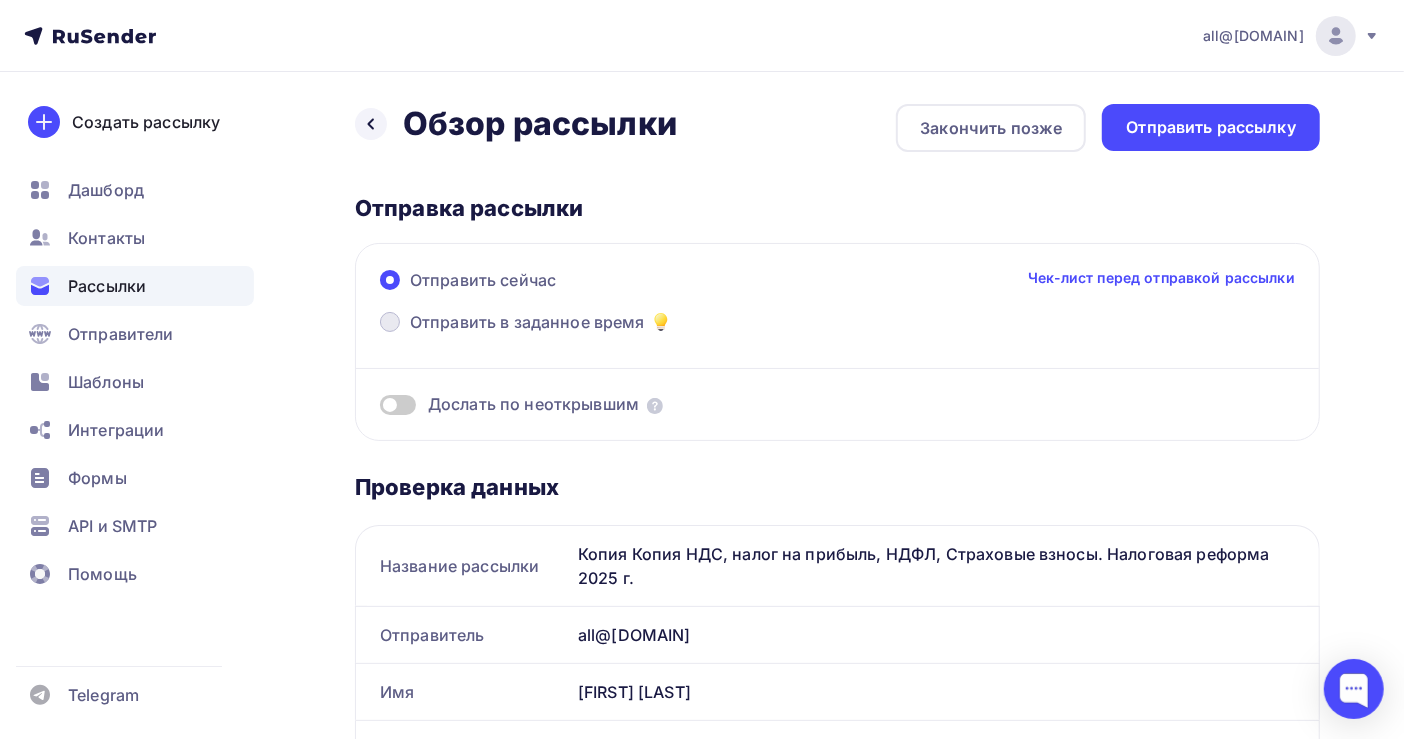 click on "Отправить в заданное время" at bounding box center (527, 322) 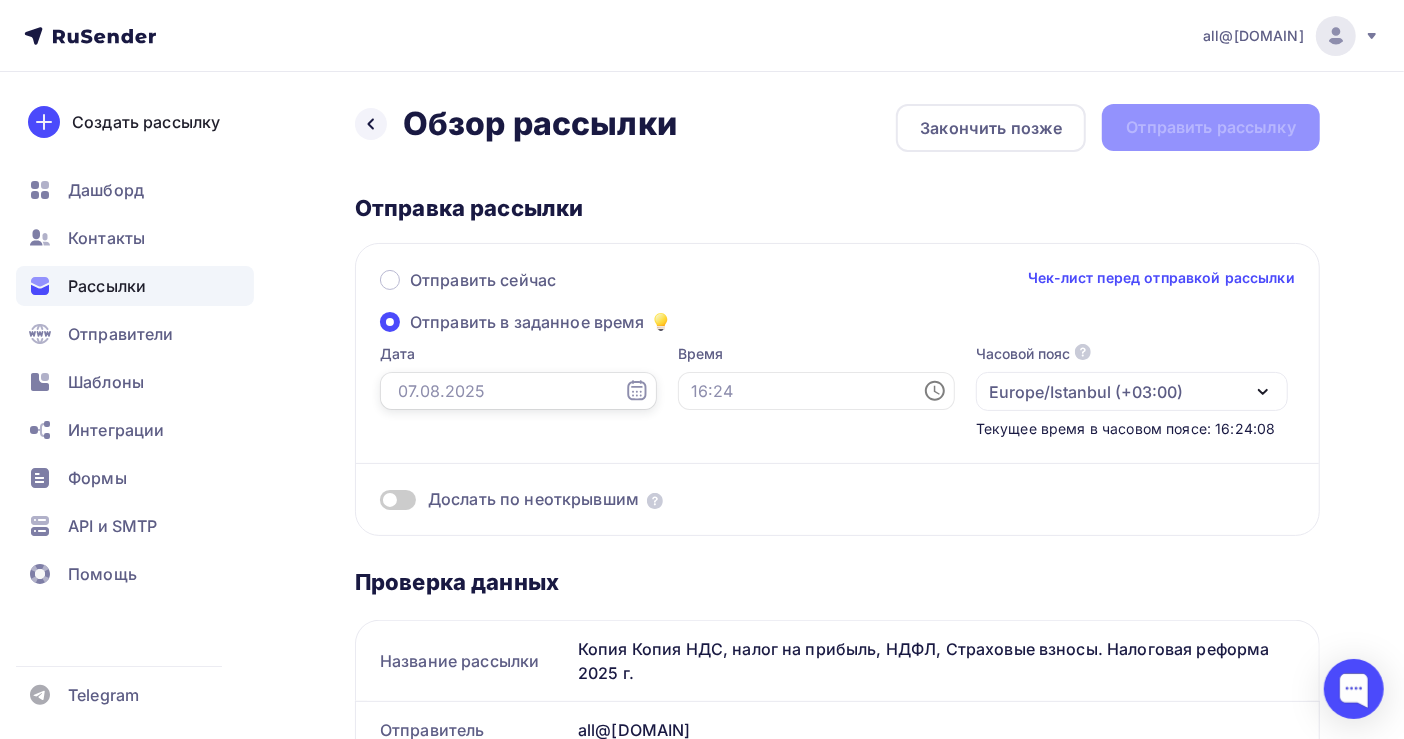 click at bounding box center [518, 391] 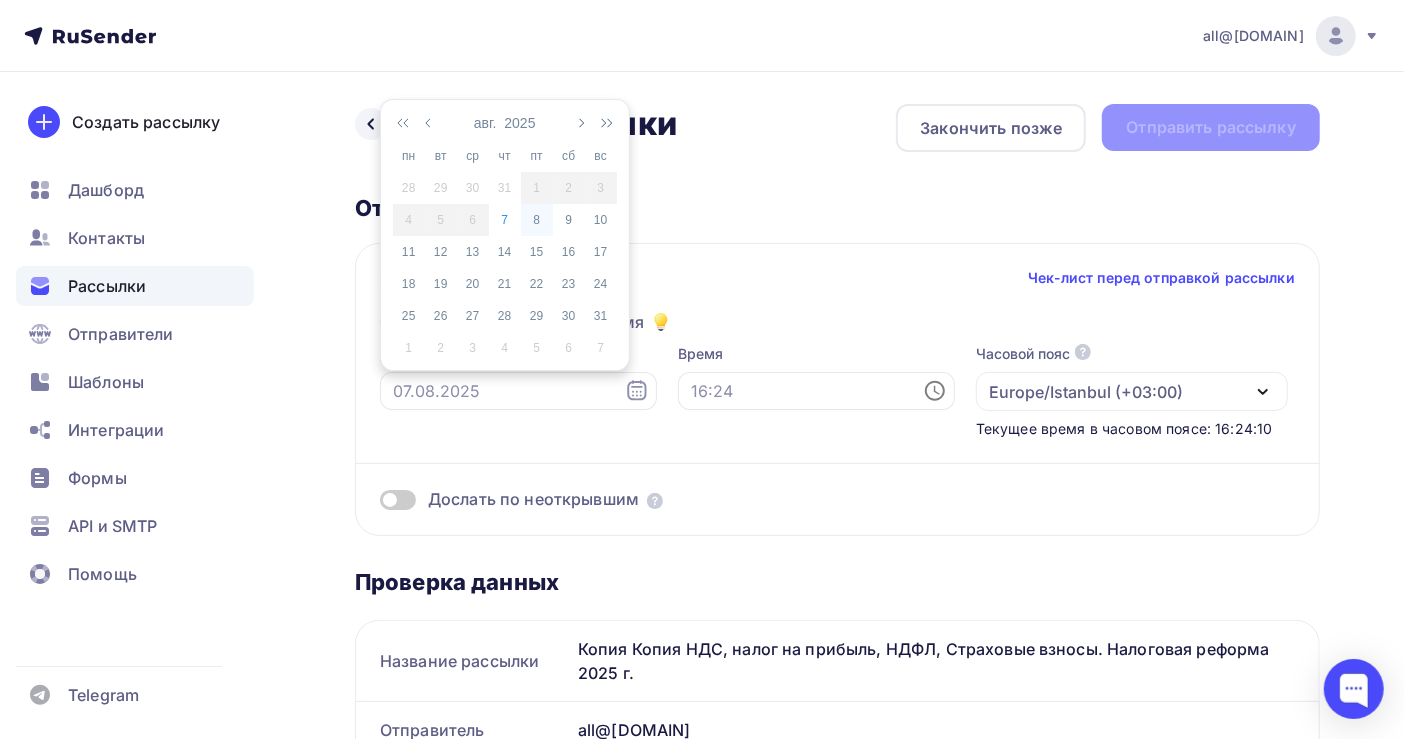 click on "8" at bounding box center (537, 220) 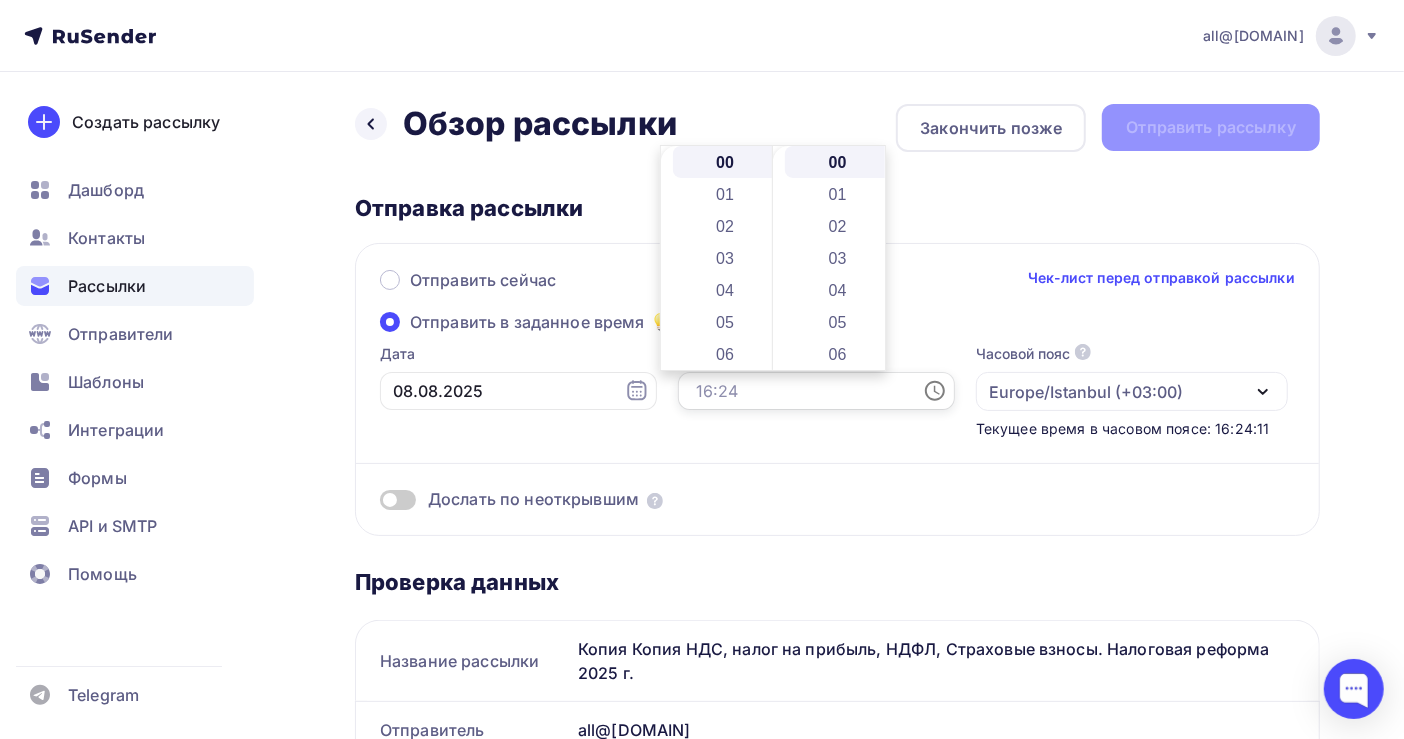click at bounding box center (816, 391) 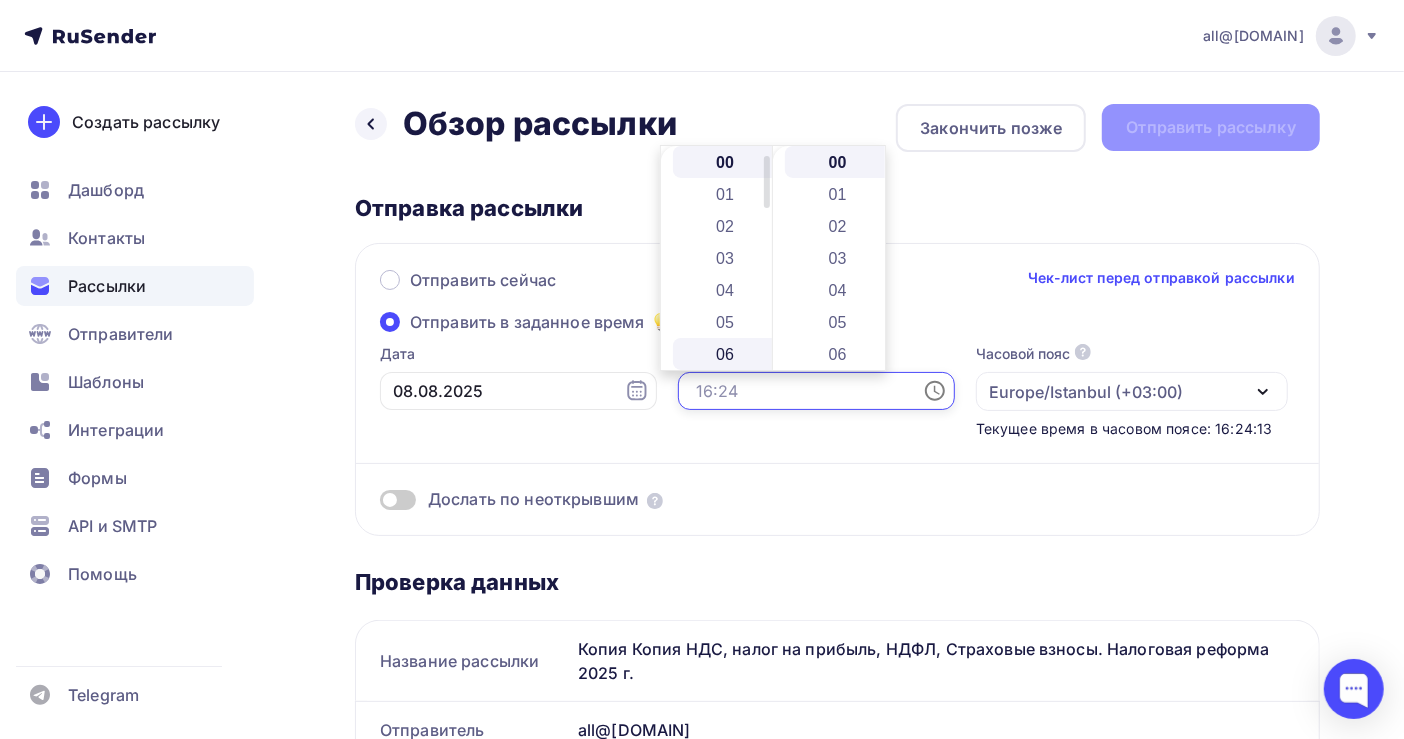 scroll, scrollTop: 133, scrollLeft: 0, axis: vertical 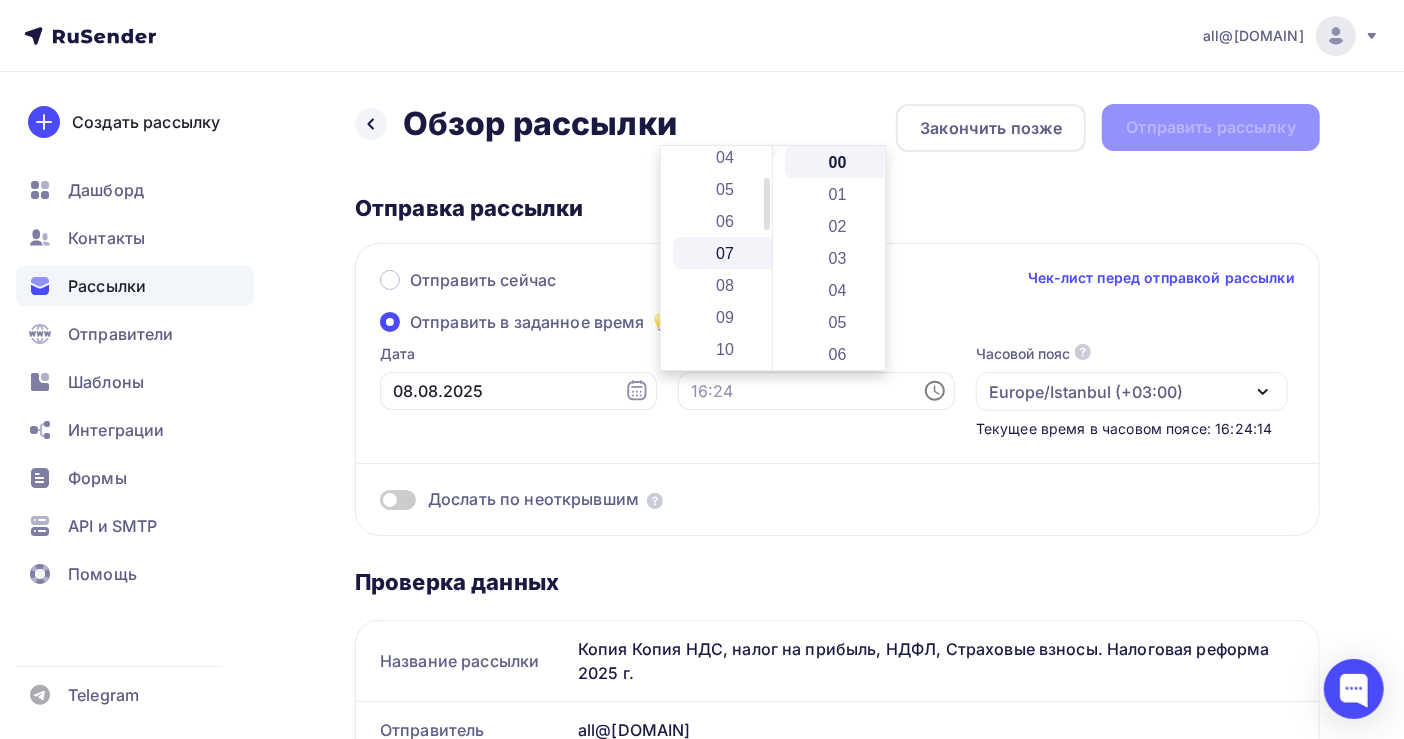 click on "07" at bounding box center [727, 253] 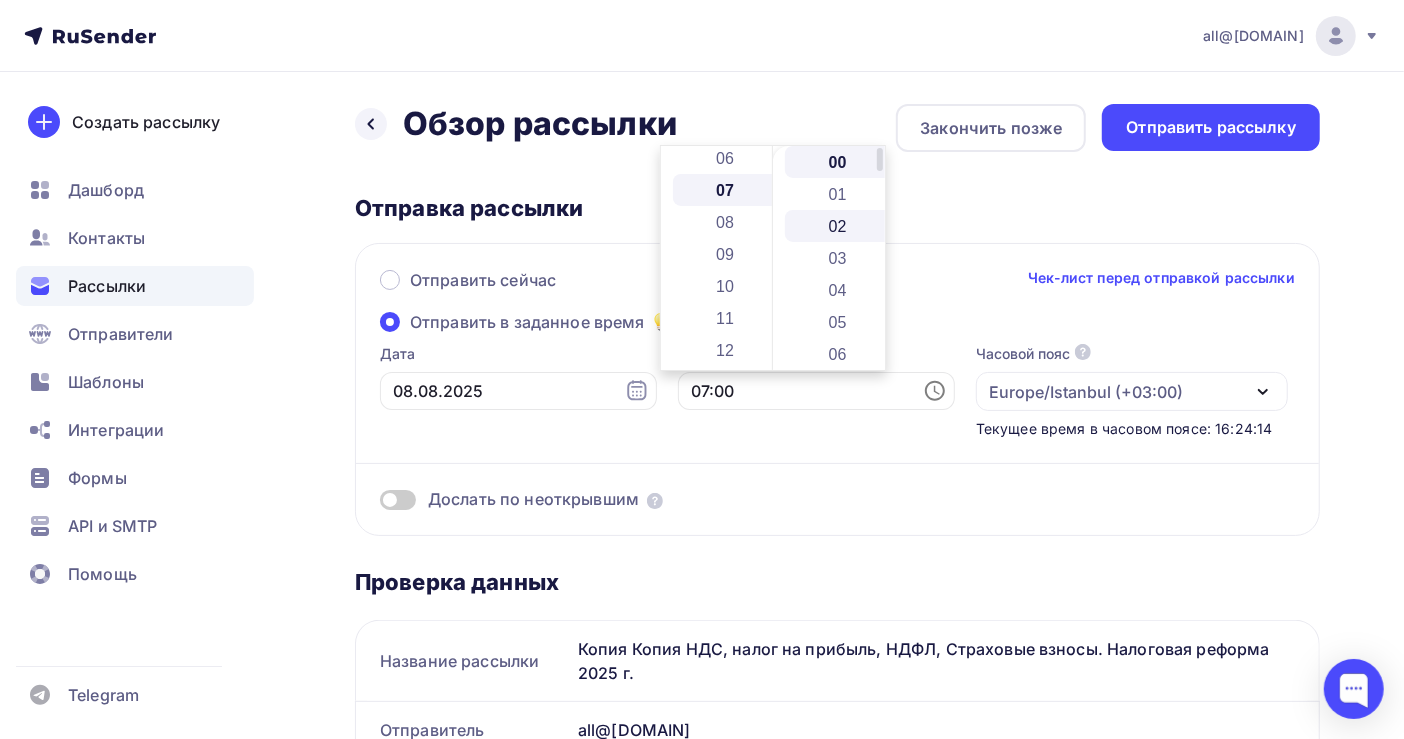 scroll, scrollTop: 224, scrollLeft: 0, axis: vertical 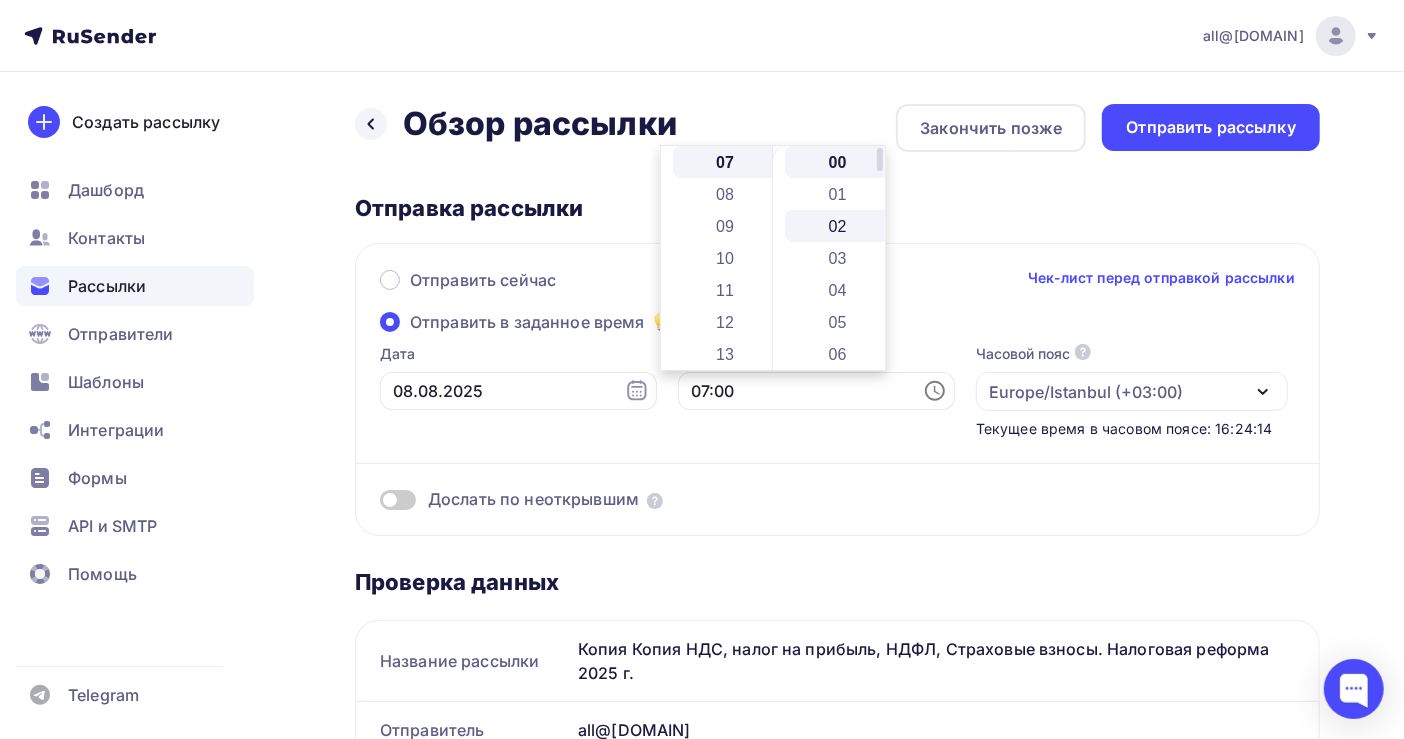 click on "02" at bounding box center (839, 226) 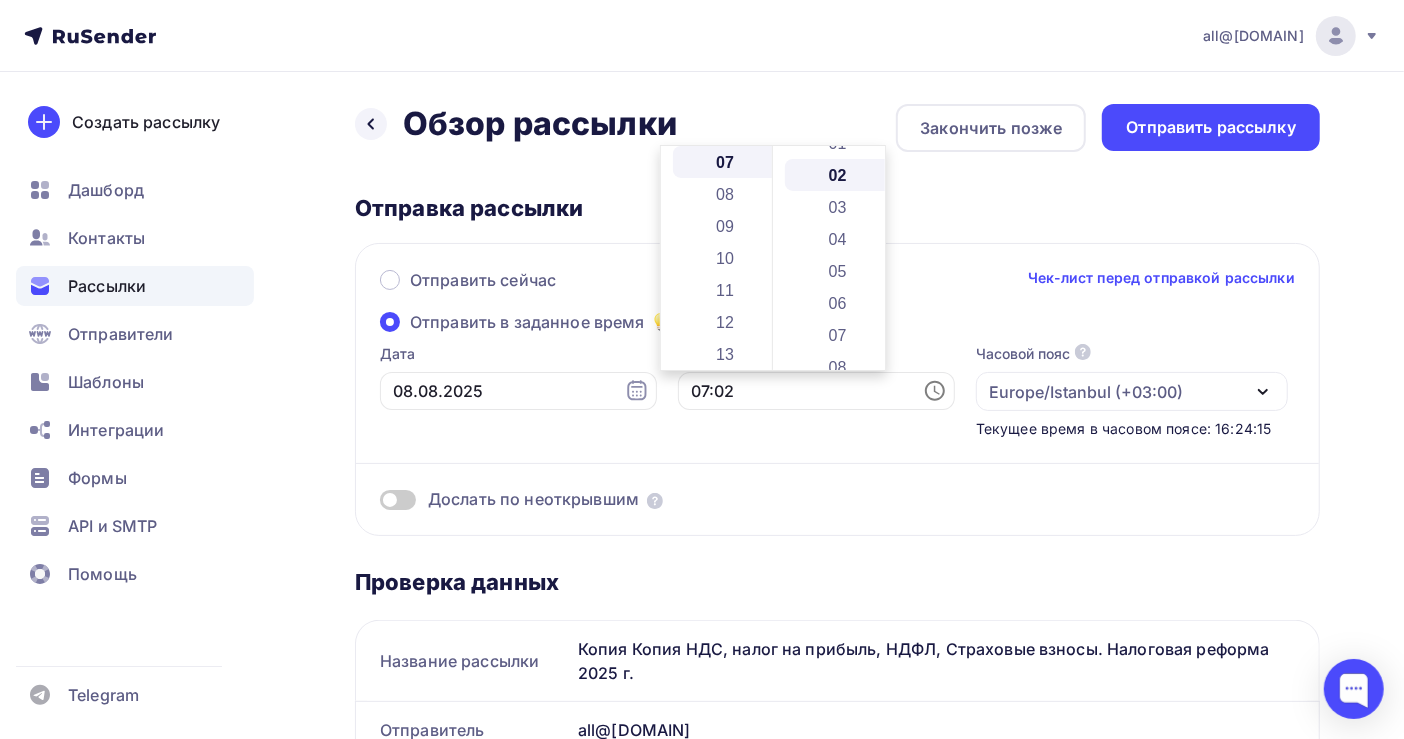 scroll, scrollTop: 64, scrollLeft: 0, axis: vertical 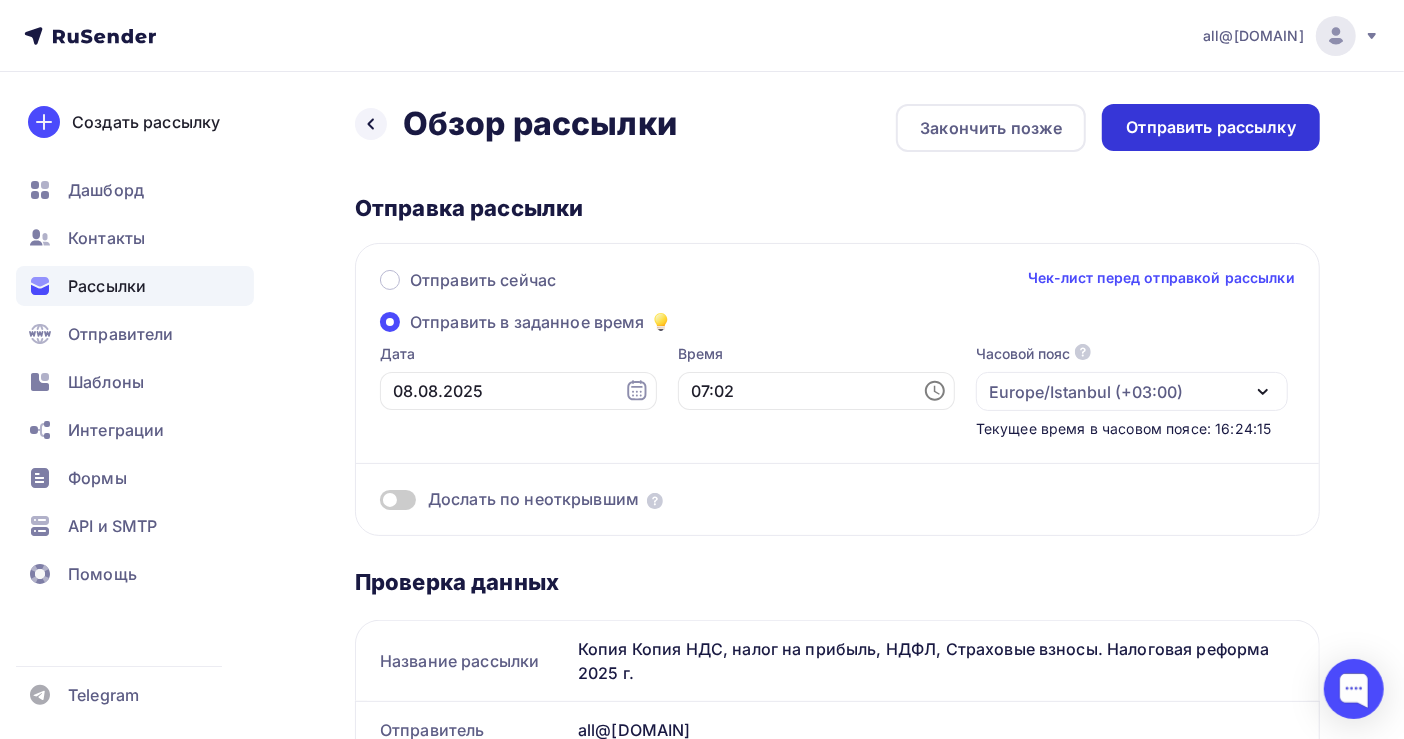 click on "Отправить рассылку" at bounding box center (1211, 127) 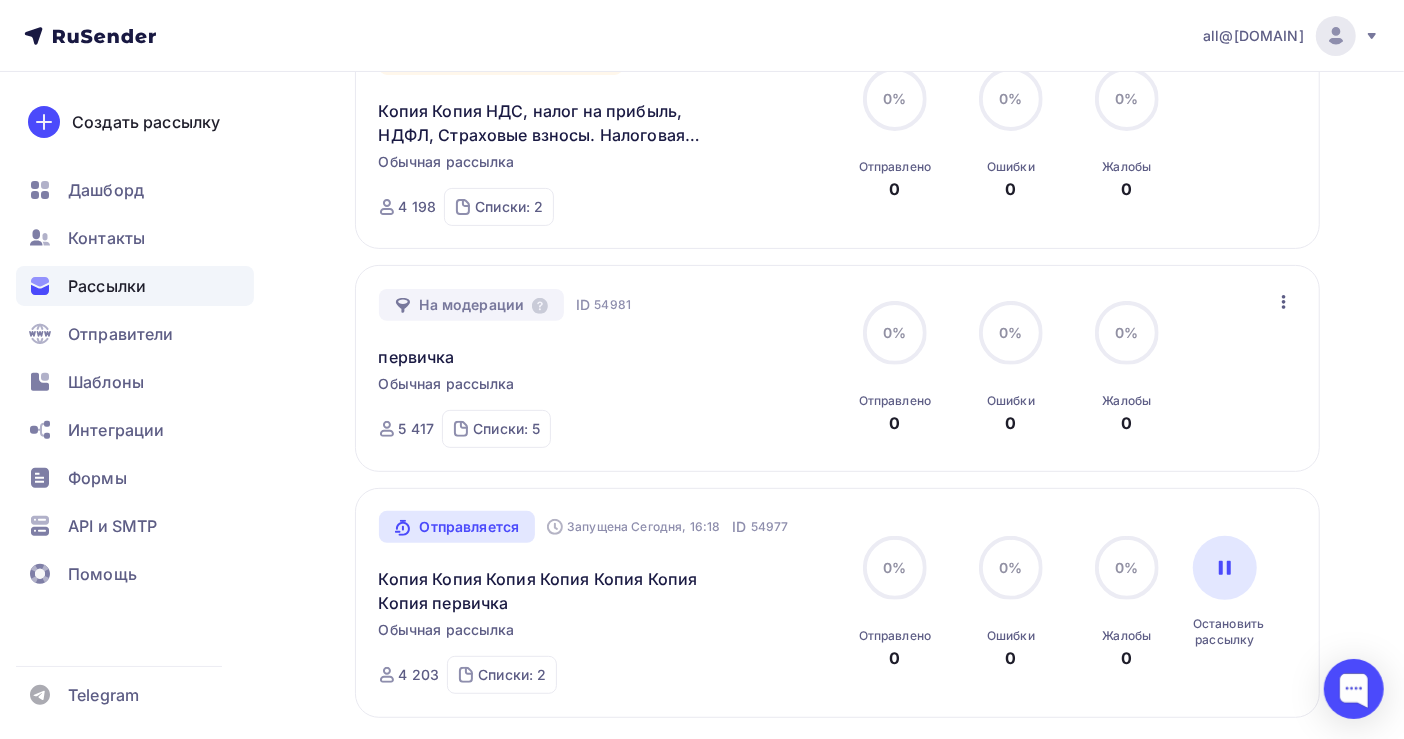 scroll, scrollTop: 133, scrollLeft: 0, axis: vertical 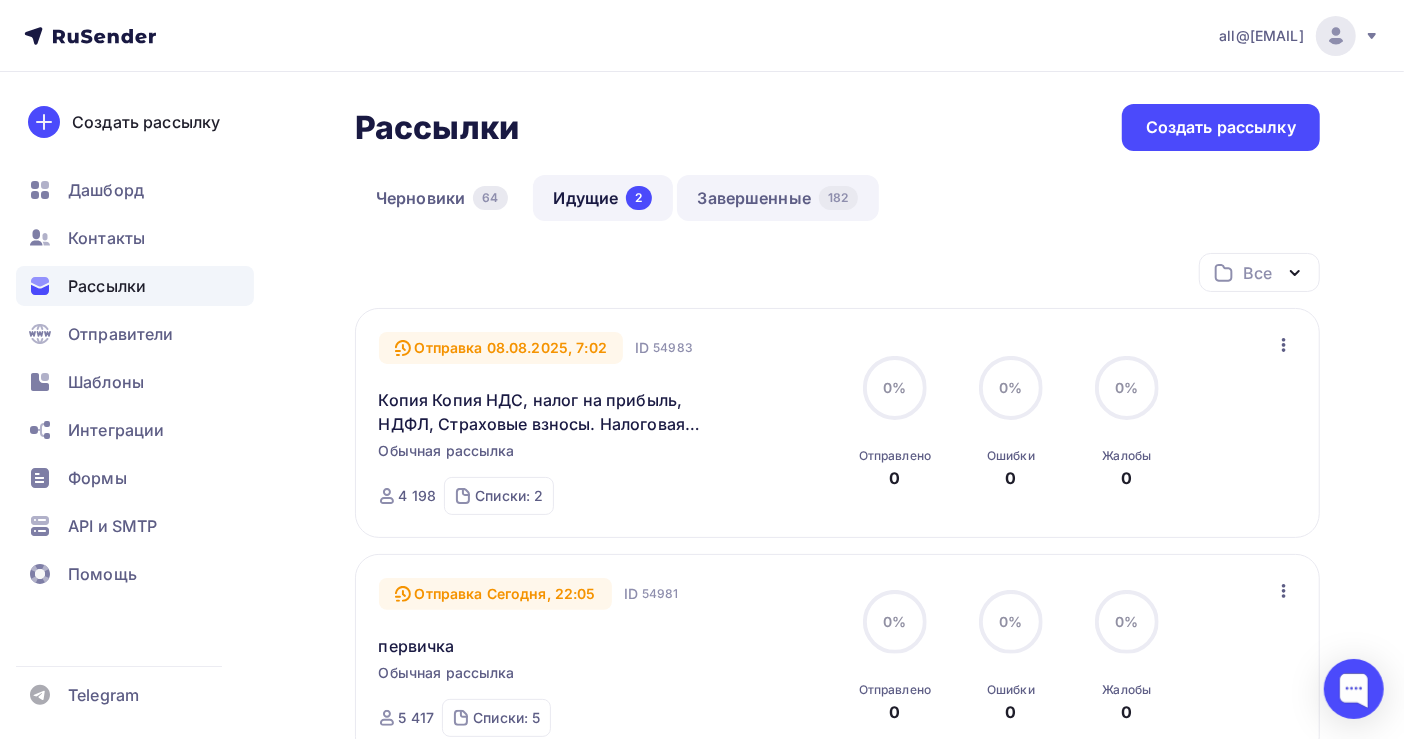 click on "Завершенные
182" at bounding box center (778, 198) 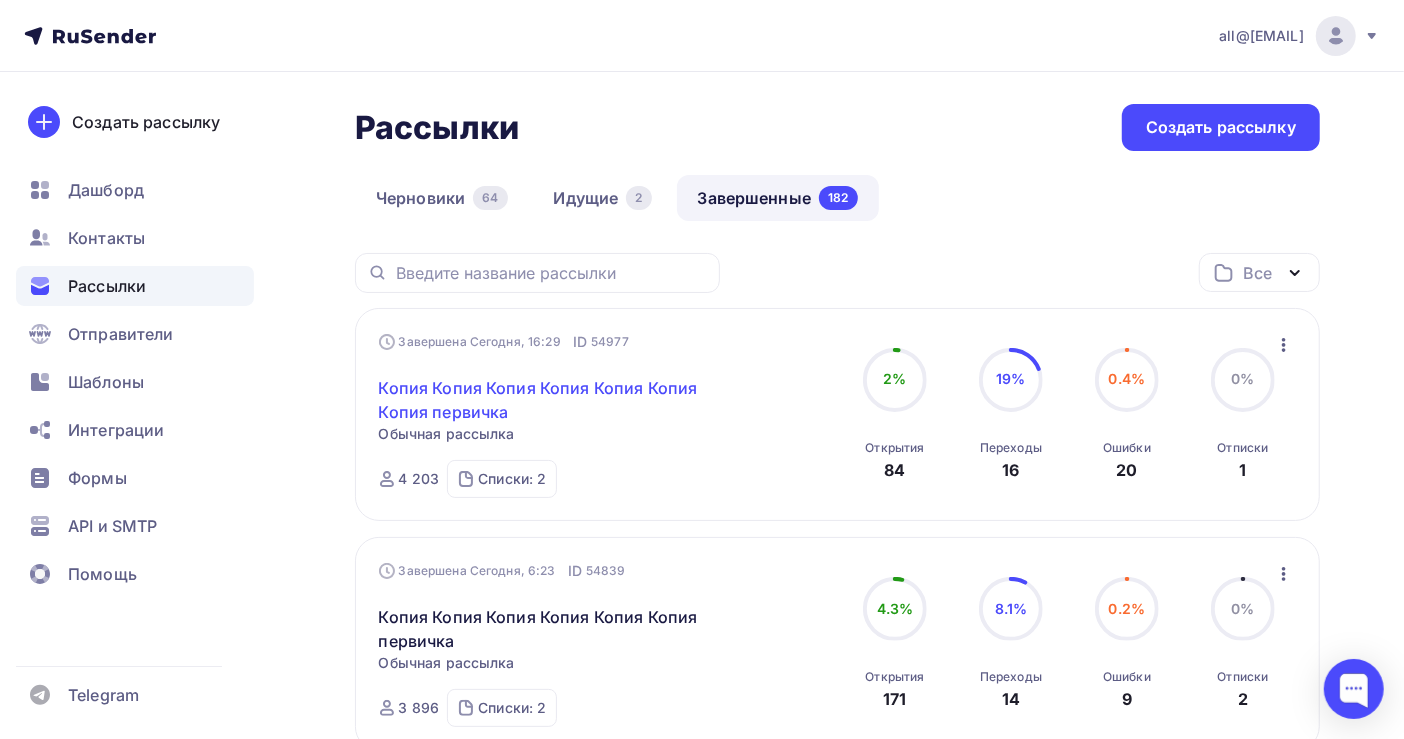 click on "Копия Копия Копия Копия Копия Копия Копия первичка" at bounding box center (550, 400) 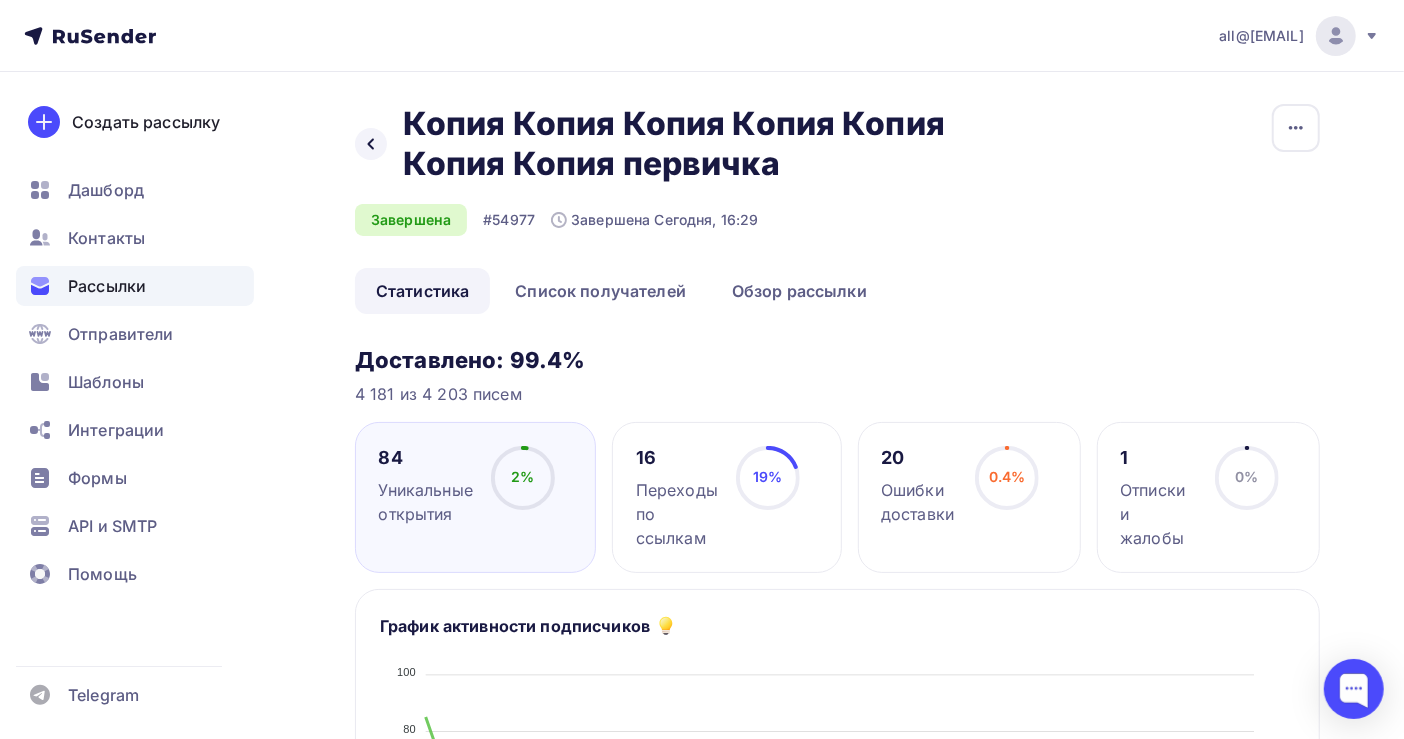 click on "Рассылки" at bounding box center (107, 286) 